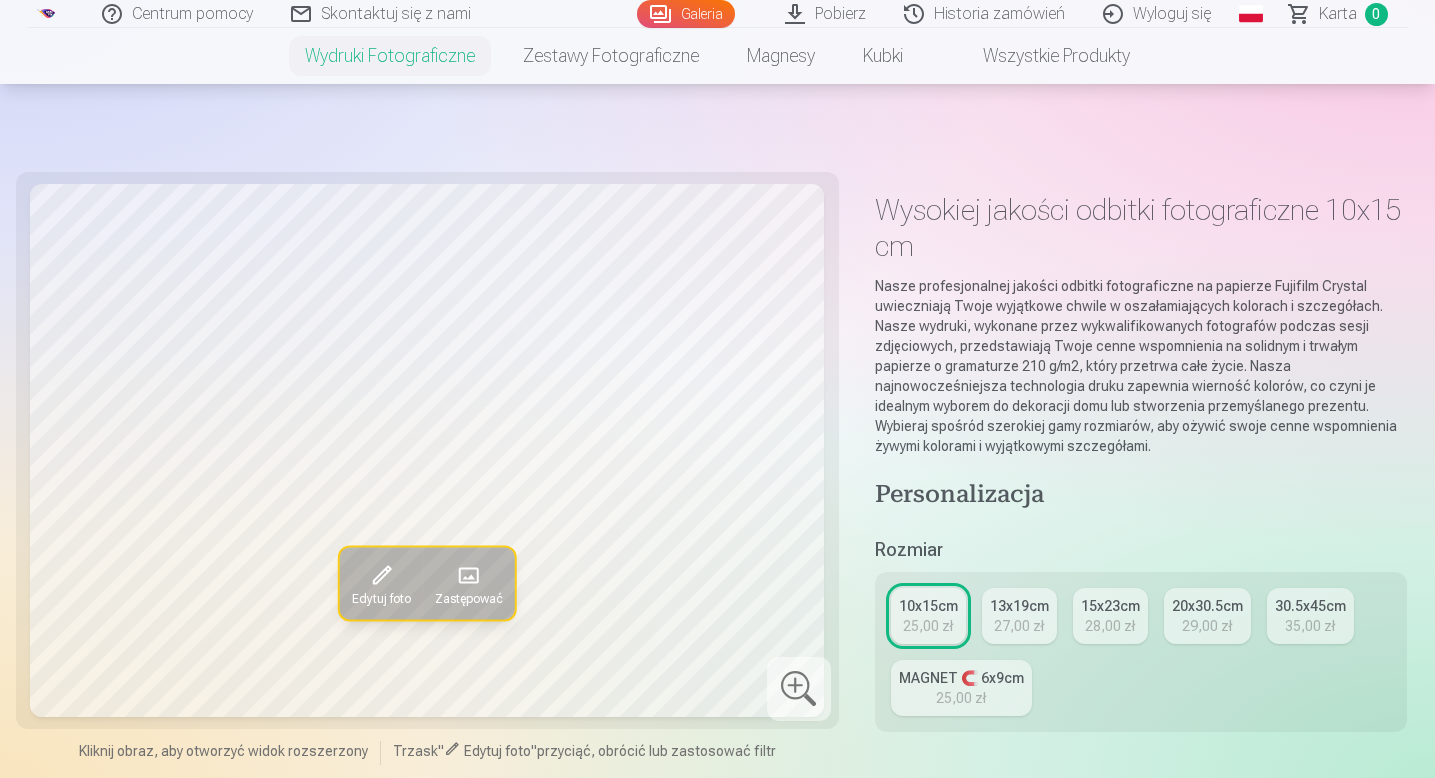 scroll, scrollTop: 565, scrollLeft: 0, axis: vertical 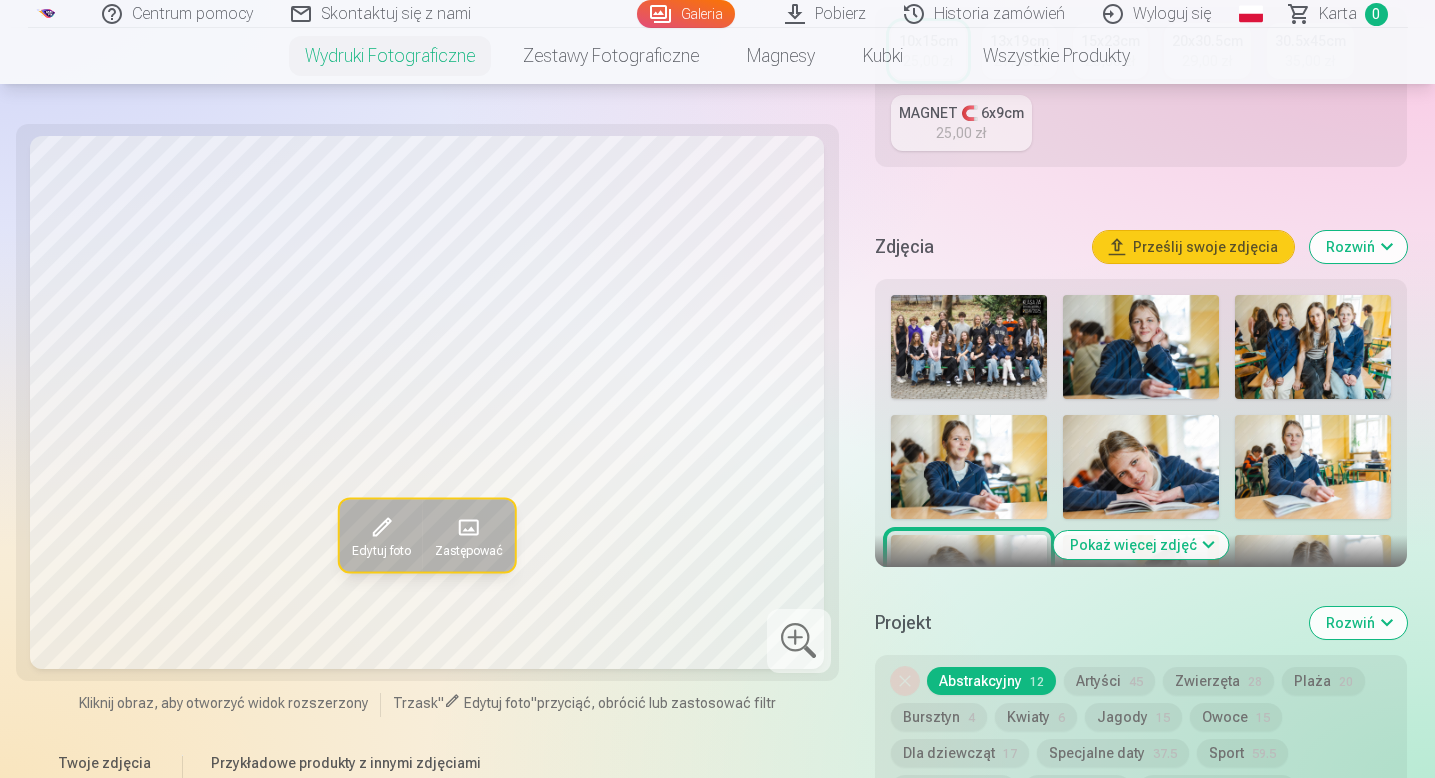 click at bounding box center (969, 347) 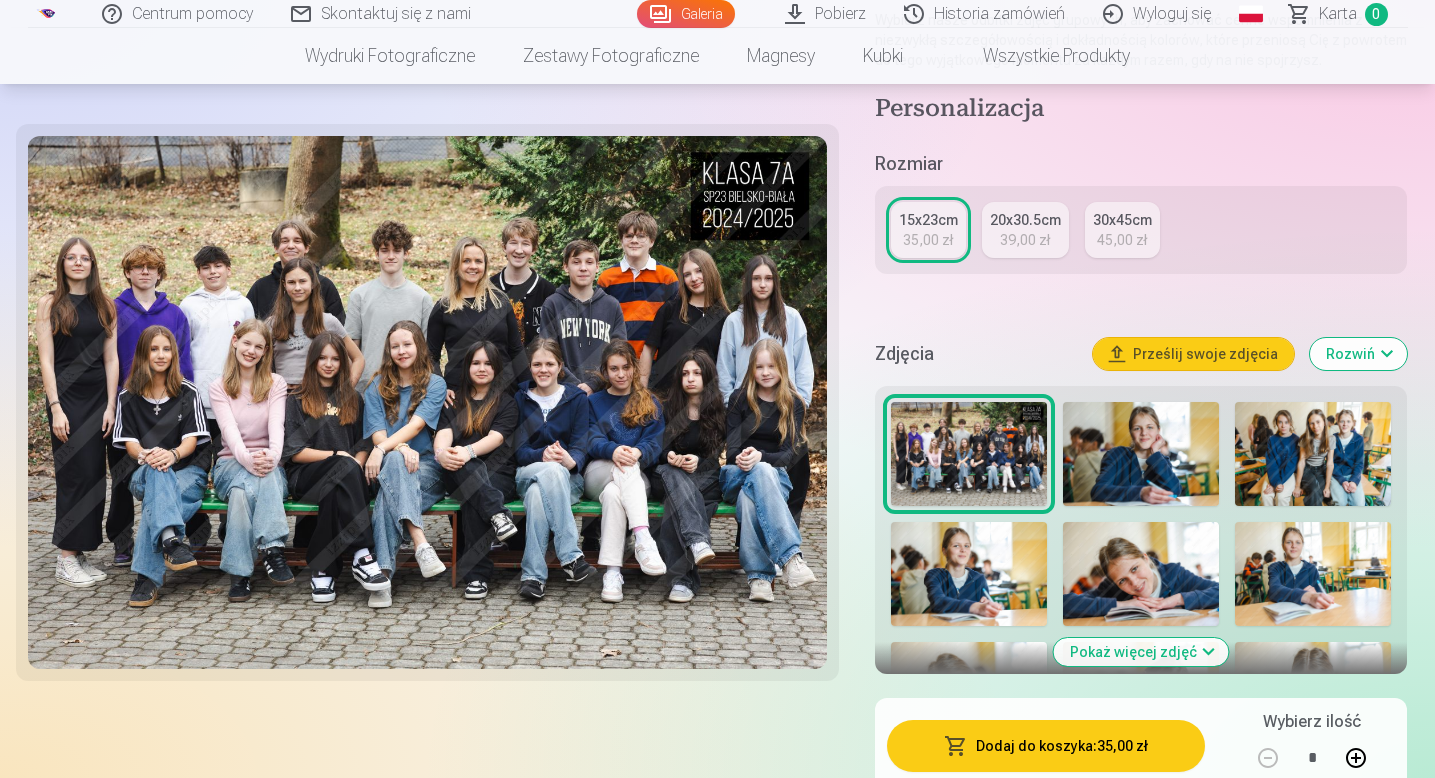 scroll, scrollTop: 561, scrollLeft: 0, axis: vertical 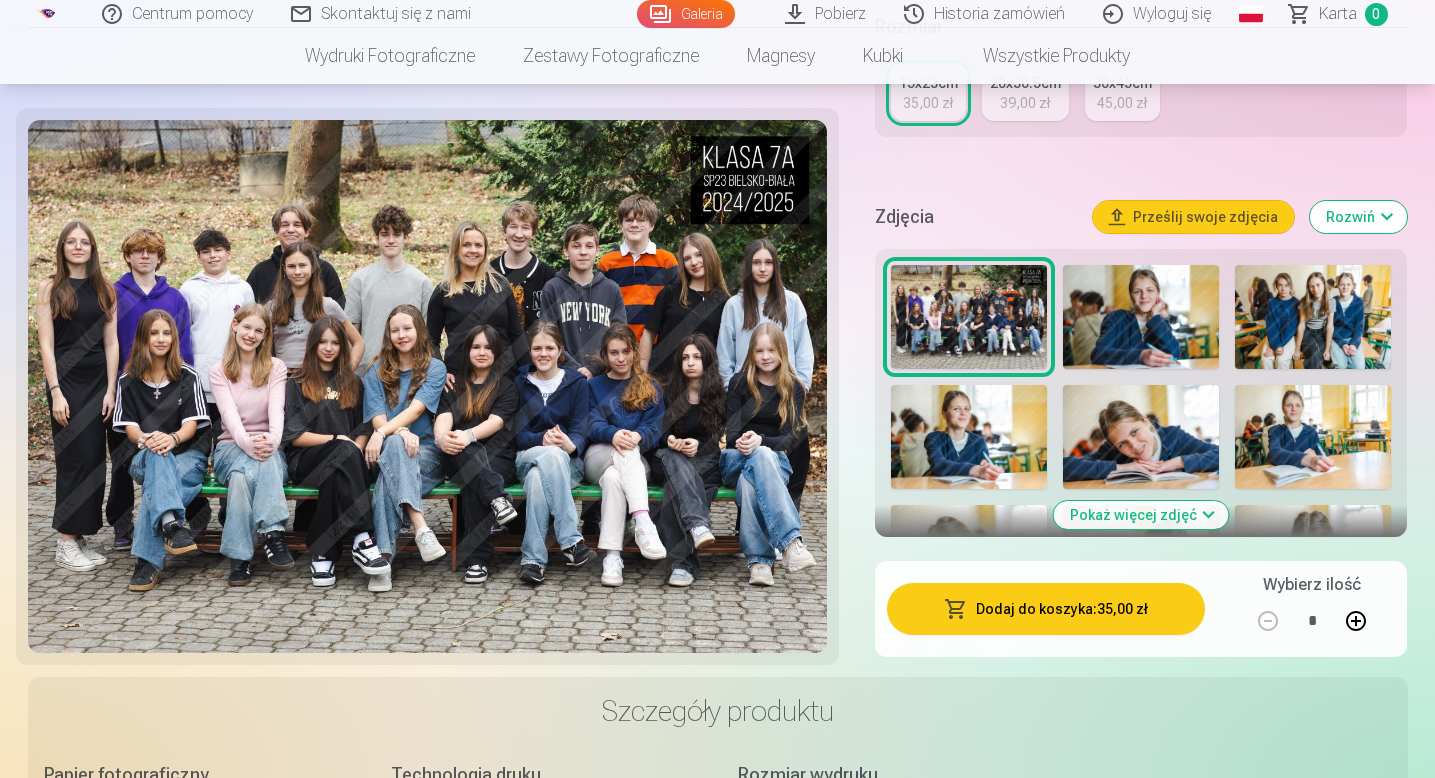 click on "Dodaj do koszyka :  35,00 zł" at bounding box center [1046, 609] 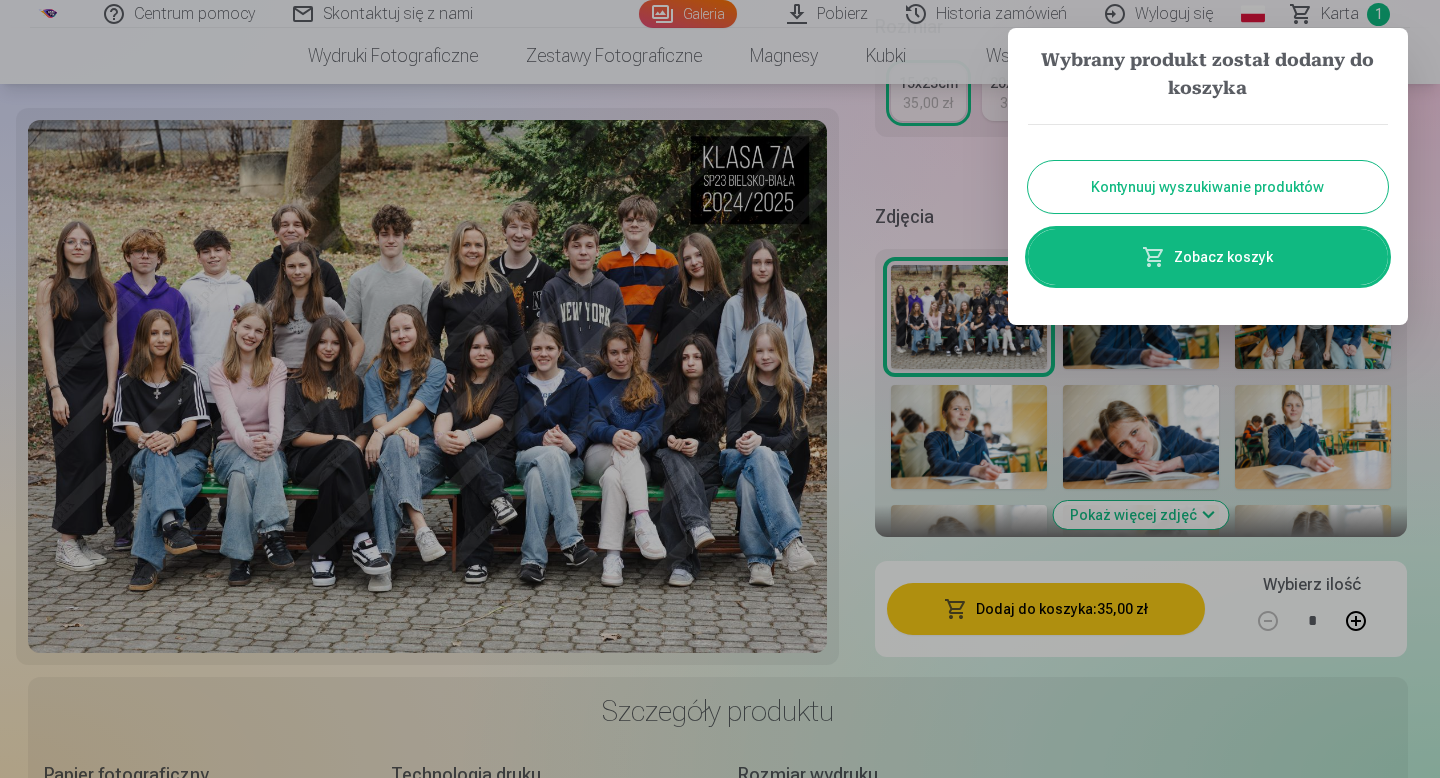 click at bounding box center [720, 389] 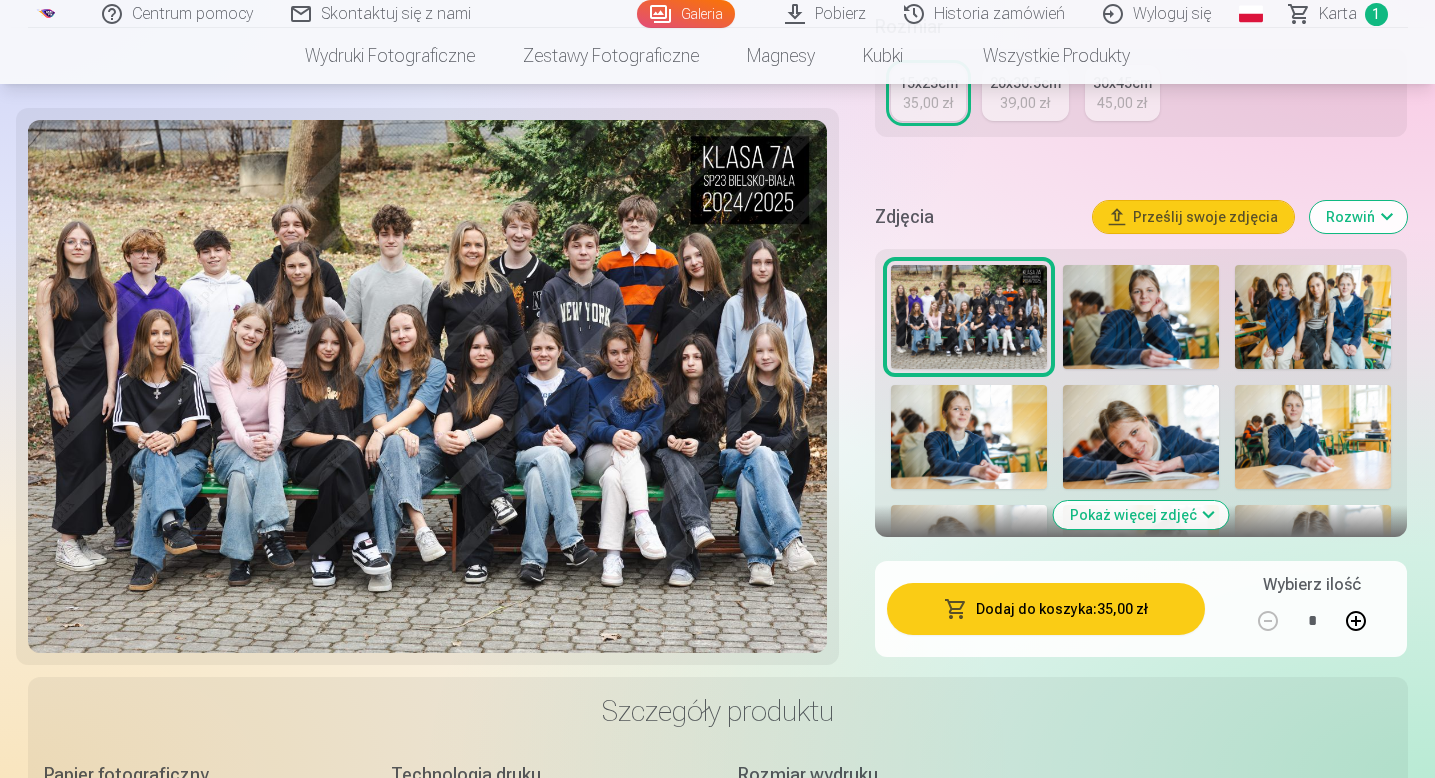 click at bounding box center [1313, 317] 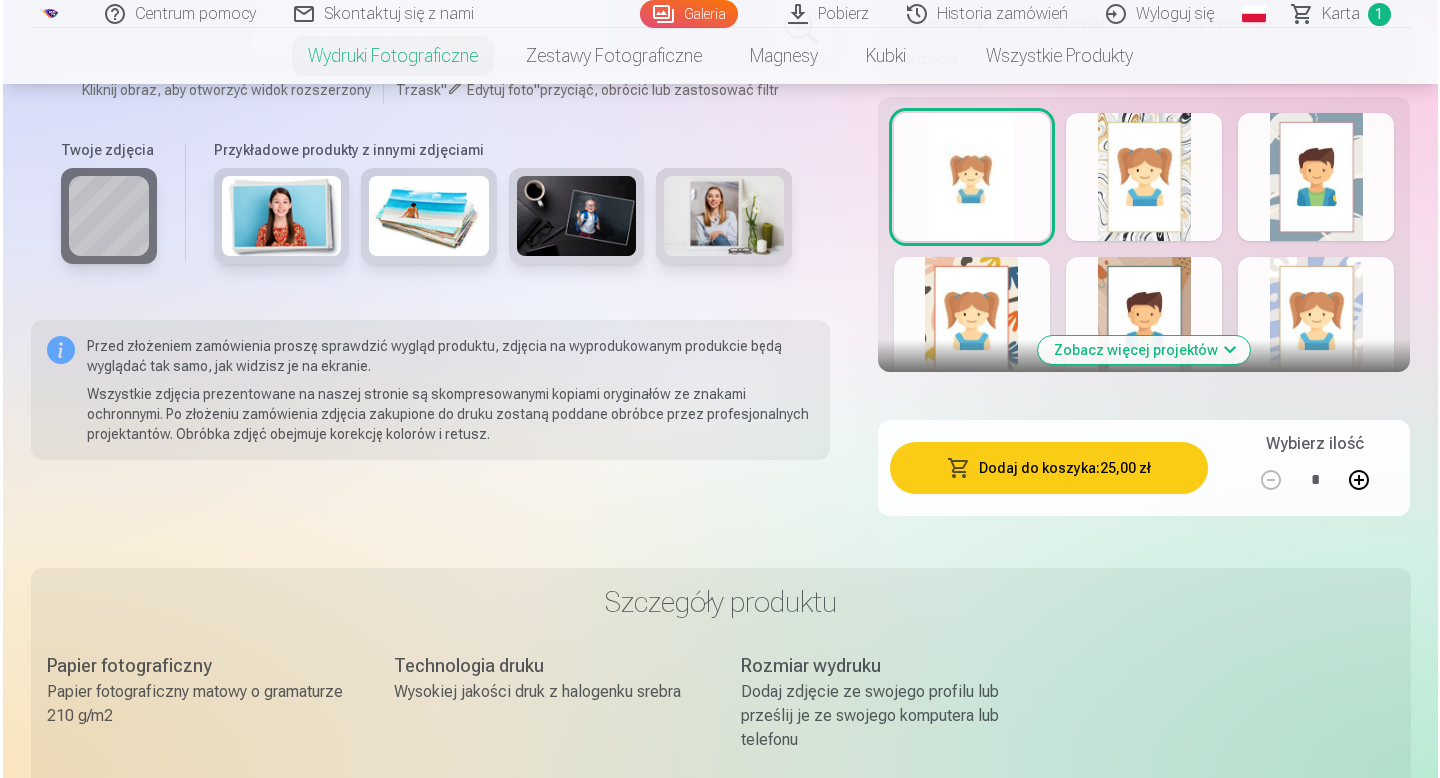 scroll, scrollTop: 1315, scrollLeft: 0, axis: vertical 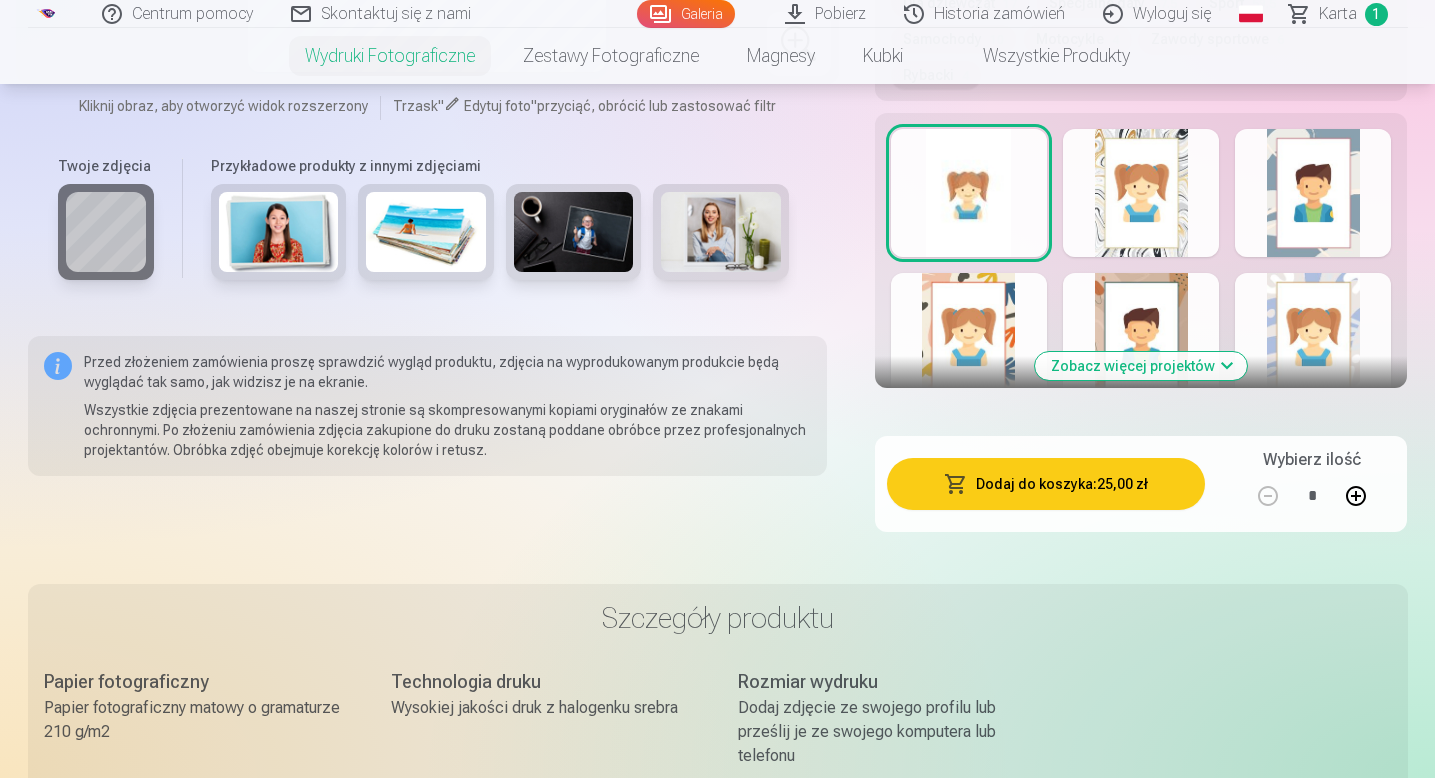 click on "Dodaj do koszyka :  25,00 zł" at bounding box center (1046, 484) 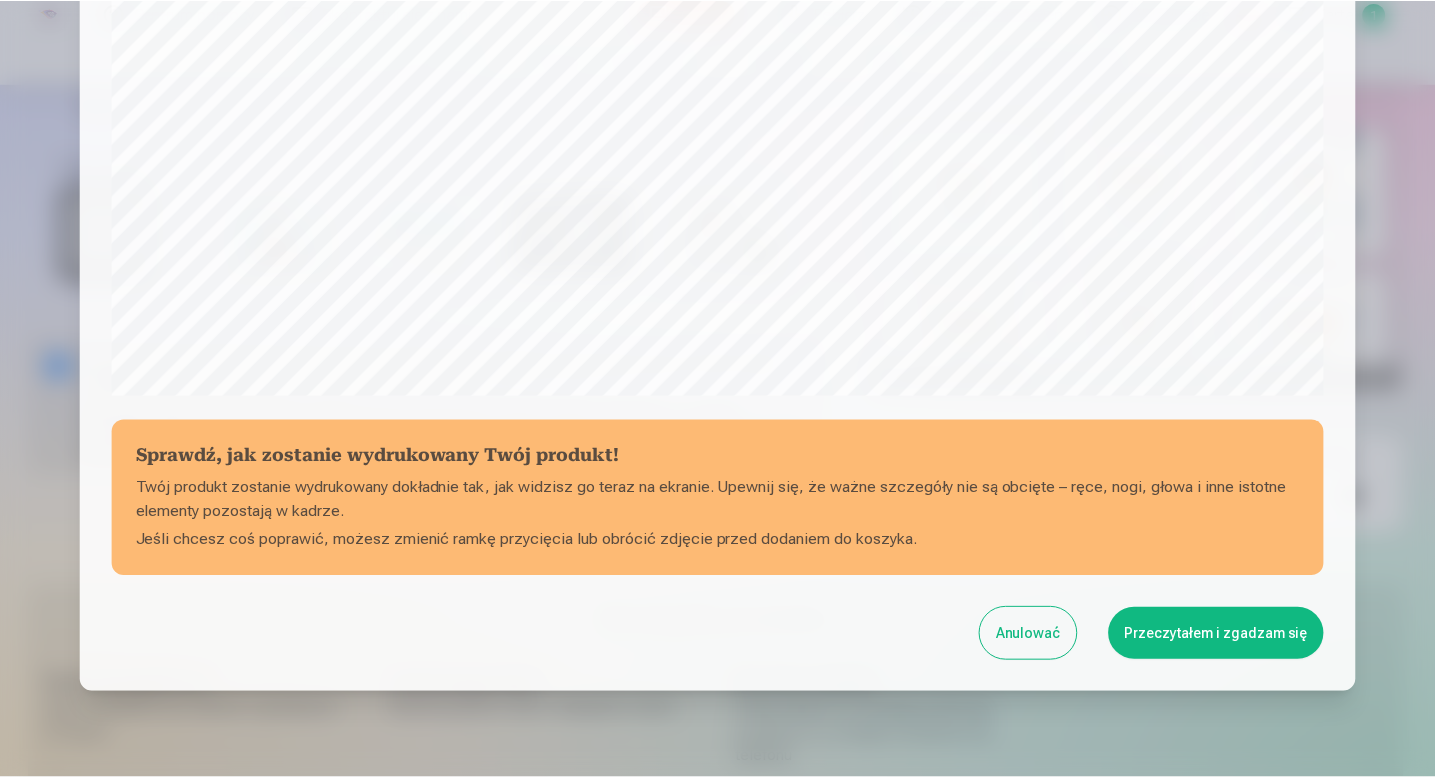 scroll, scrollTop: 662, scrollLeft: 0, axis: vertical 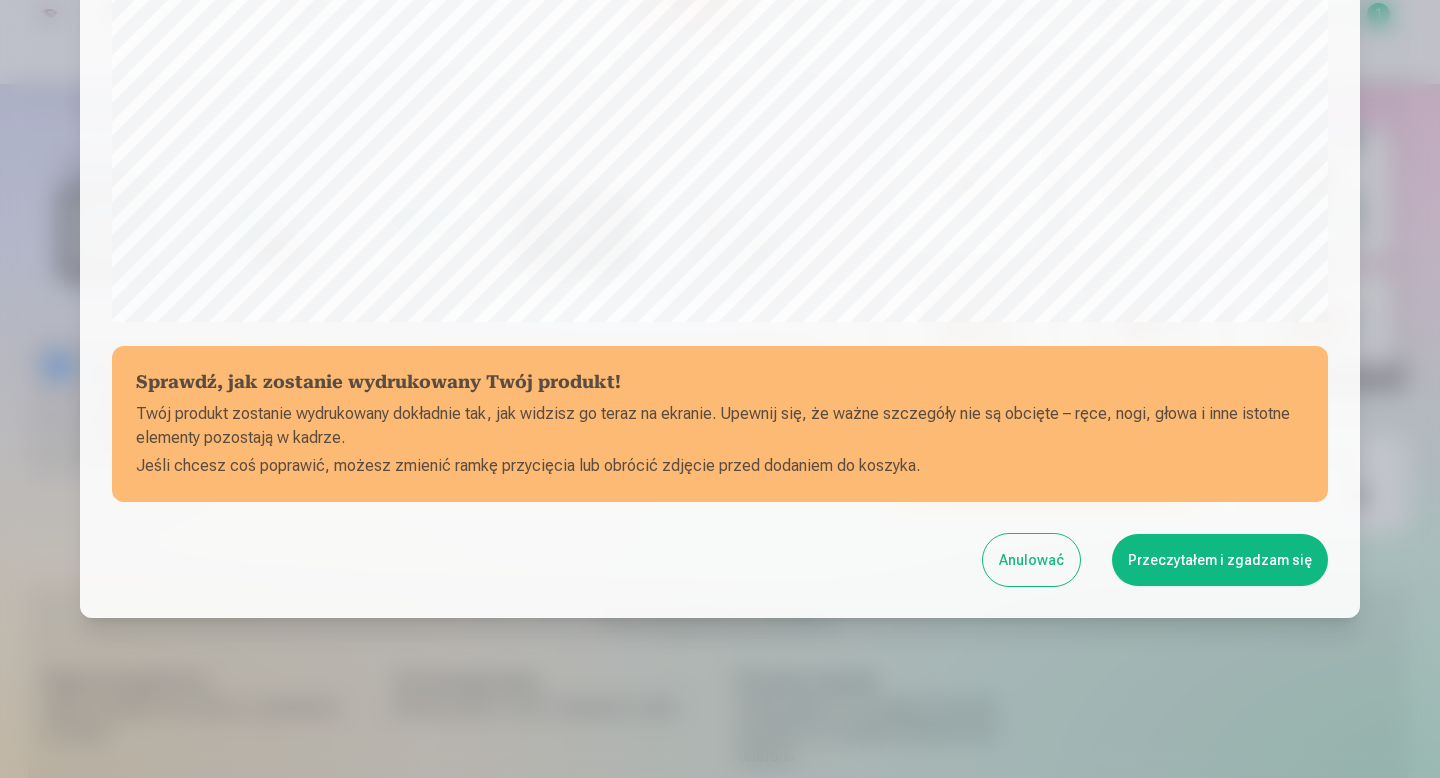 click on "Przeczytałem i zgadzam się" at bounding box center [1220, 560] 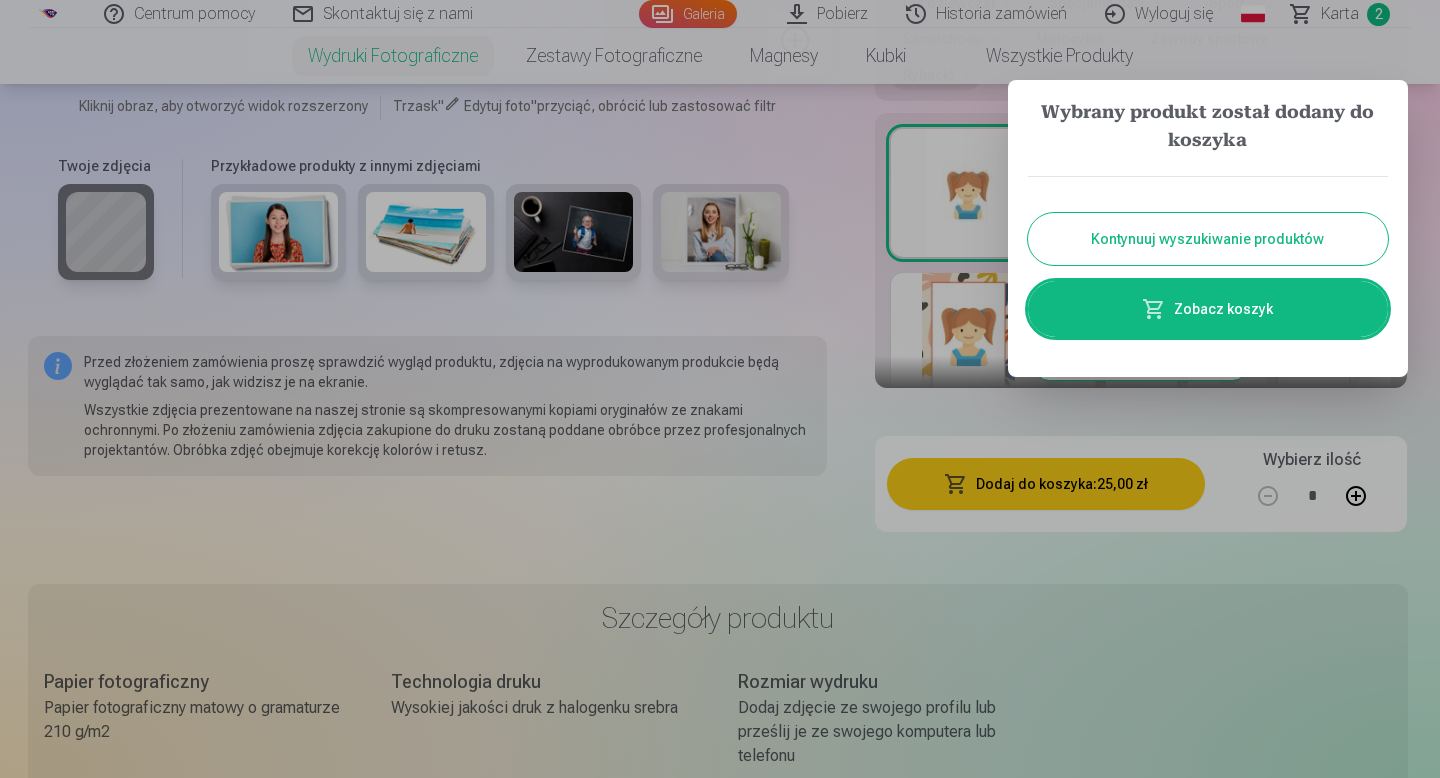 click at bounding box center (720, 389) 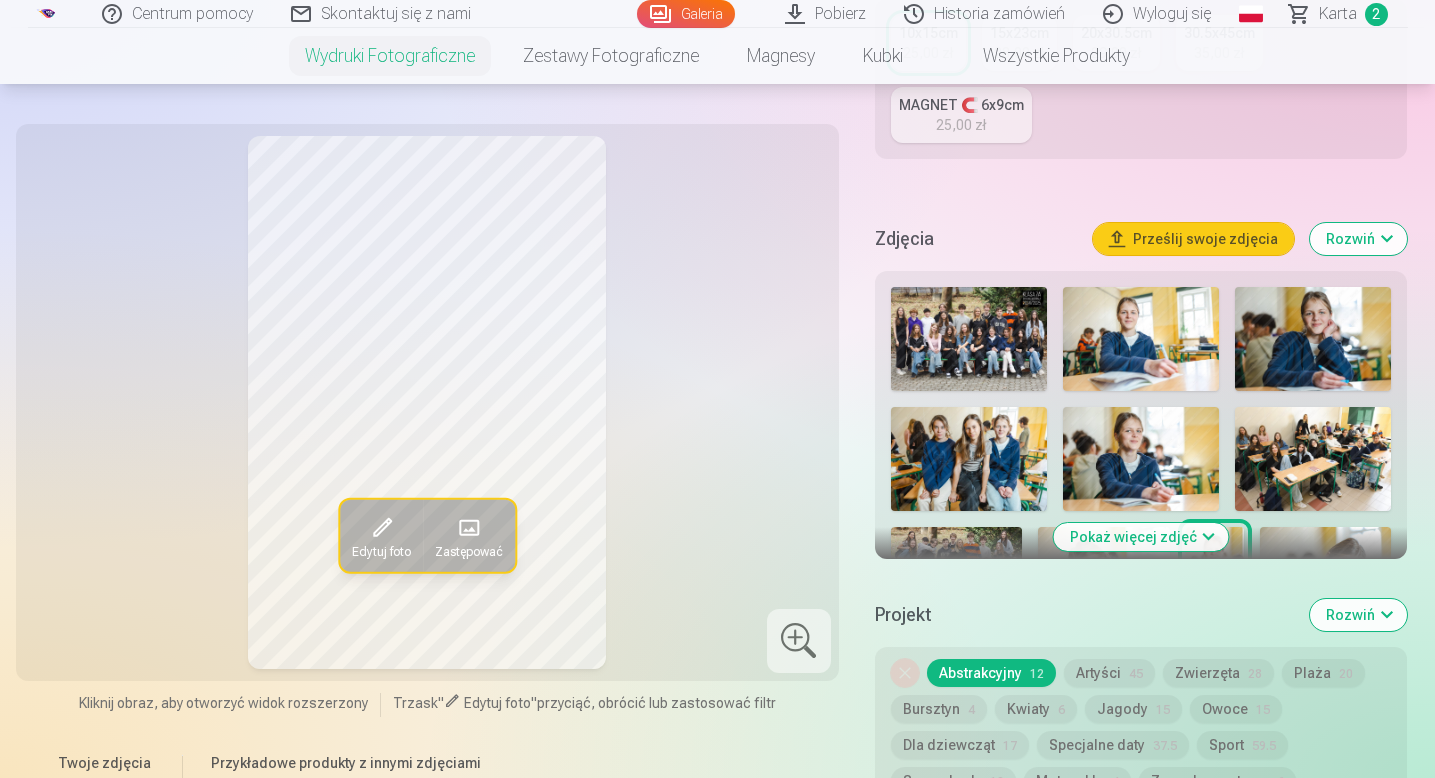 scroll, scrollTop: 445, scrollLeft: 0, axis: vertical 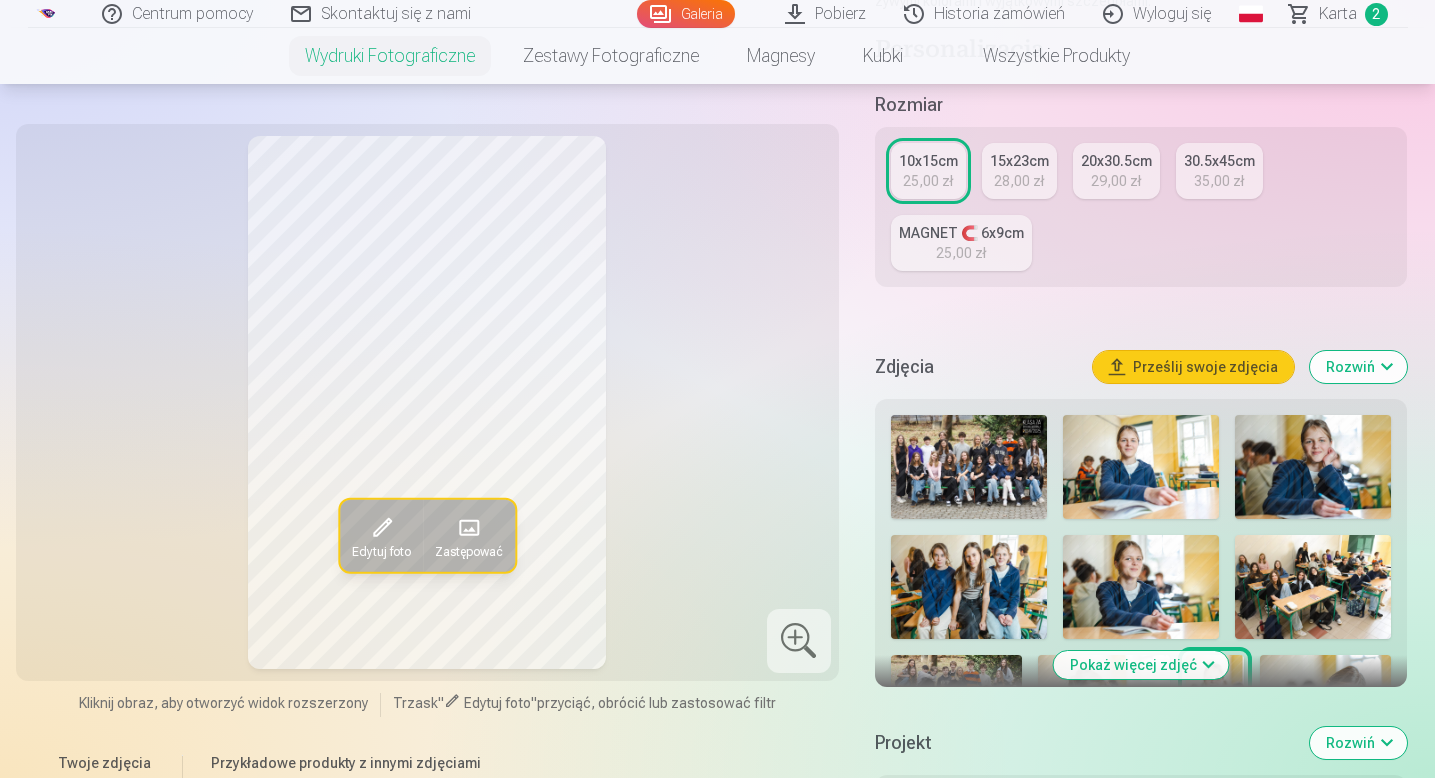 click at bounding box center [969, 587] 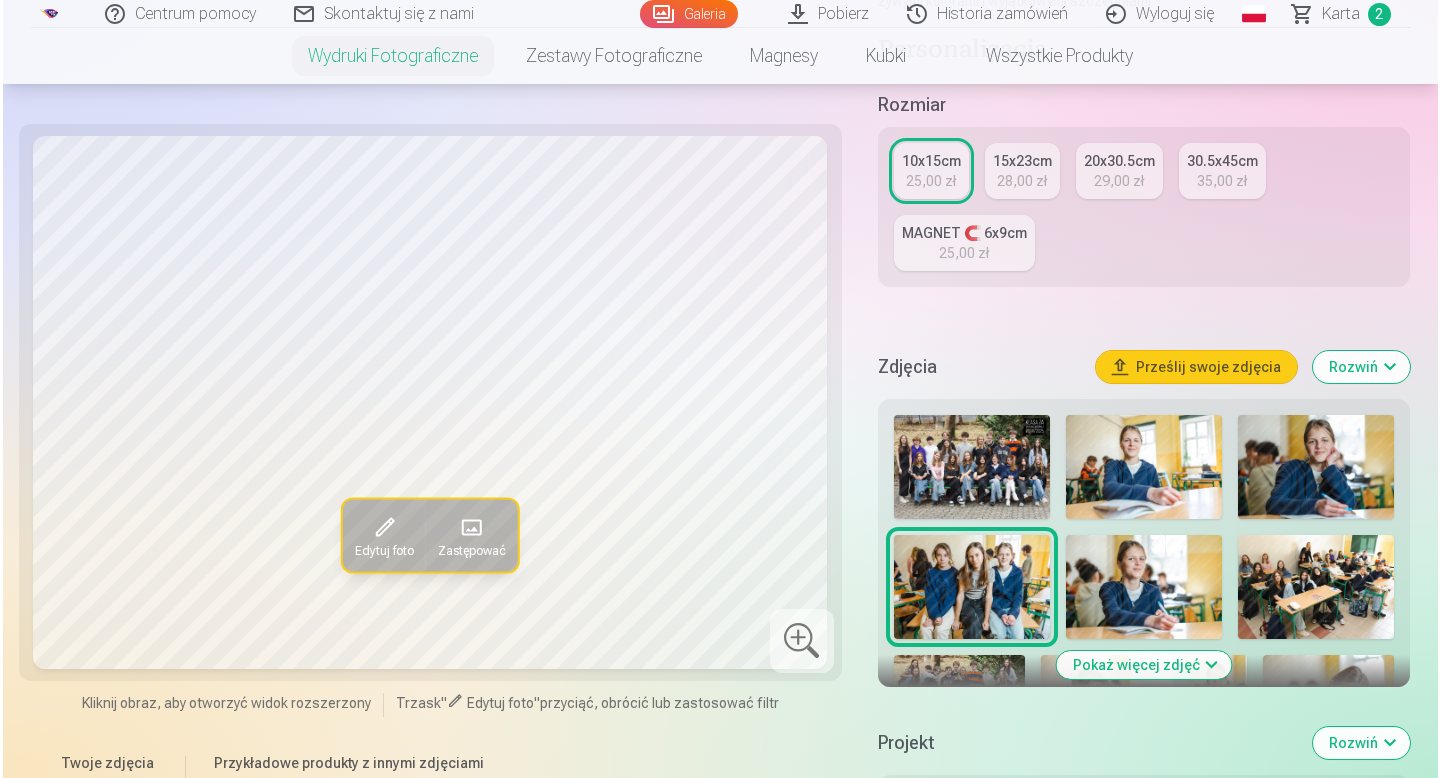 scroll, scrollTop: 629, scrollLeft: 0, axis: vertical 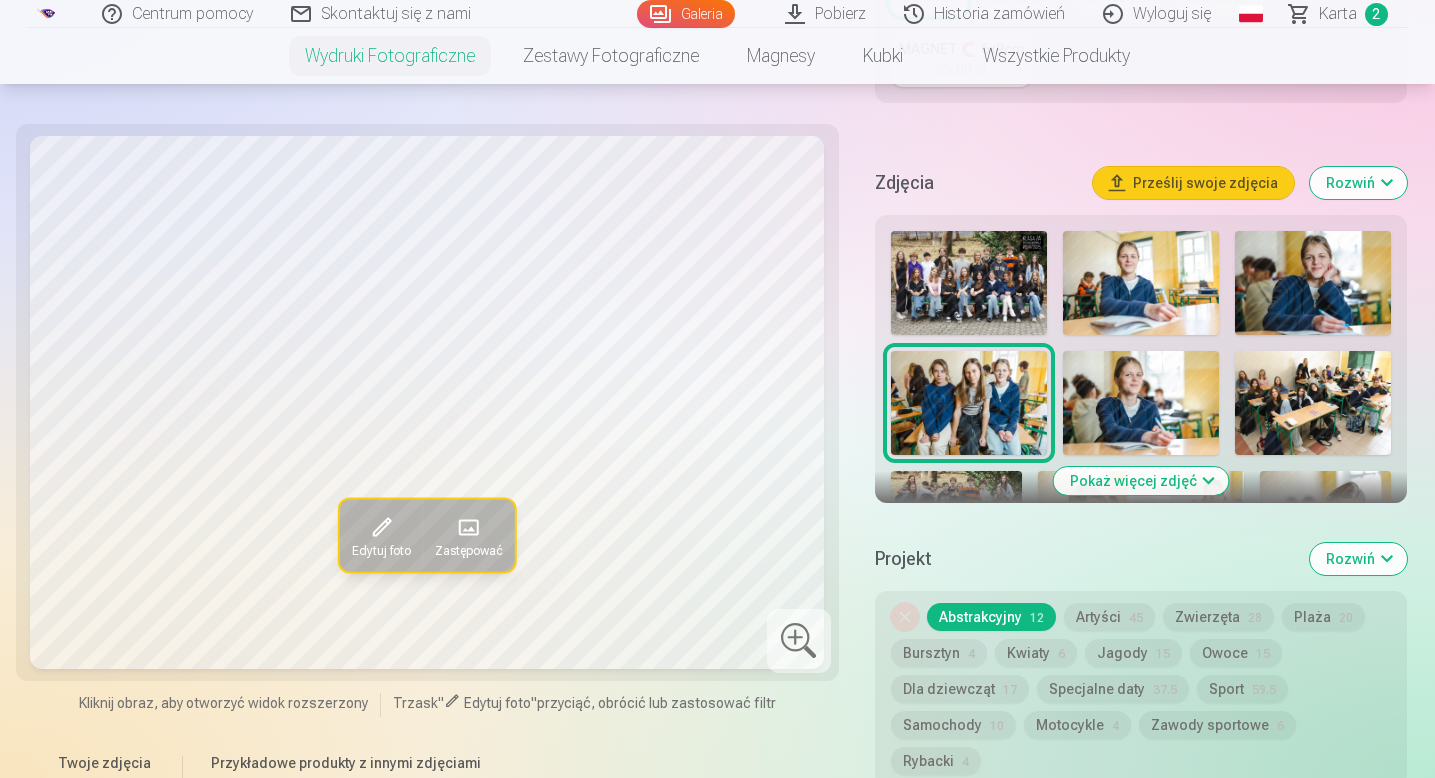 click at bounding box center (381, 528) 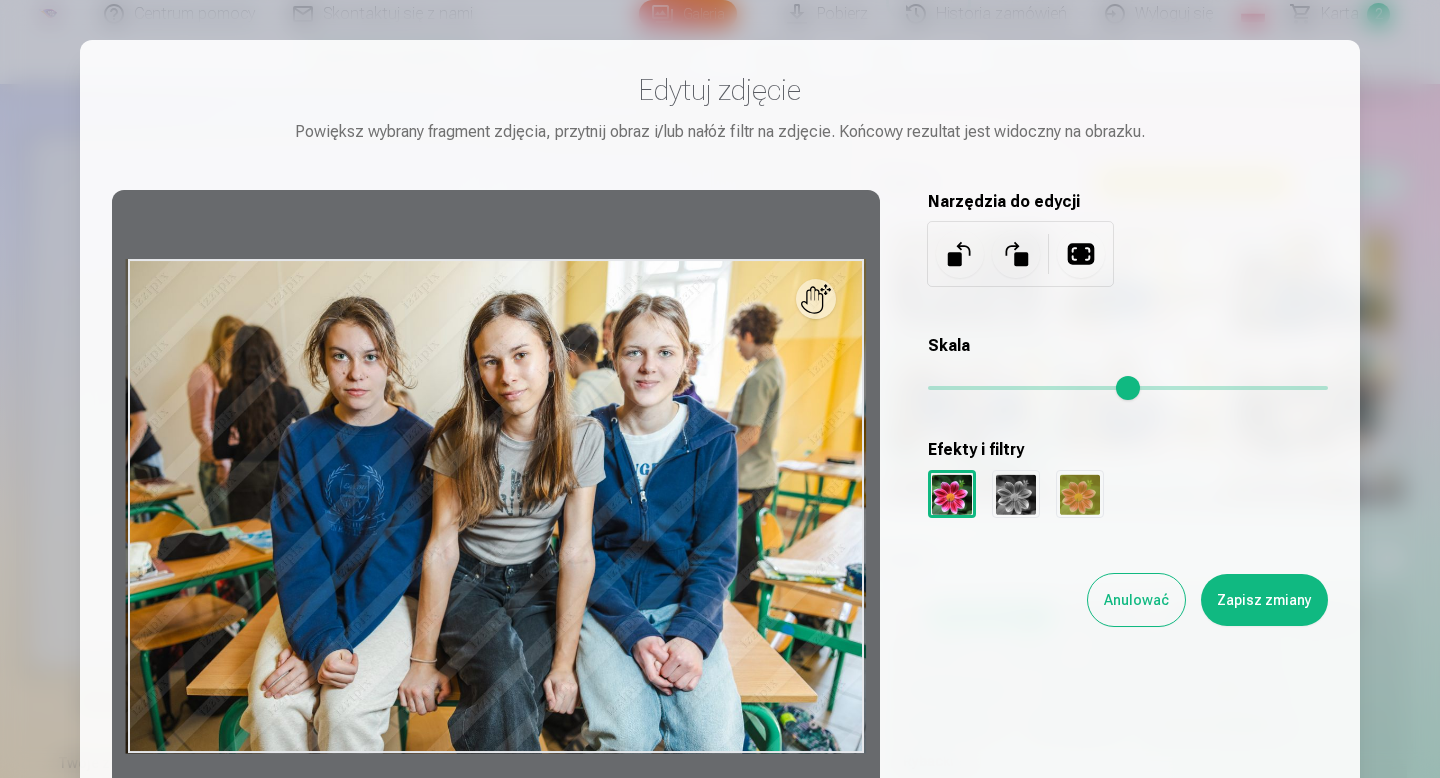 click at bounding box center (1081, 254) 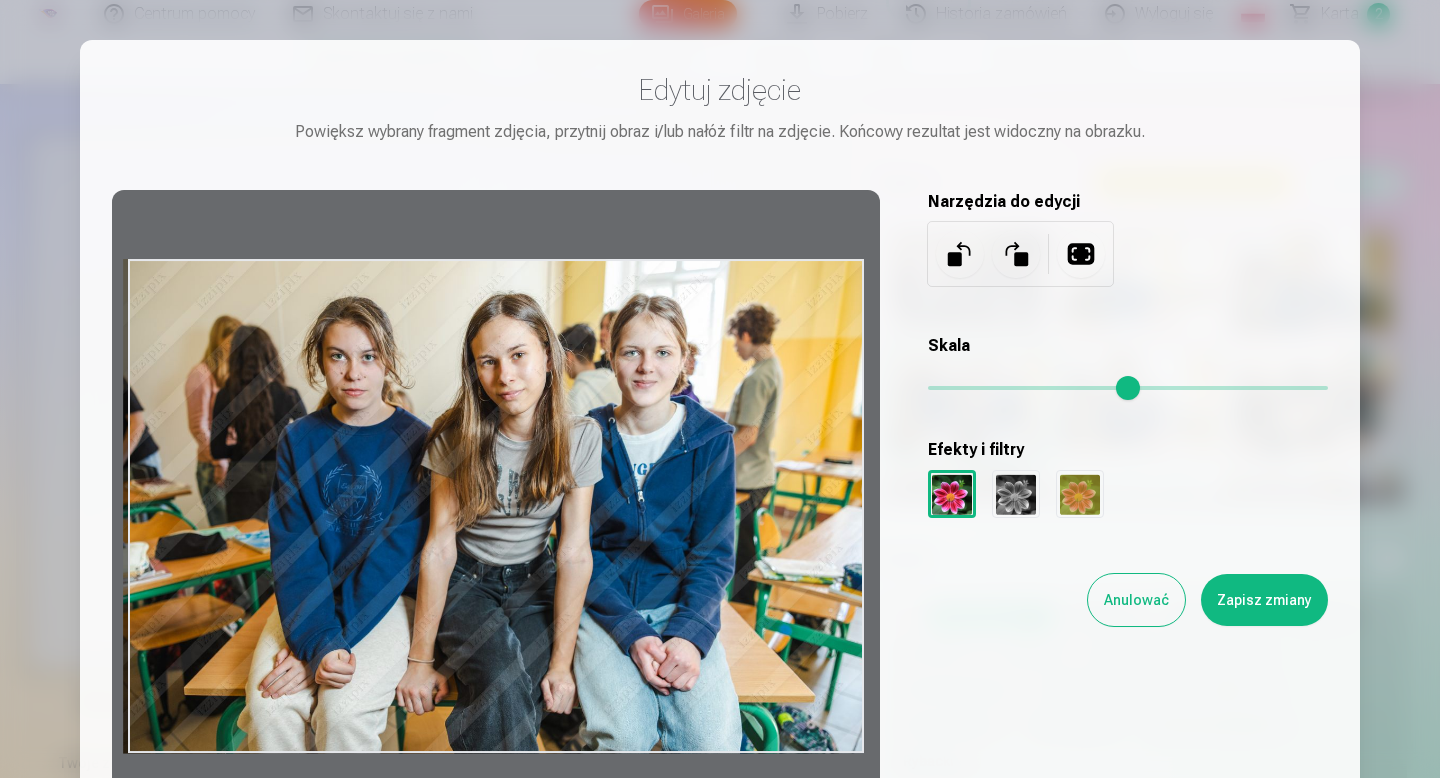 drag, startPoint x: 857, startPoint y: 263, endPoint x: 827, endPoint y: 291, distance: 41.036568 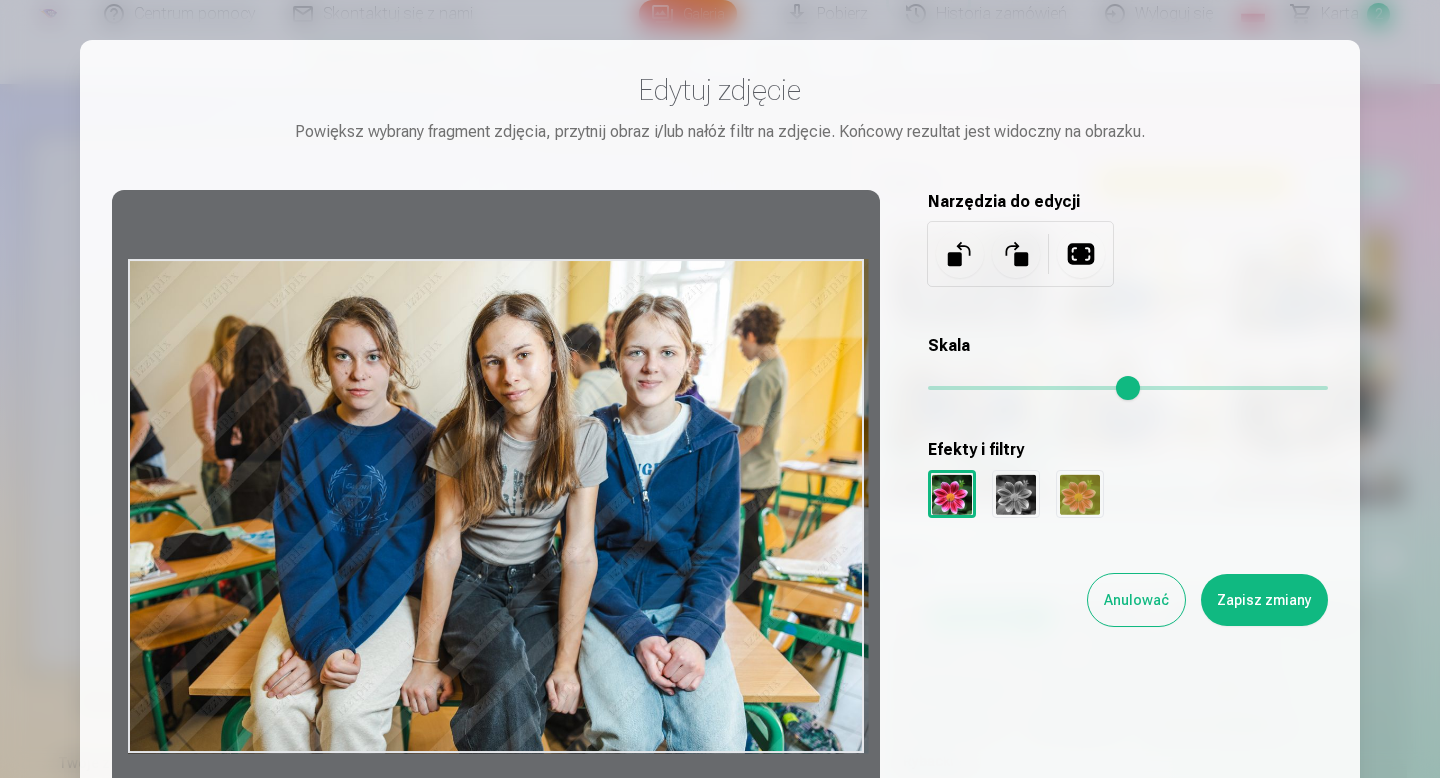 drag, startPoint x: 569, startPoint y: 449, endPoint x: 608, endPoint y: 381, distance: 78.39005 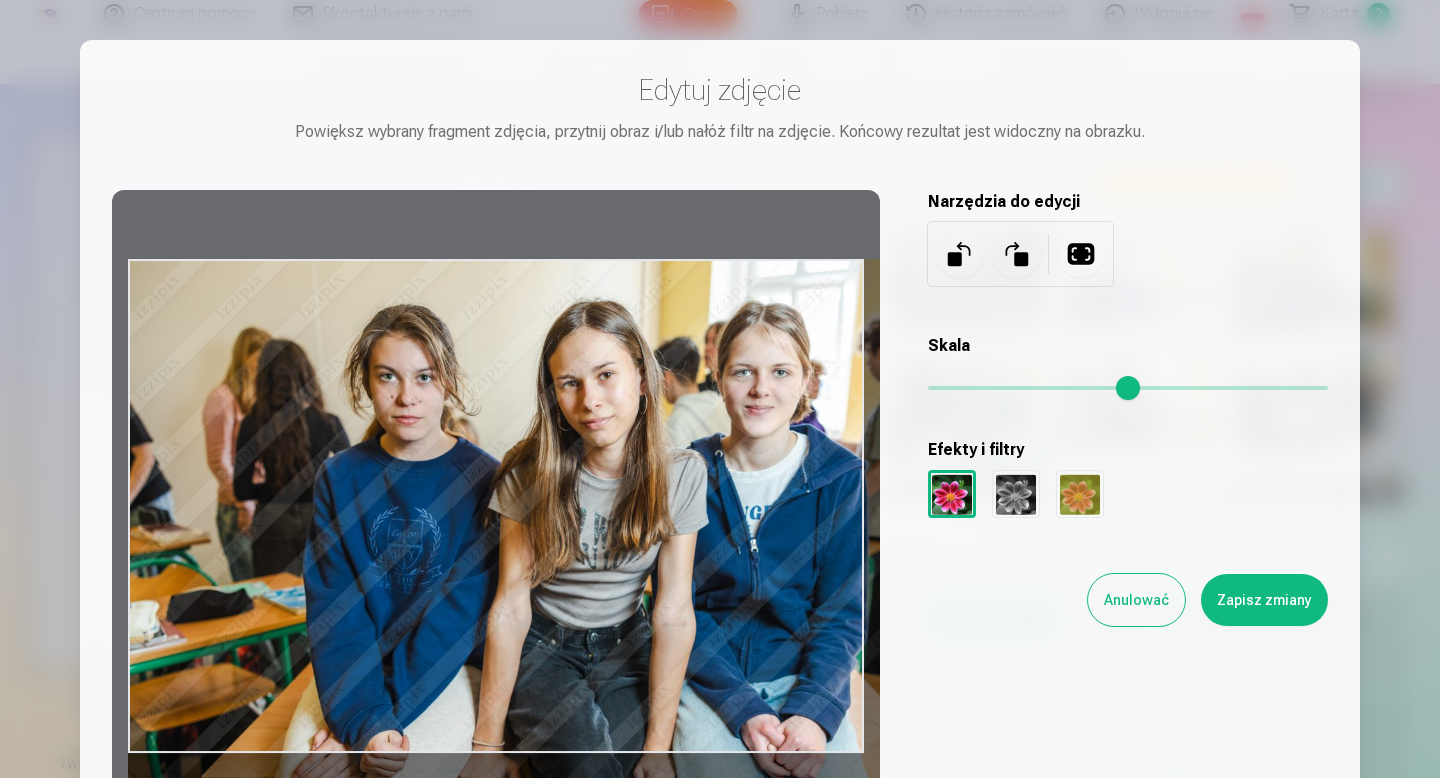 drag, startPoint x: 935, startPoint y: 384, endPoint x: 971, endPoint y: 385, distance: 36.013885 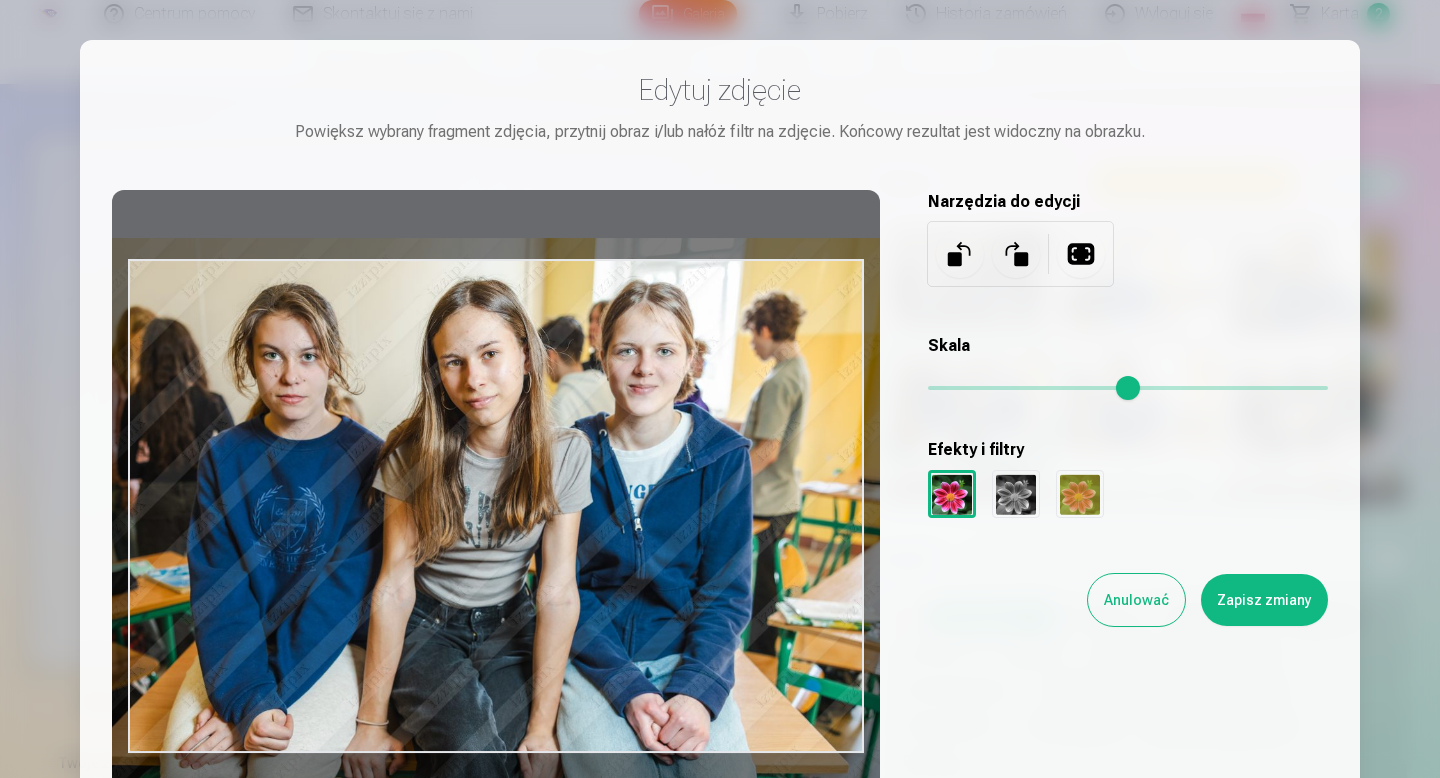 drag, startPoint x: 582, startPoint y: 520, endPoint x: 465, endPoint y: 498, distance: 119.05041 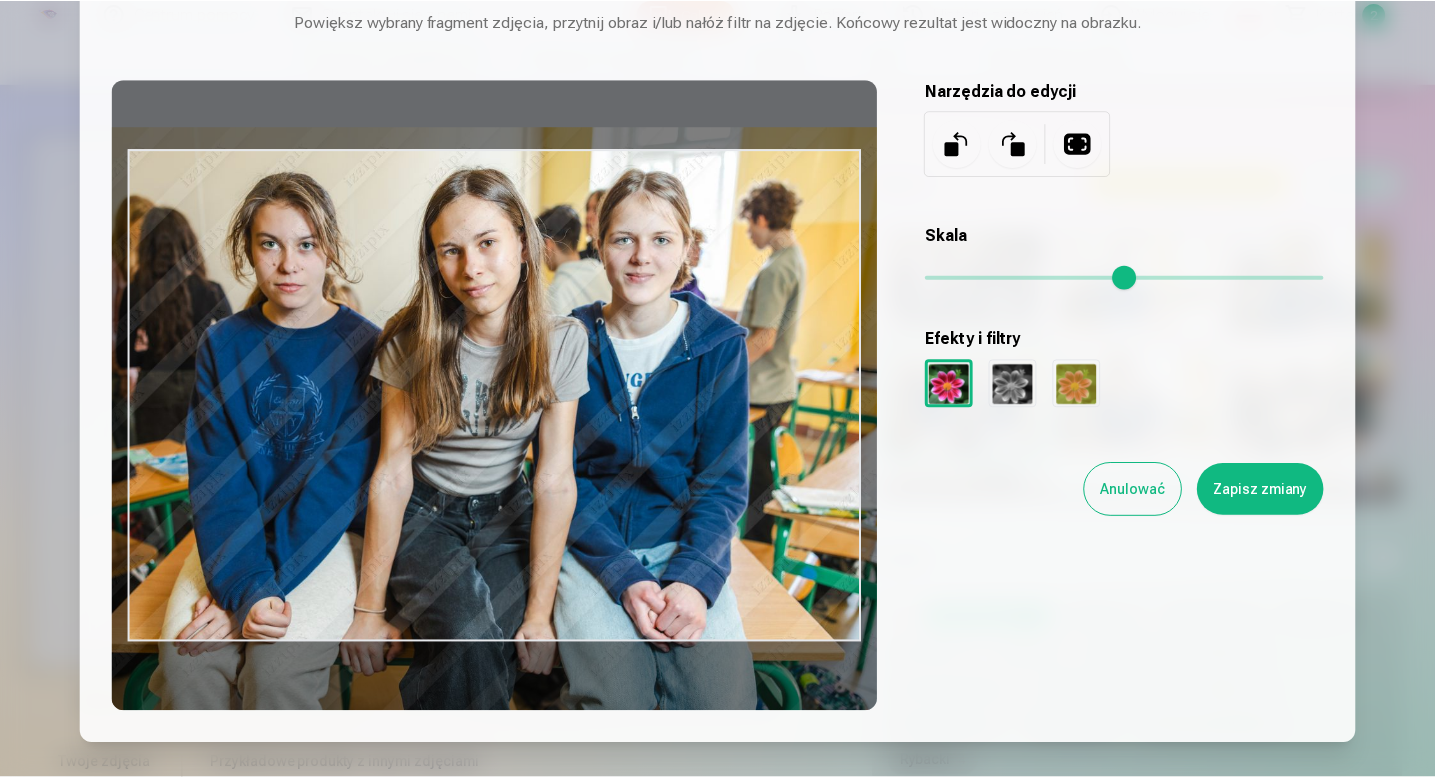 scroll, scrollTop: 141, scrollLeft: 0, axis: vertical 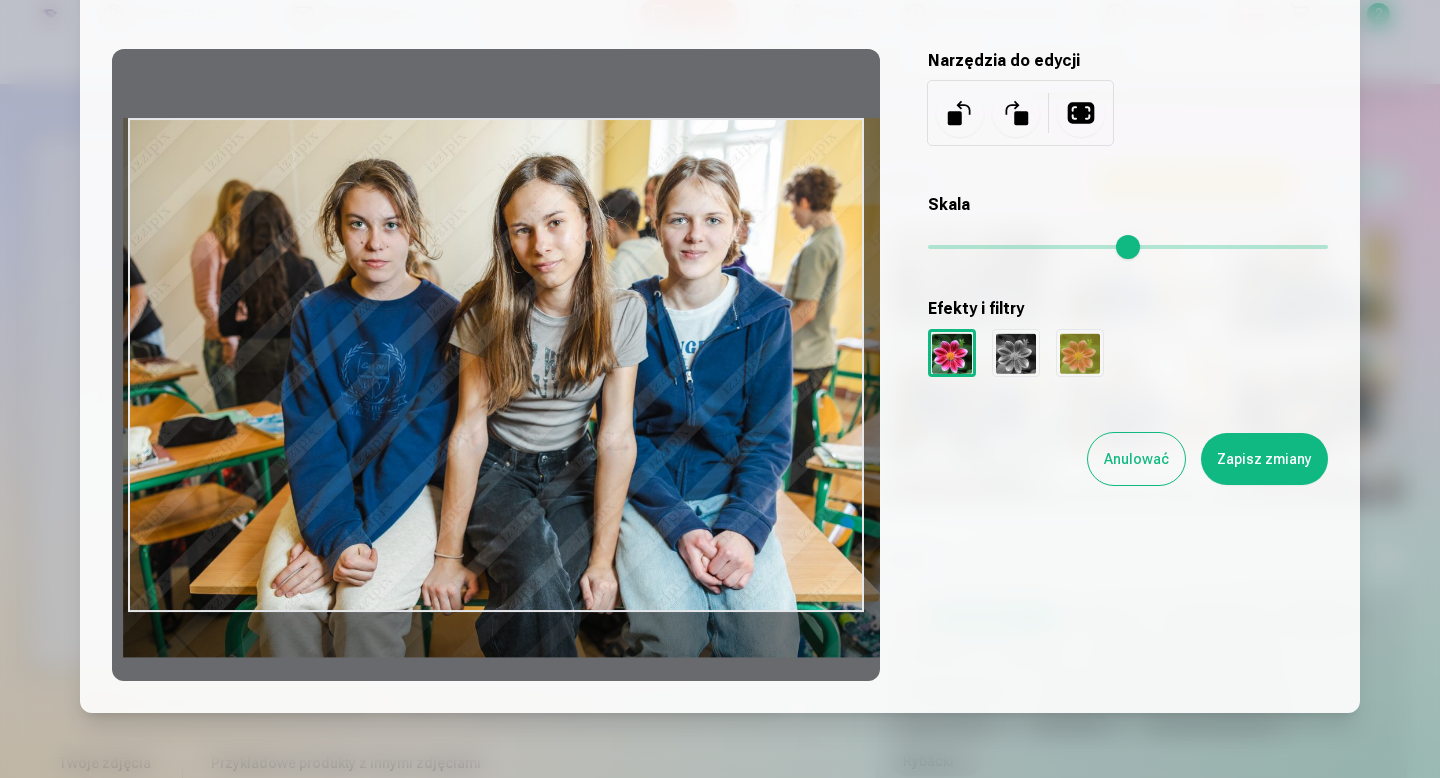 drag, startPoint x: 978, startPoint y: 248, endPoint x: 951, endPoint y: 252, distance: 27.294687 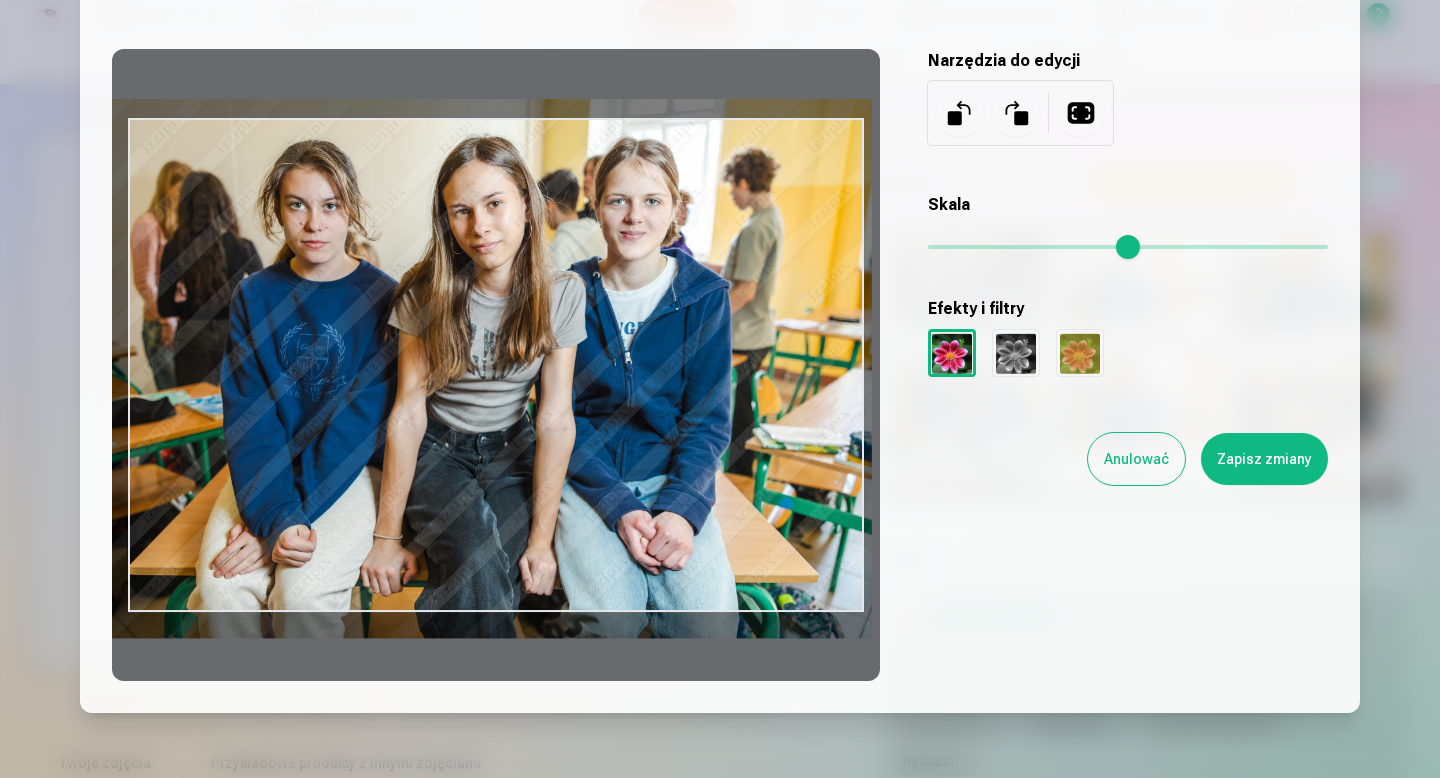 type on "****" 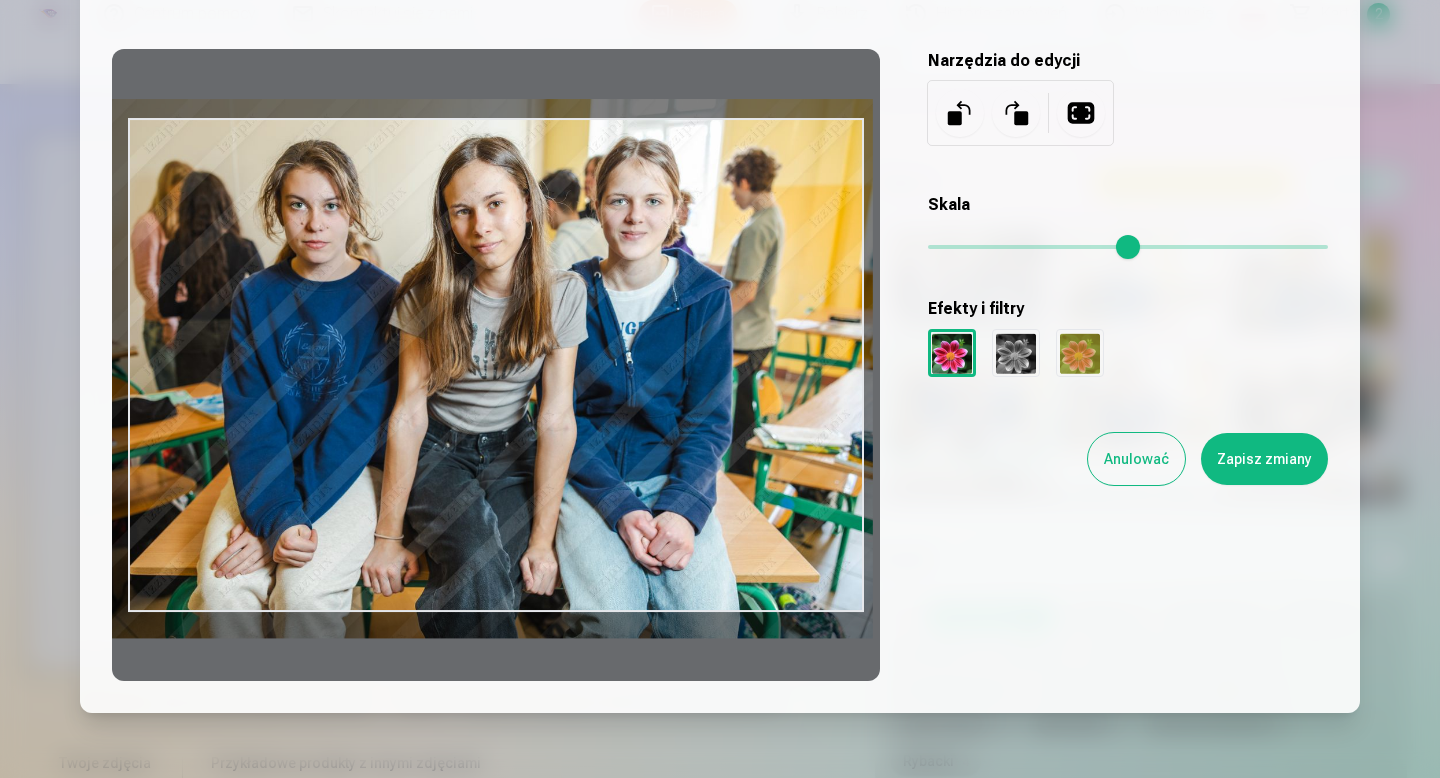 click on "Zapisz zmiany" at bounding box center (1264, 459) 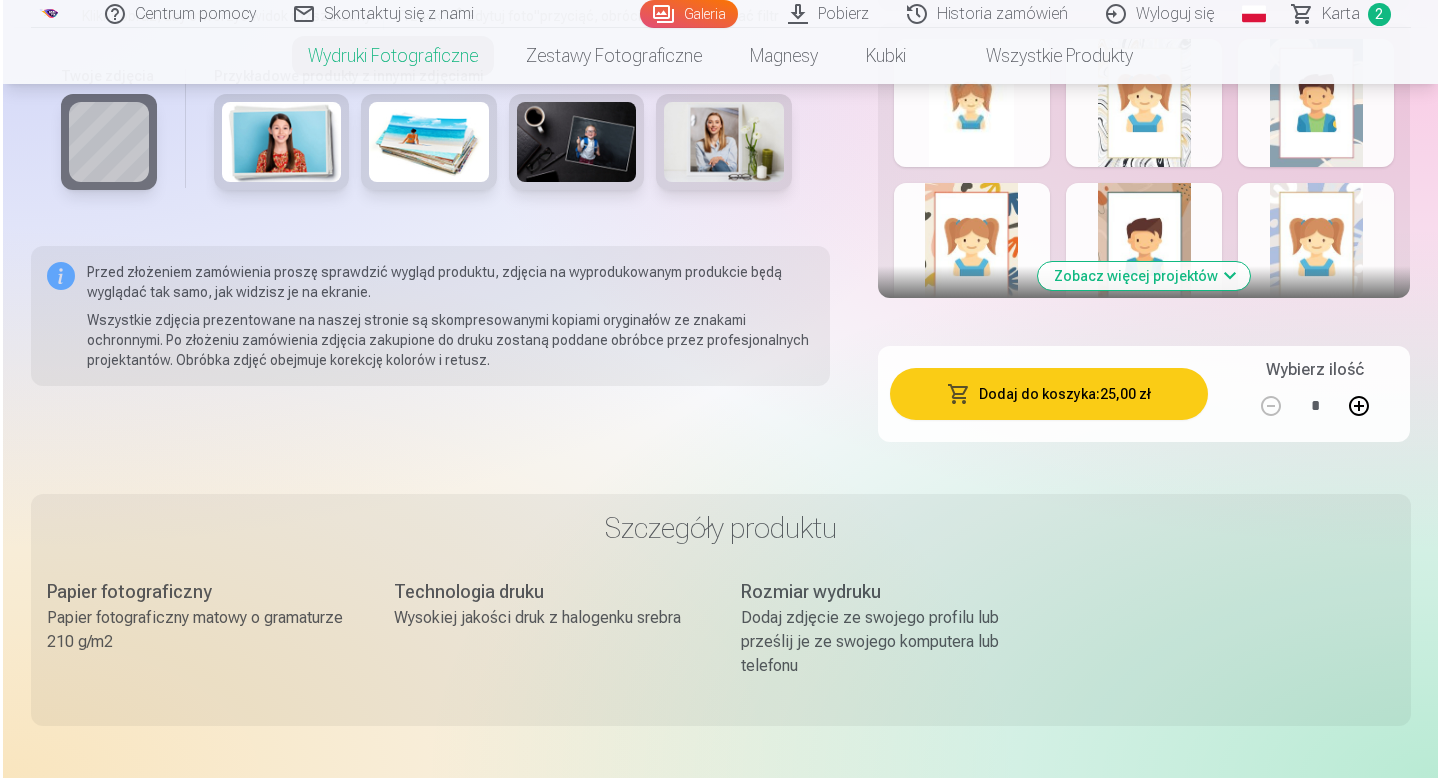 scroll, scrollTop: 1454, scrollLeft: 0, axis: vertical 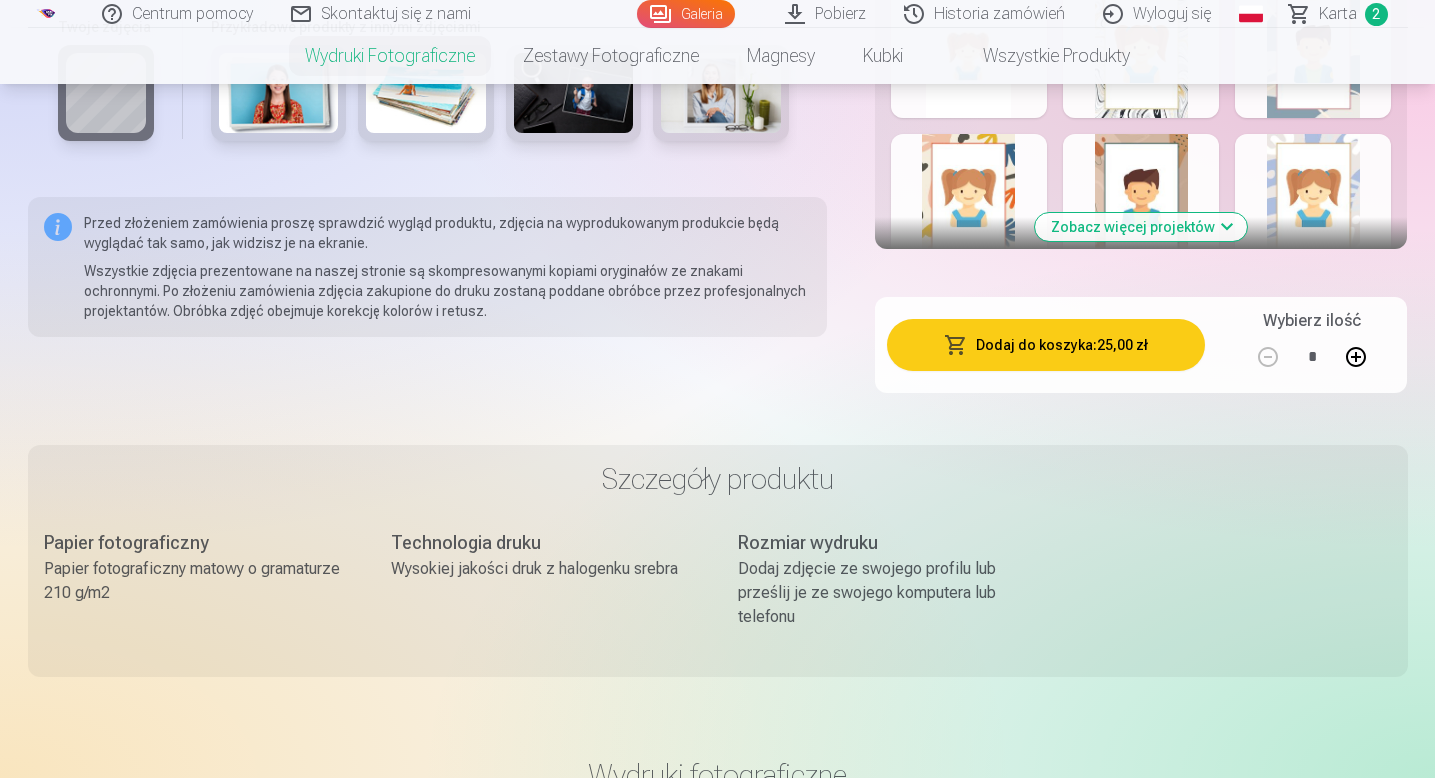 click on "Dodaj do koszyka :  25,00 zł" at bounding box center (1046, 345) 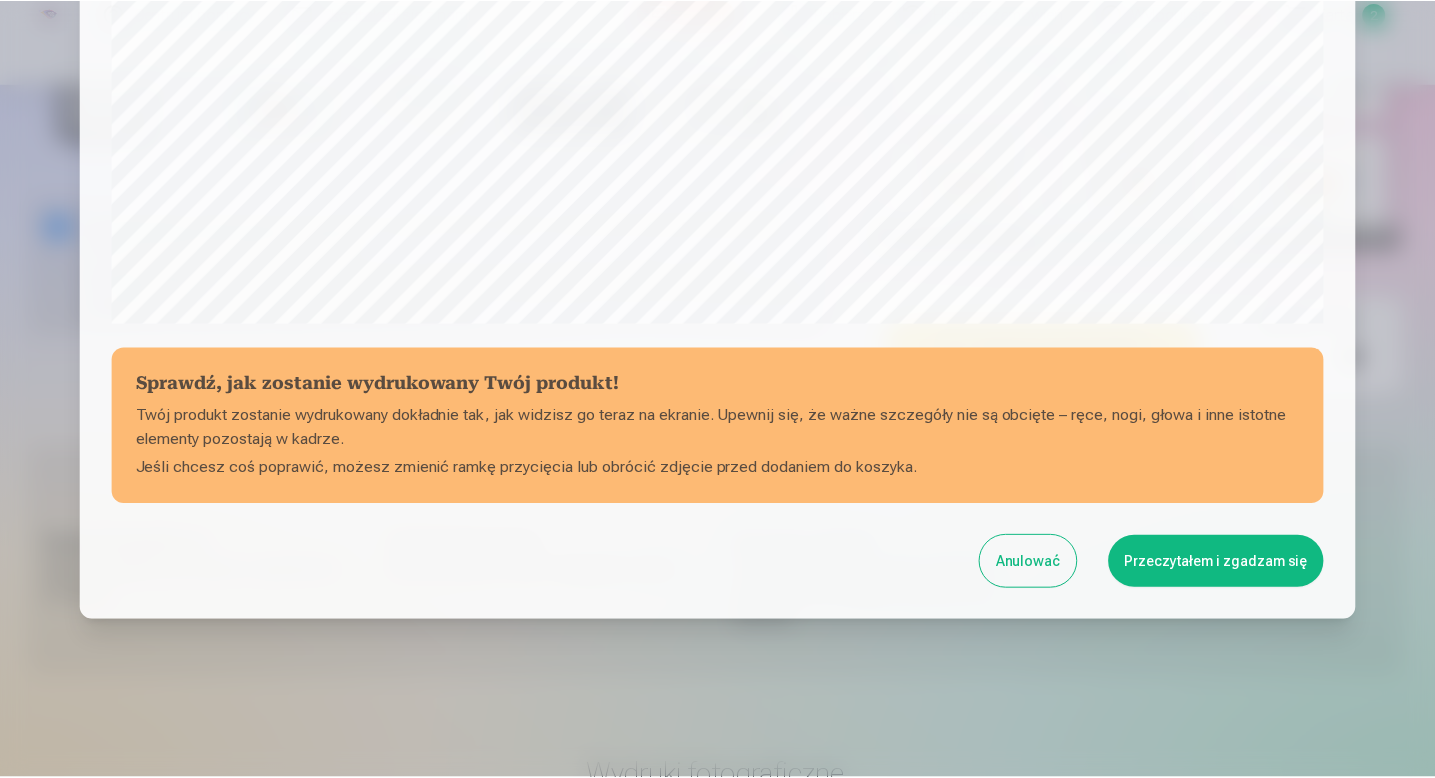 scroll, scrollTop: 662, scrollLeft: 0, axis: vertical 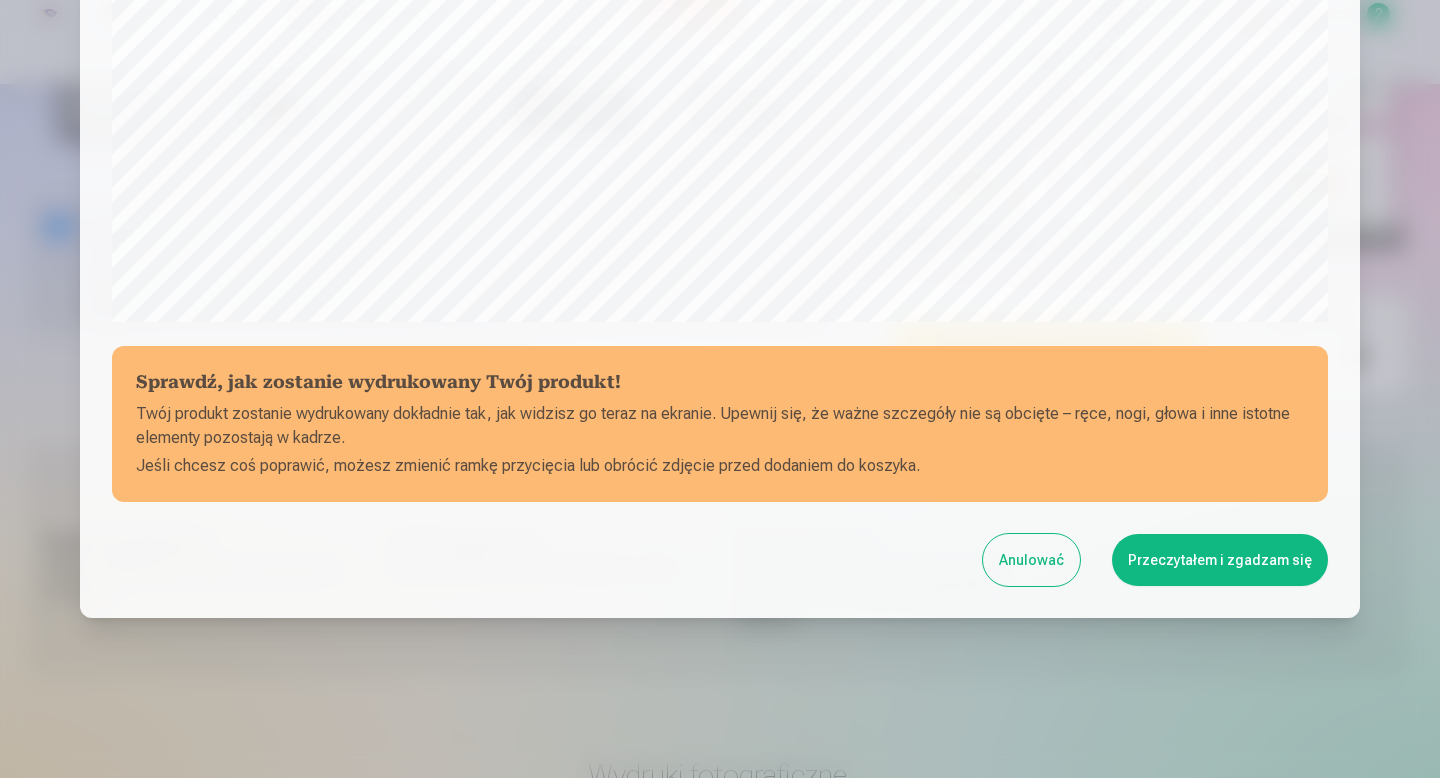 click on "Przeczytałem i zgadzam się" at bounding box center [1220, 560] 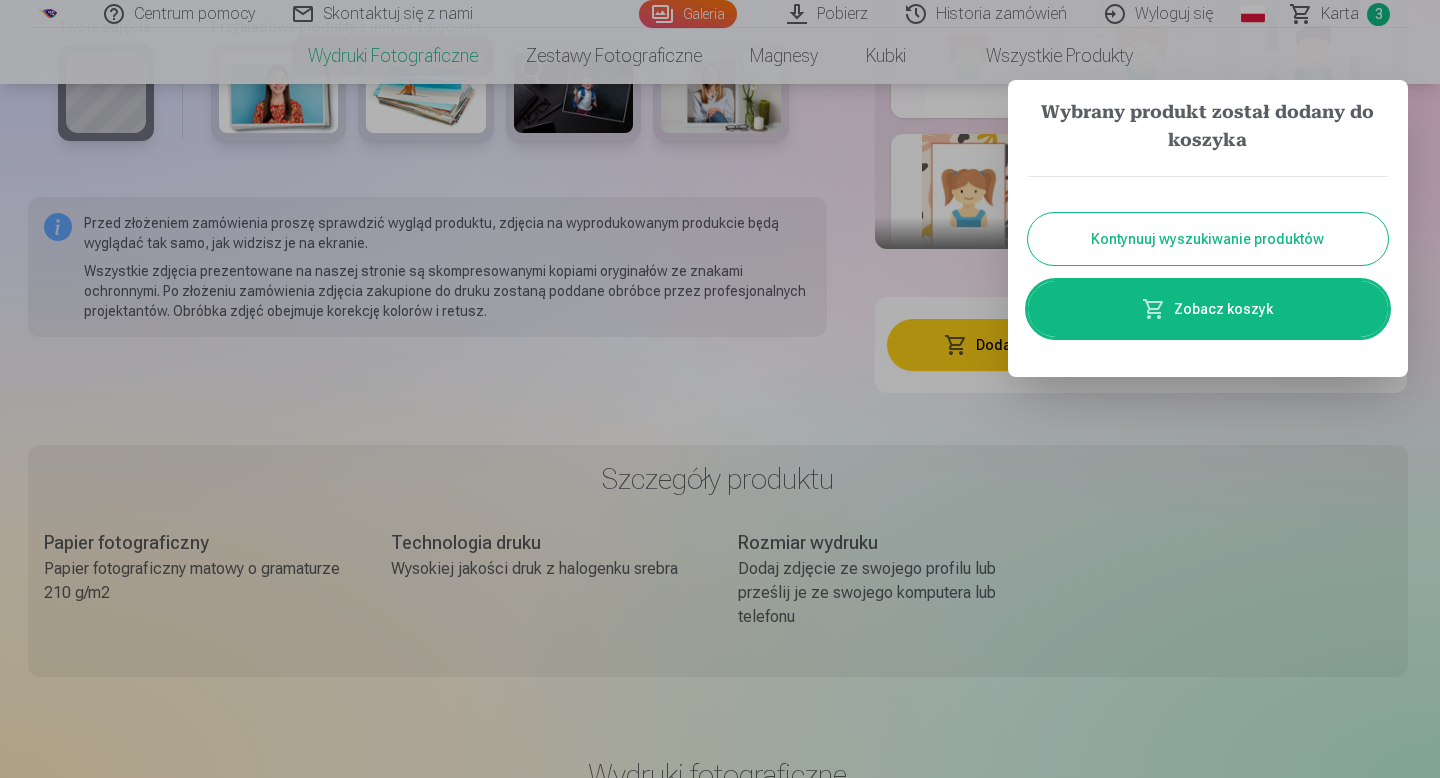 click at bounding box center [720, 389] 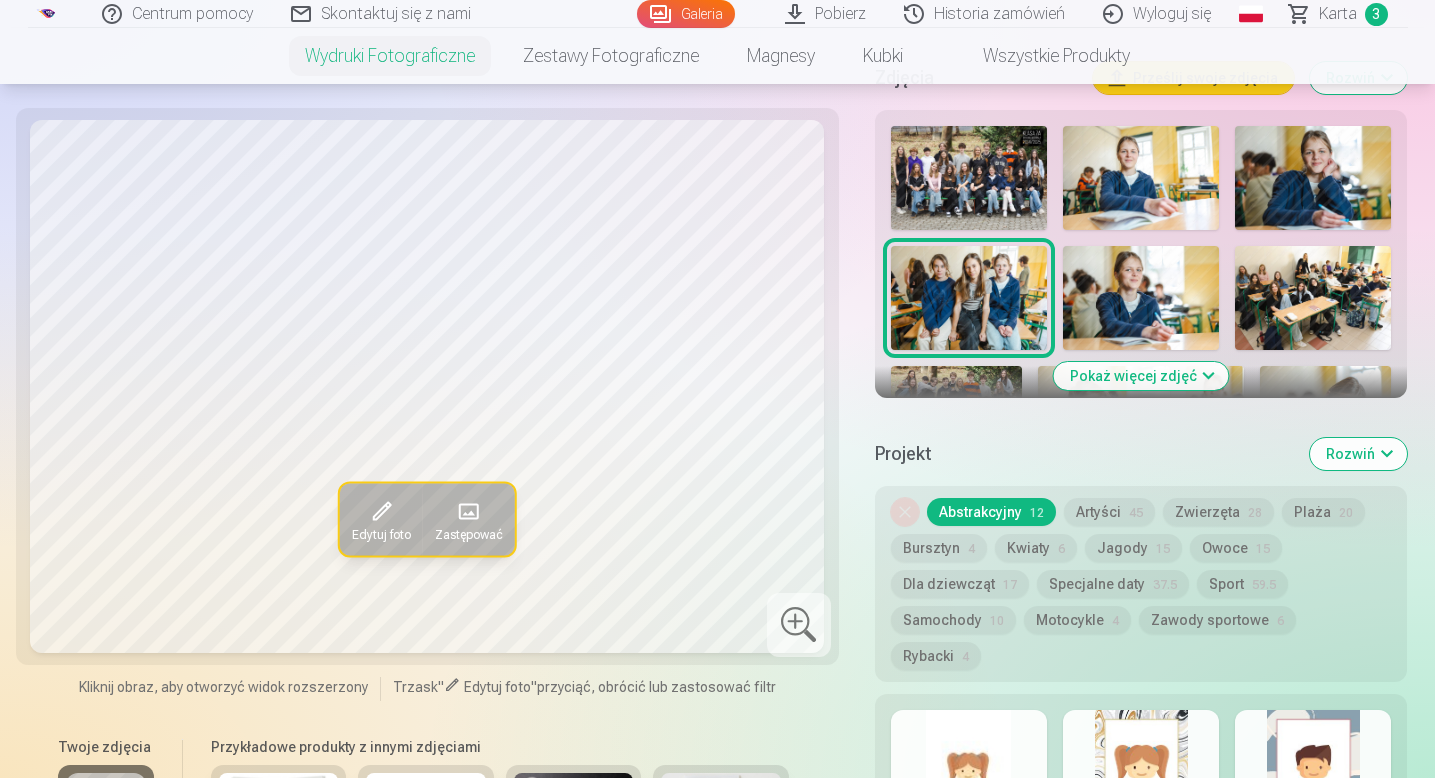 scroll, scrollTop: 733, scrollLeft: 0, axis: vertical 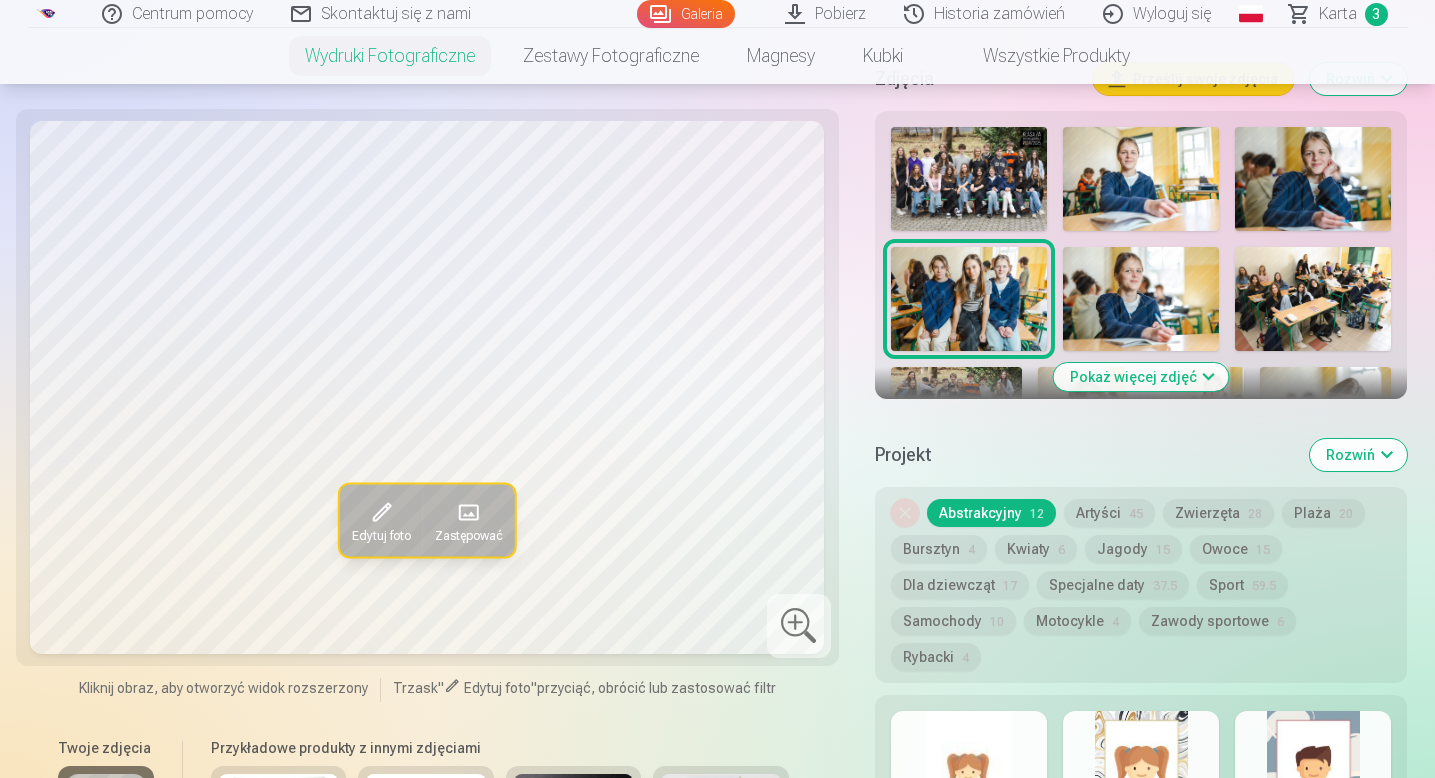 click on "Pokaż więcej zdjęć" at bounding box center (1141, 377) 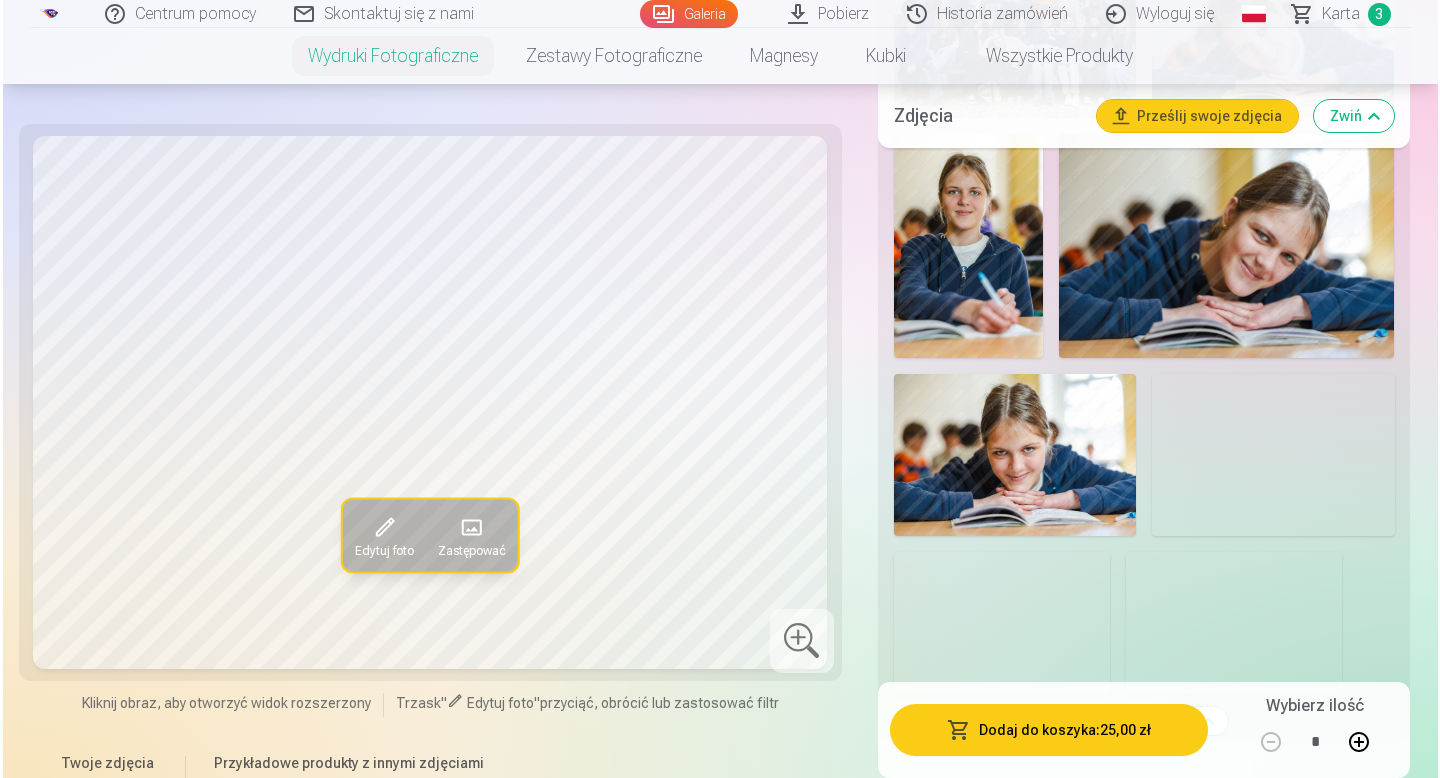 scroll, scrollTop: 1488, scrollLeft: 0, axis: vertical 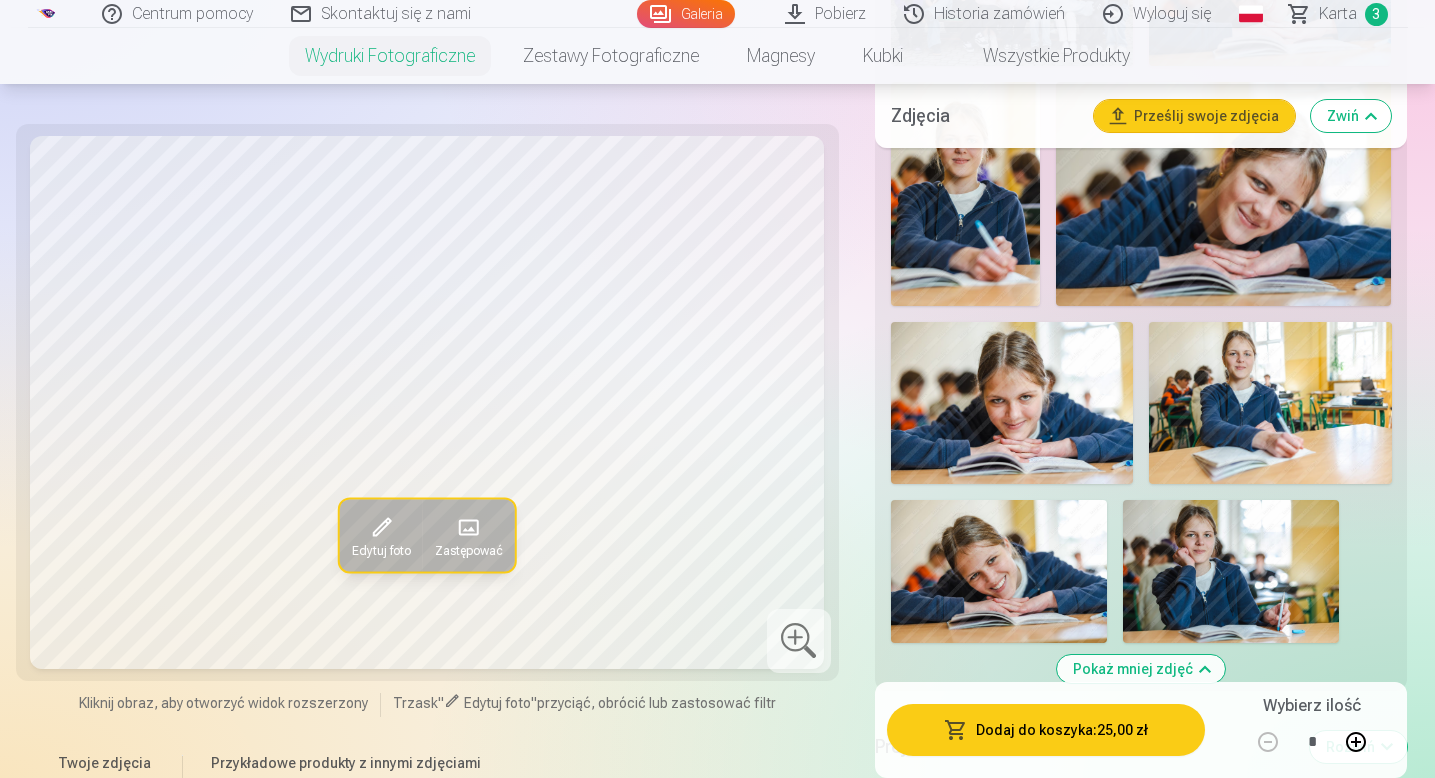 click at bounding box center (999, 572) 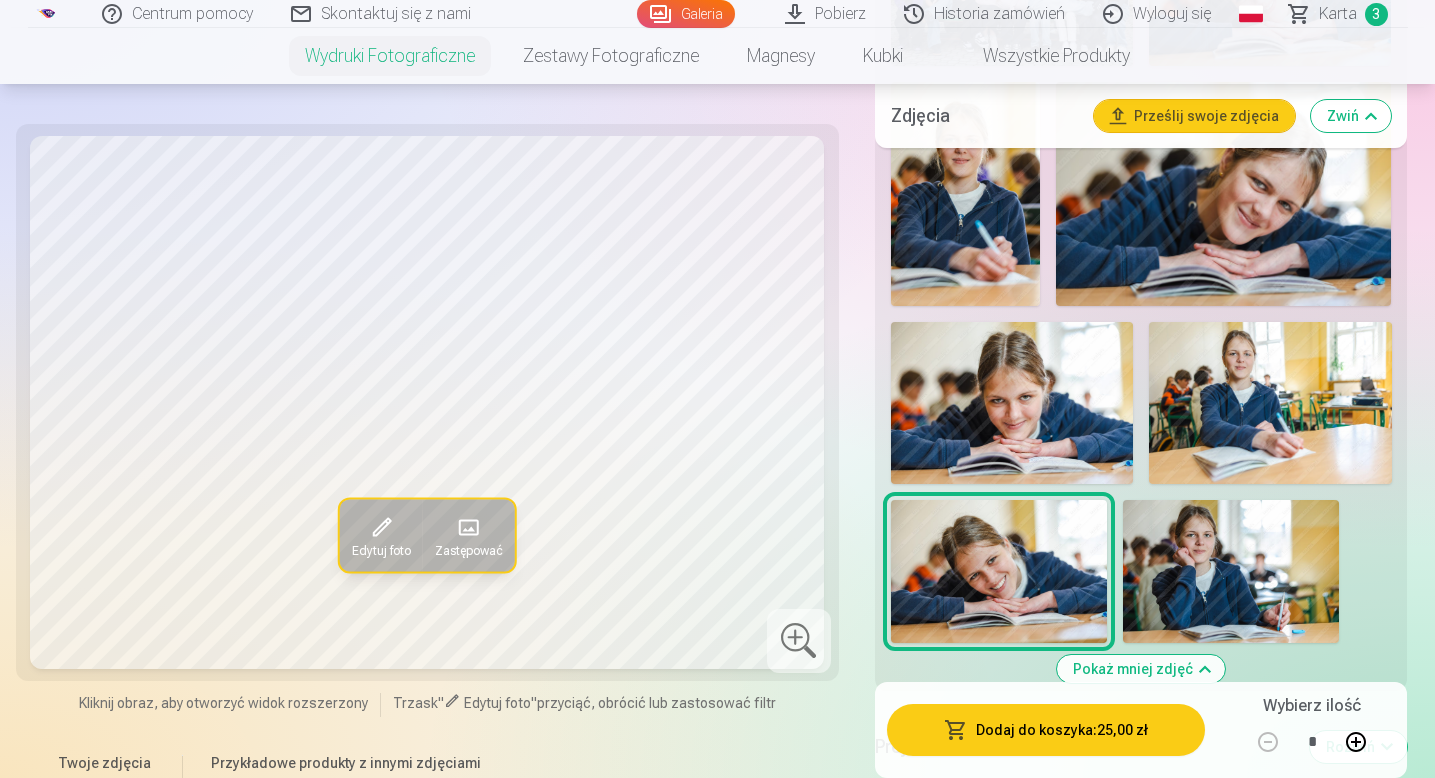 click on "Dodaj do koszyka :  25,00 zł" at bounding box center (1046, 730) 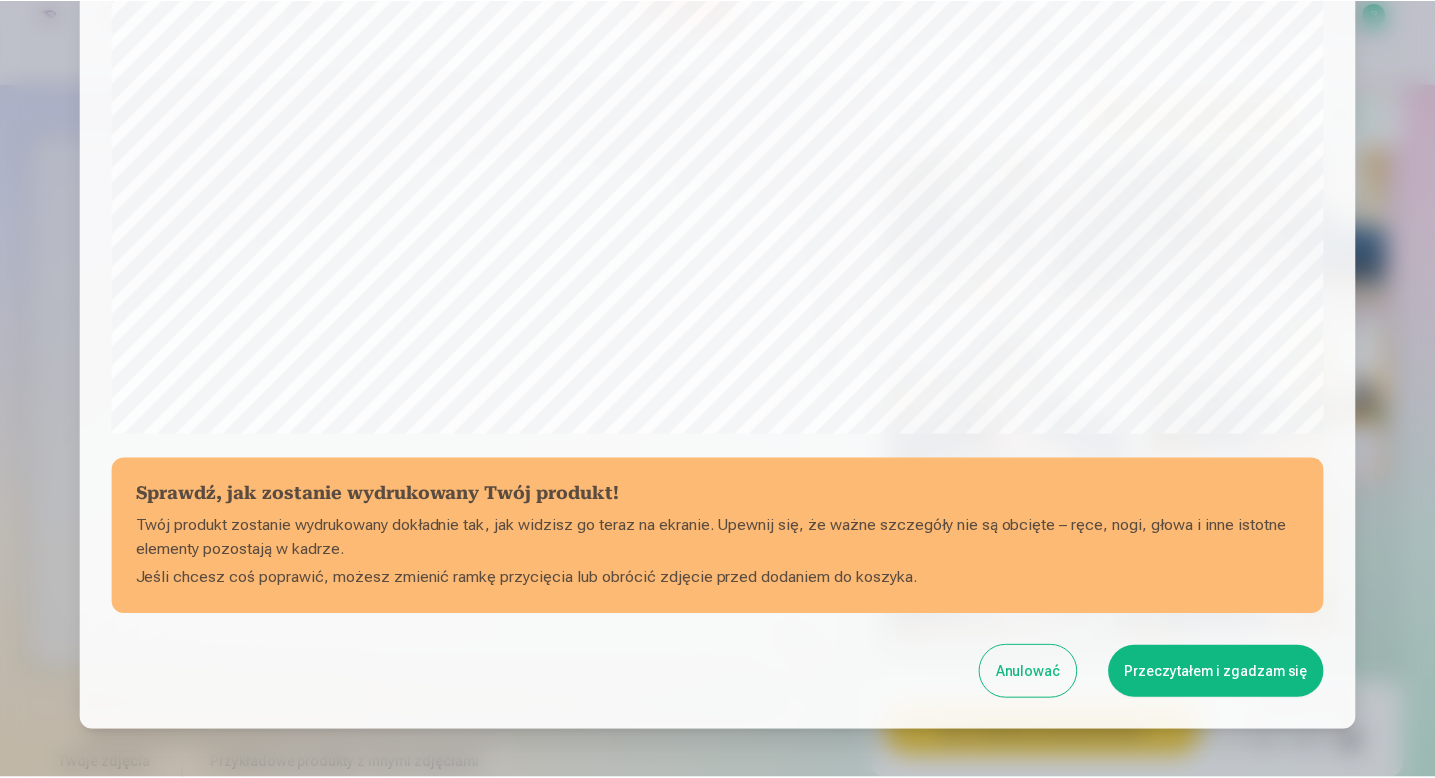 scroll, scrollTop: 662, scrollLeft: 0, axis: vertical 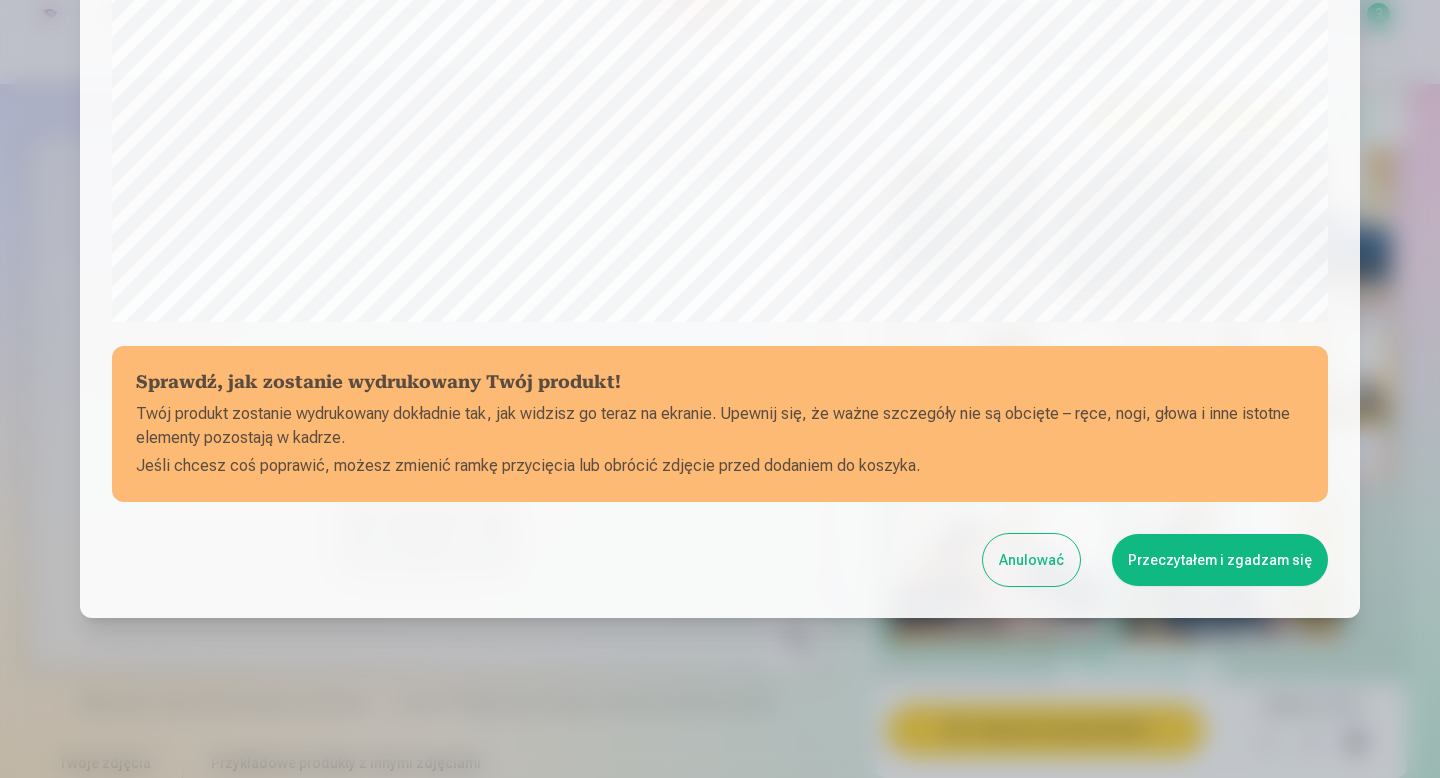 click on "Przeczytałem i zgadzam się" at bounding box center (1220, 560) 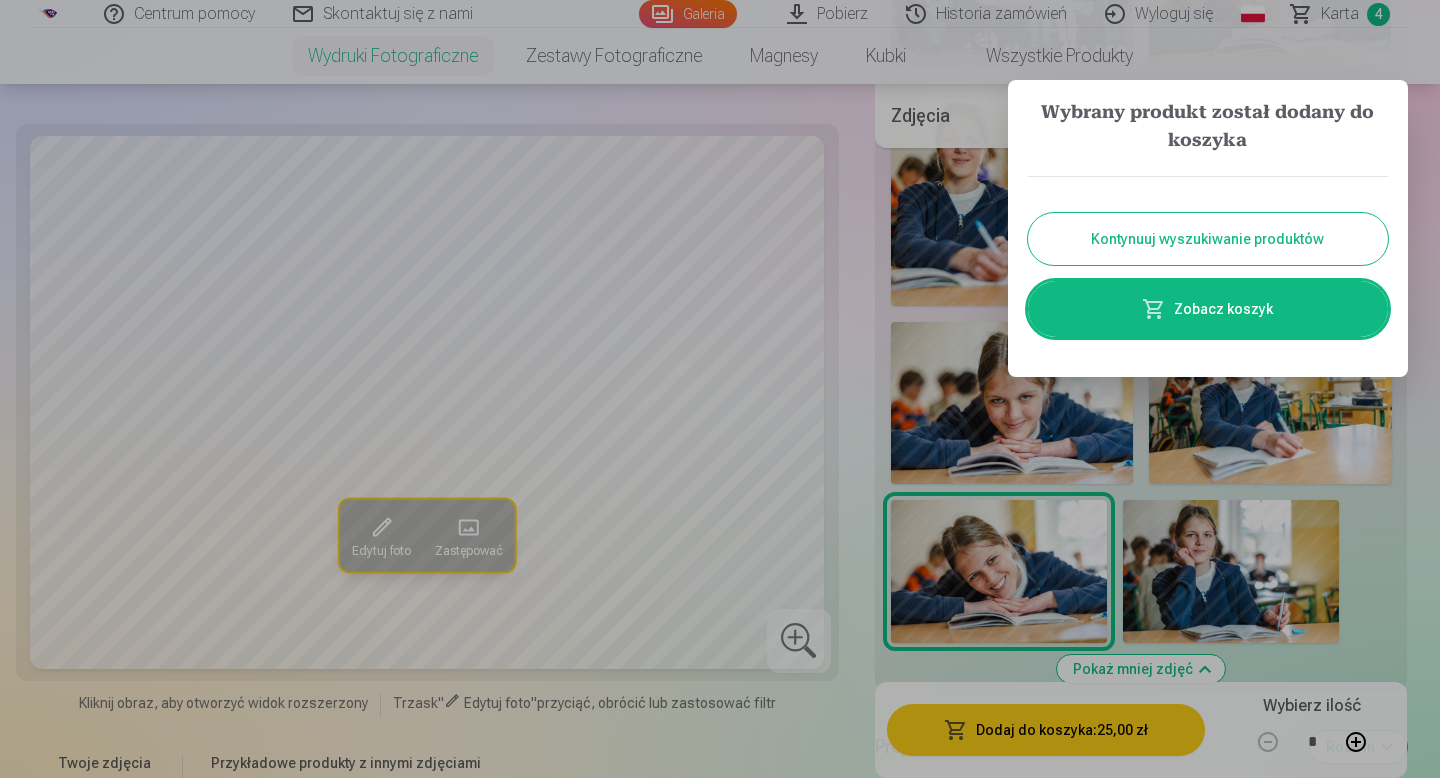 click at bounding box center (720, 389) 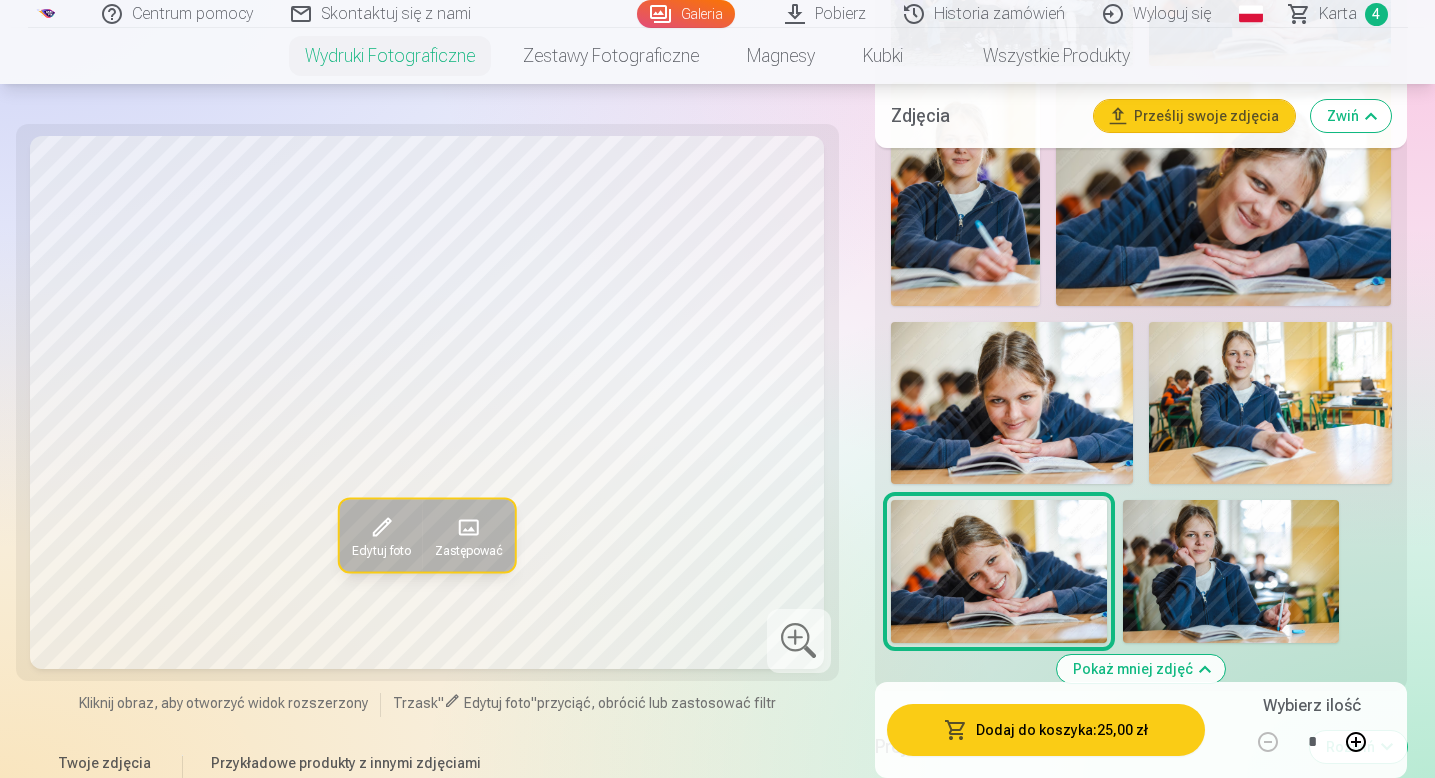 click on "Karta" at bounding box center [1338, 14] 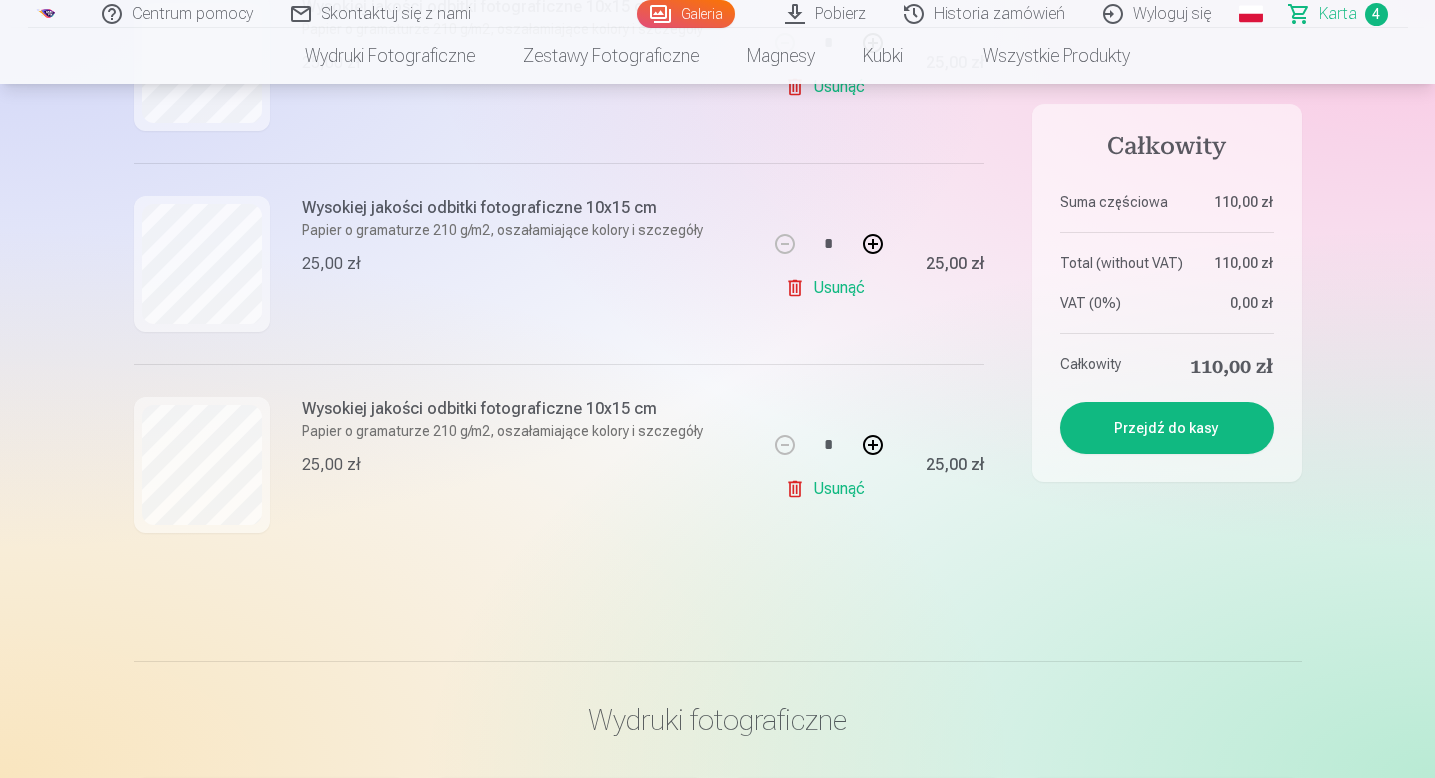 scroll, scrollTop: 709, scrollLeft: 0, axis: vertical 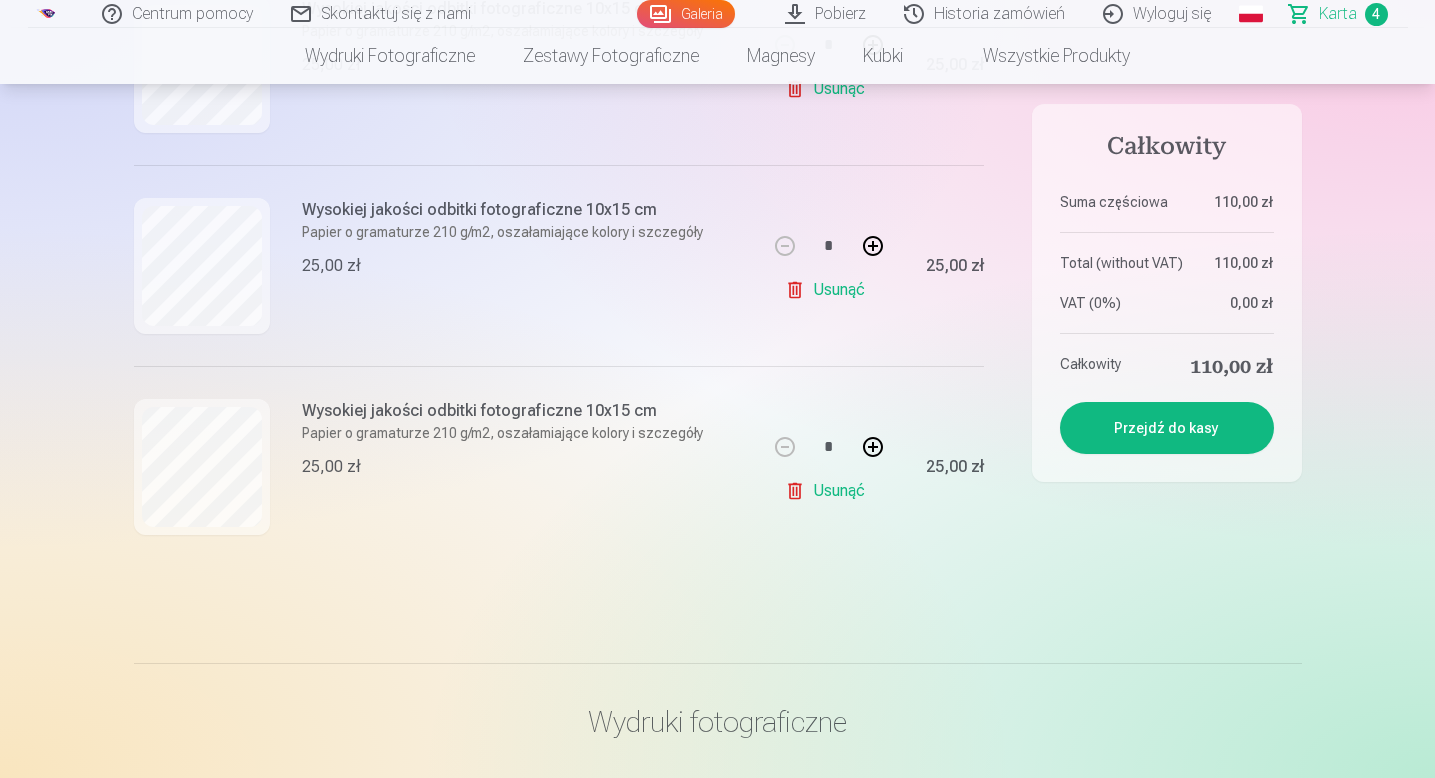 click on "Przejdź do kasy" at bounding box center [1167, 428] 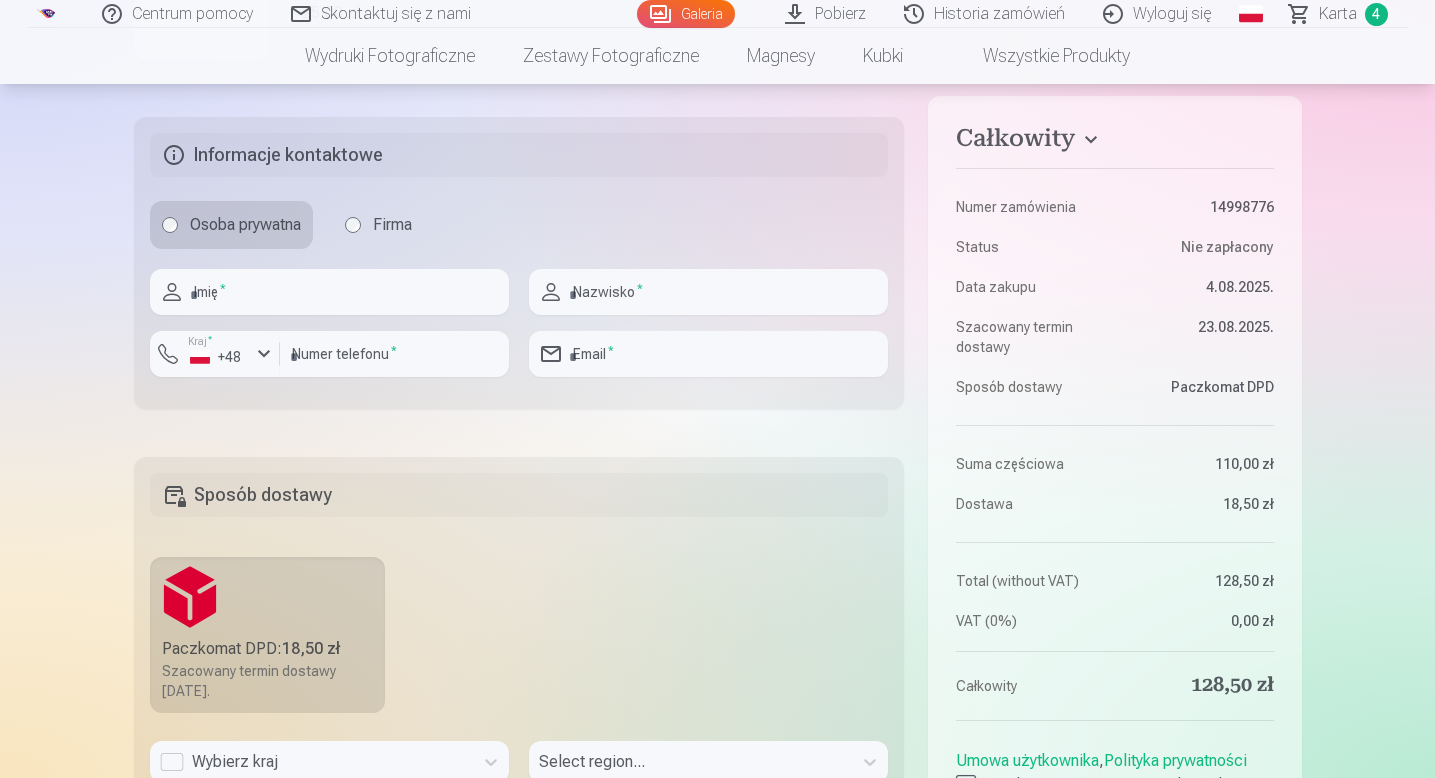scroll, scrollTop: 1089, scrollLeft: 0, axis: vertical 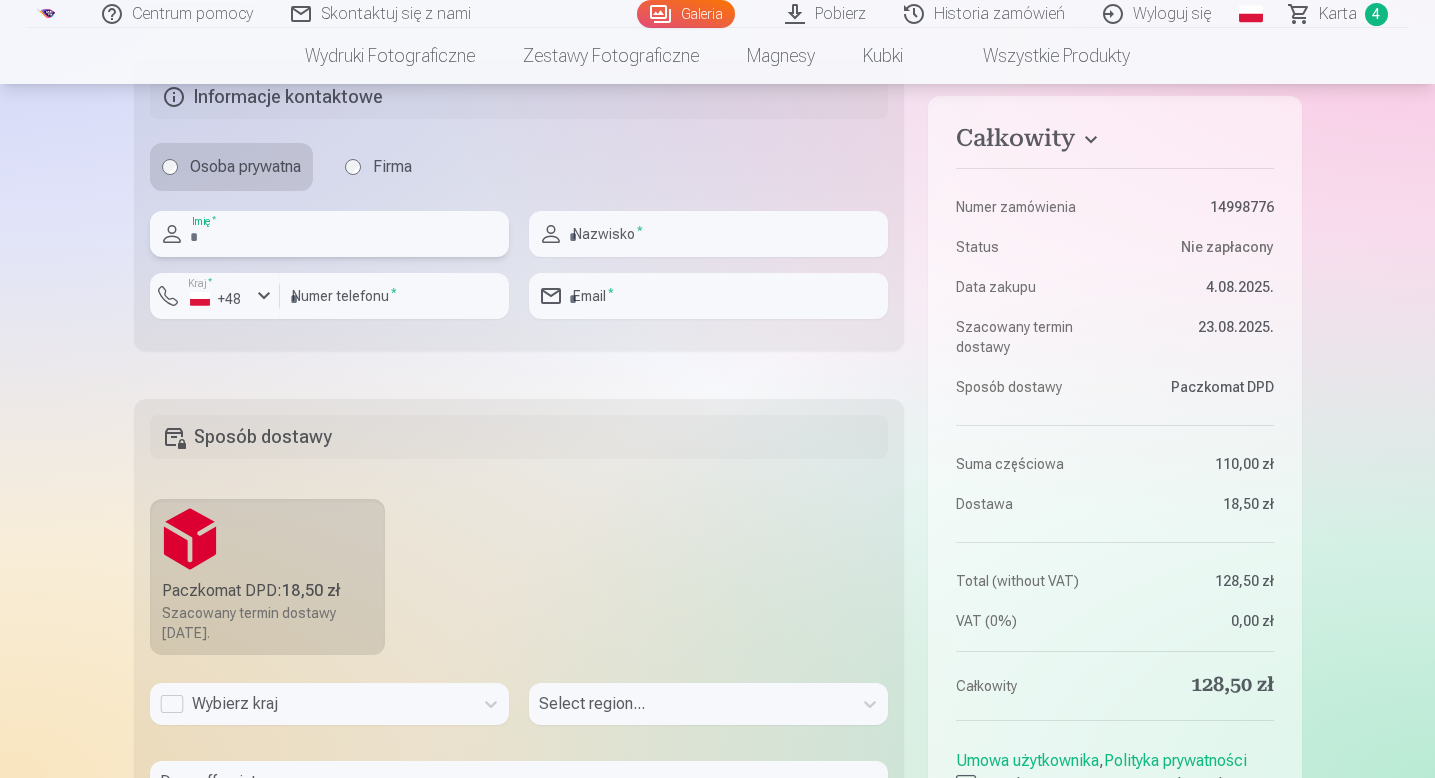 click at bounding box center (329, 234) 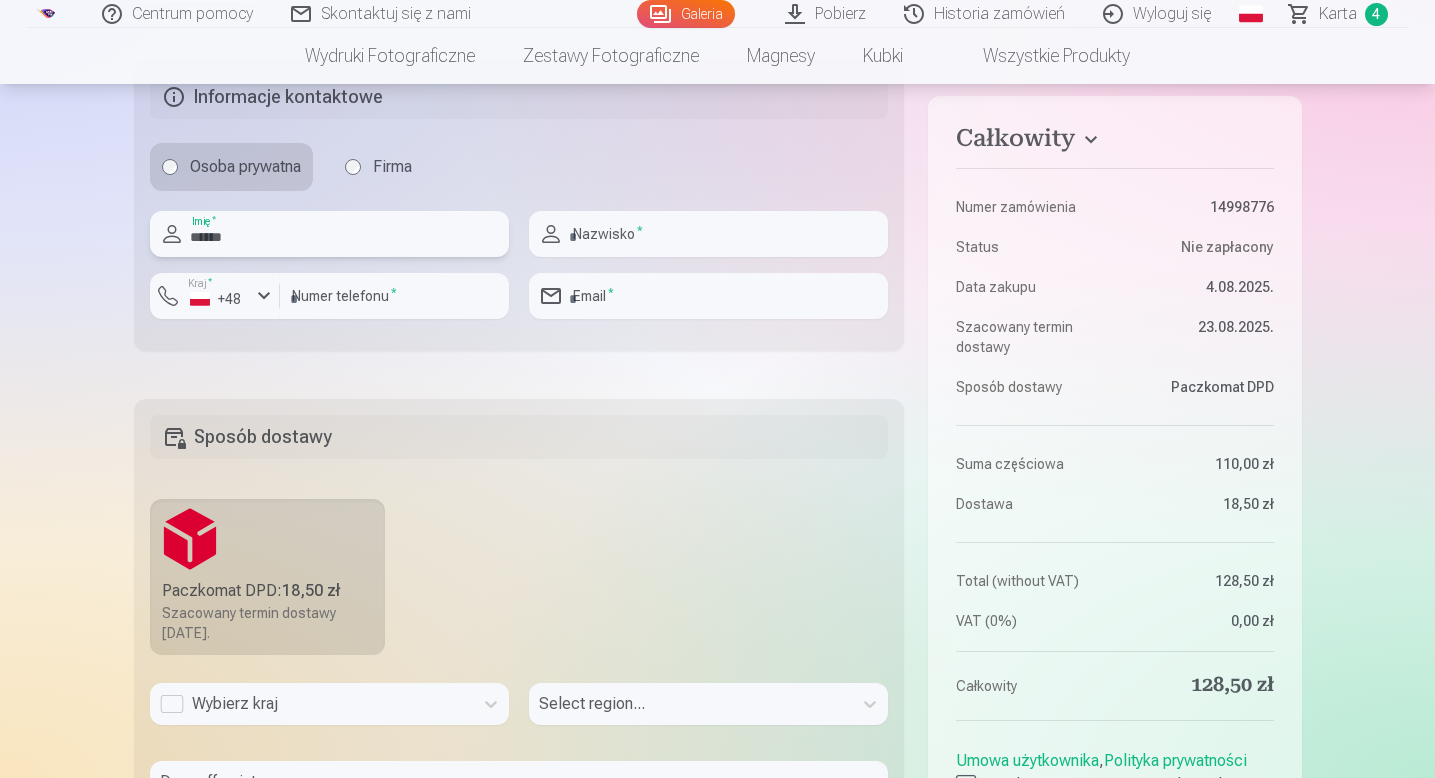 type on "******" 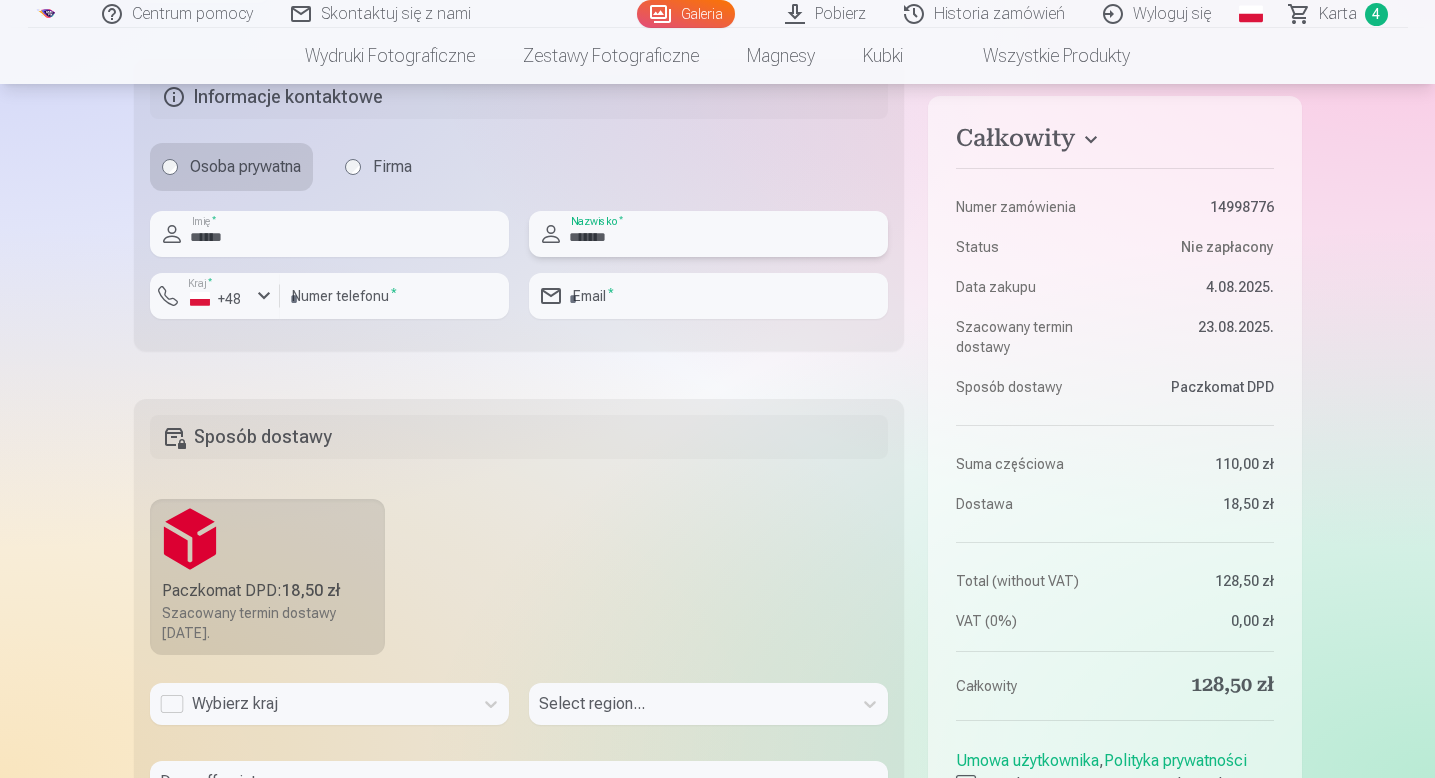 type on "*******" 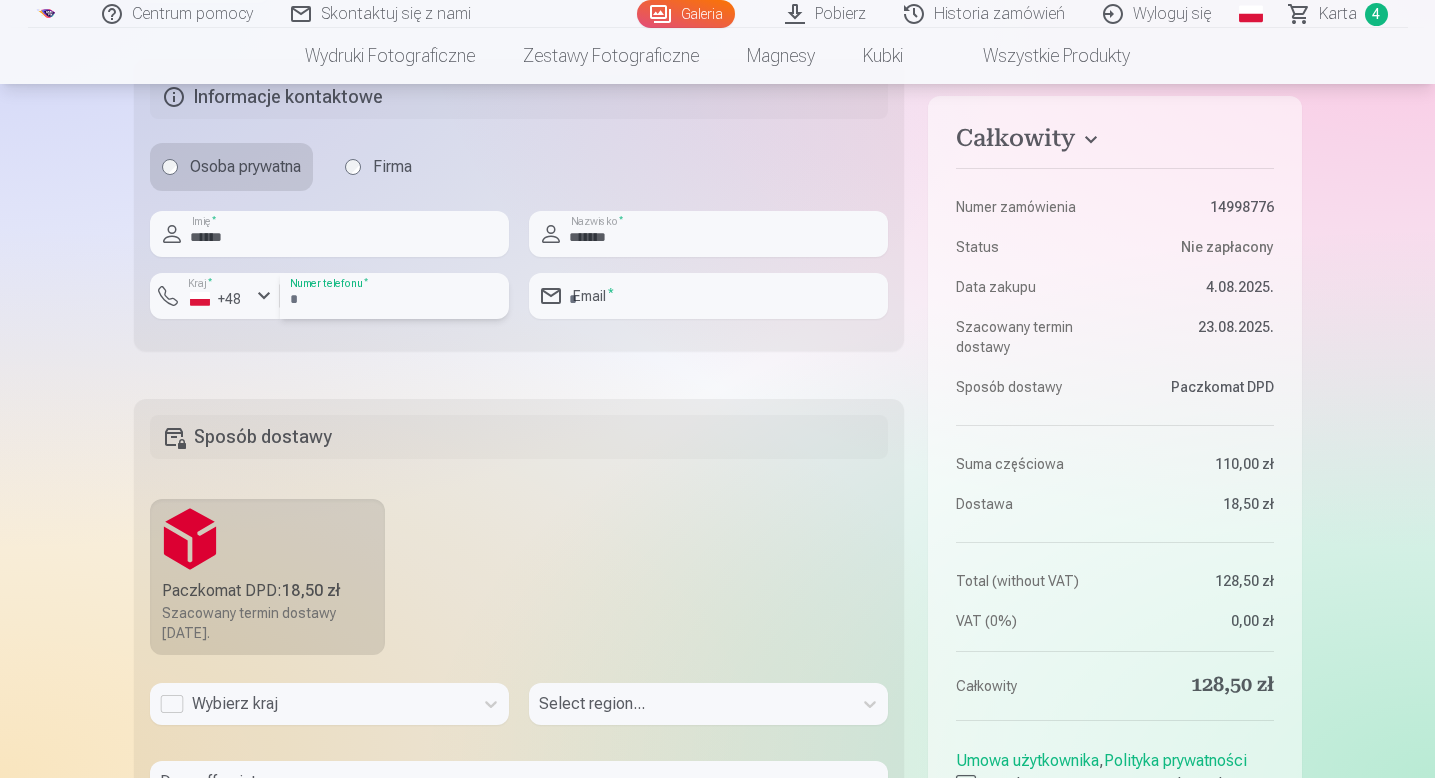 click at bounding box center [394, 296] 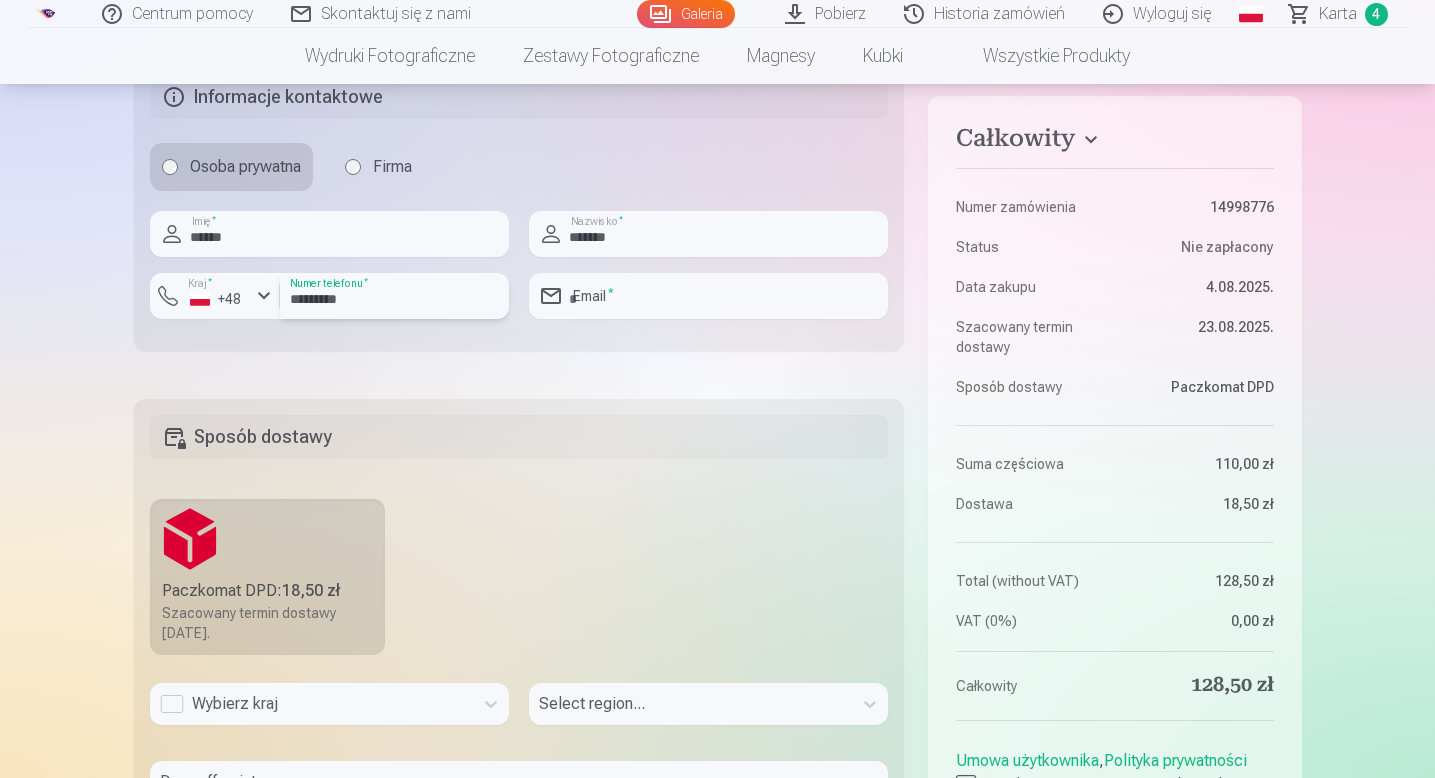 type on "*********" 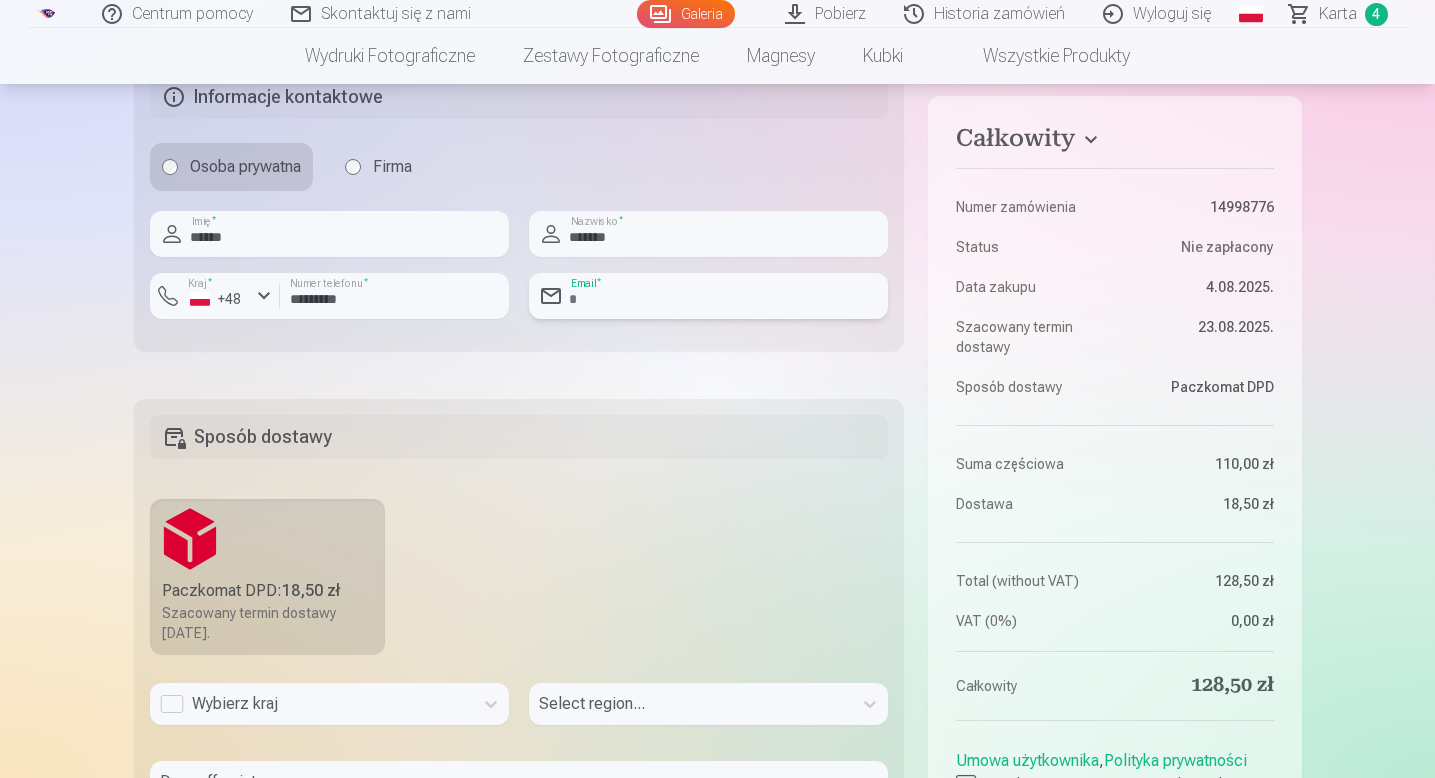 click at bounding box center [708, 296] 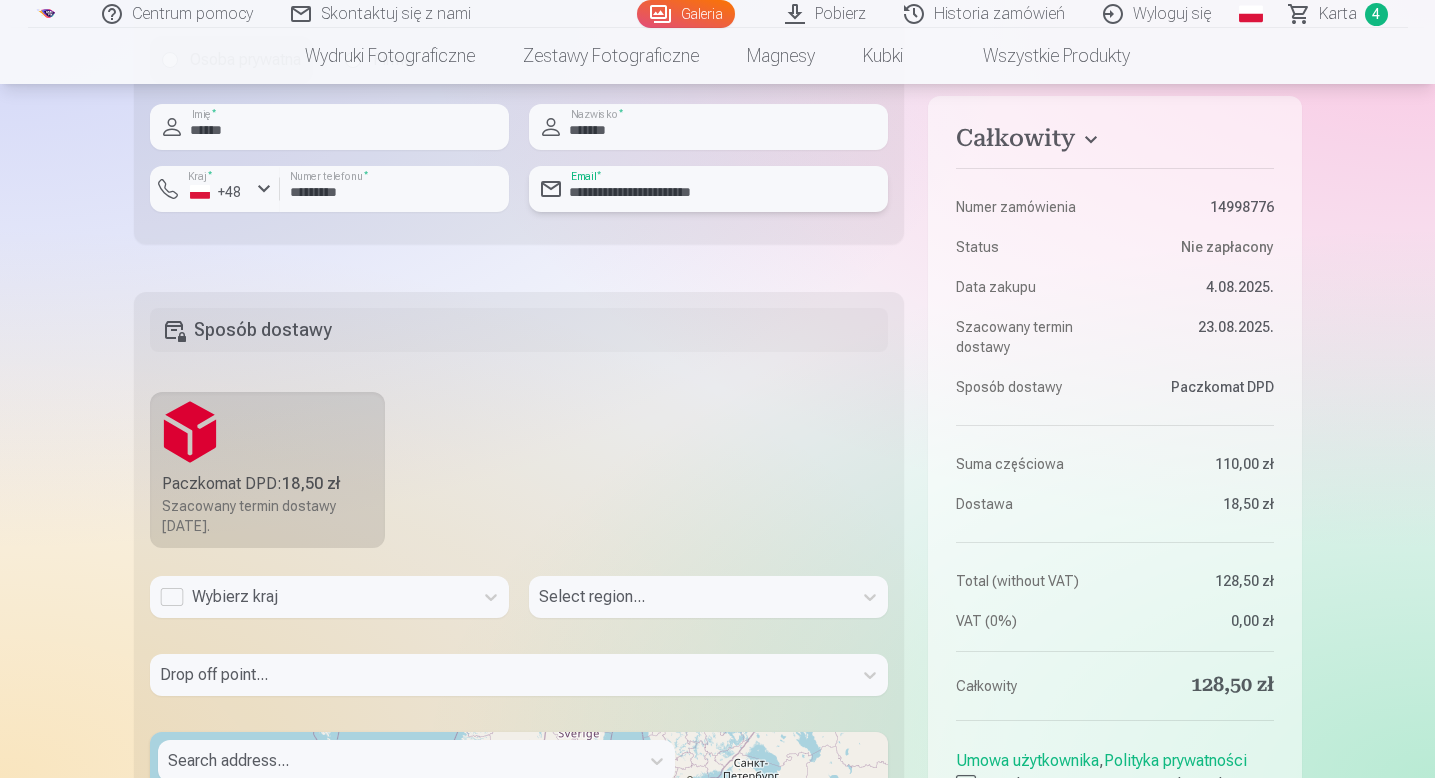 scroll, scrollTop: 1399, scrollLeft: 0, axis: vertical 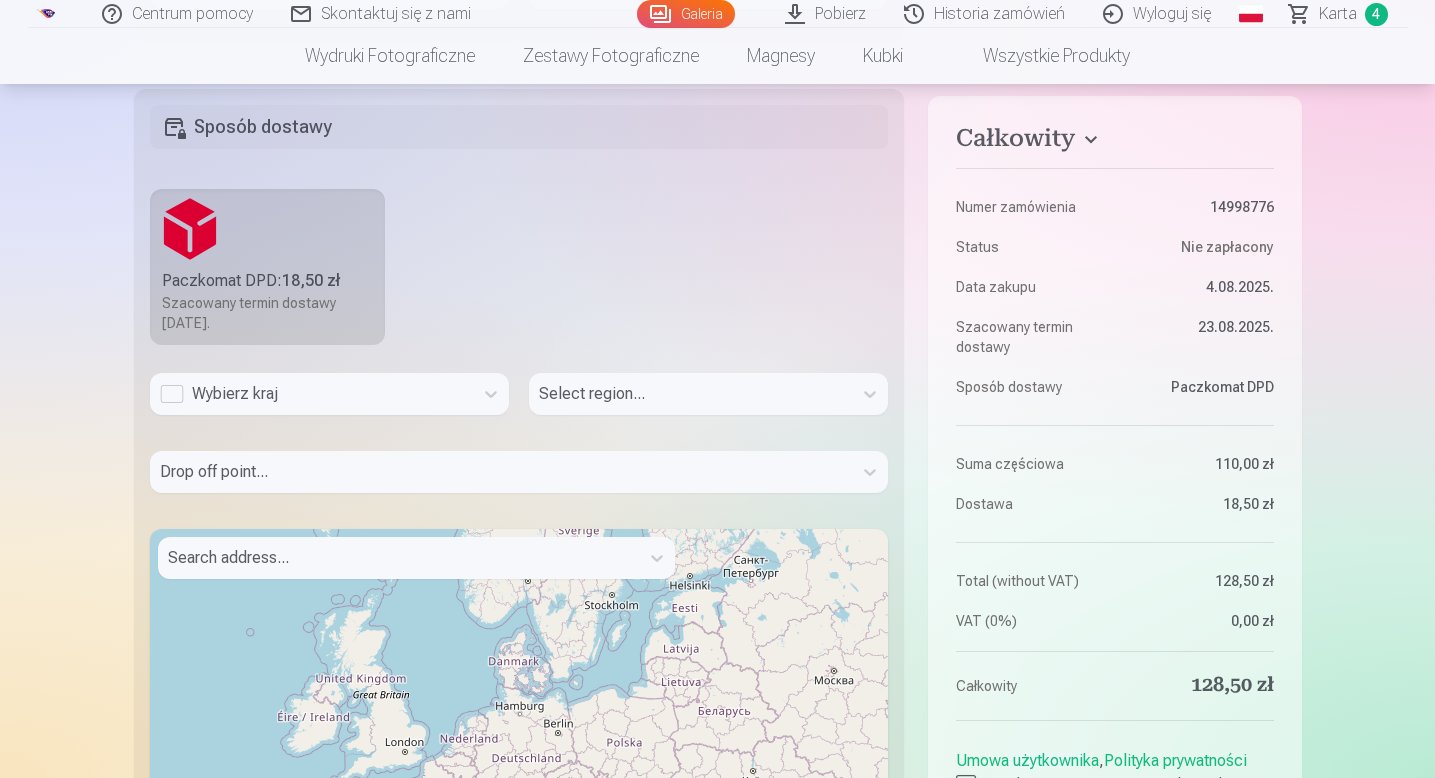 type on "**********" 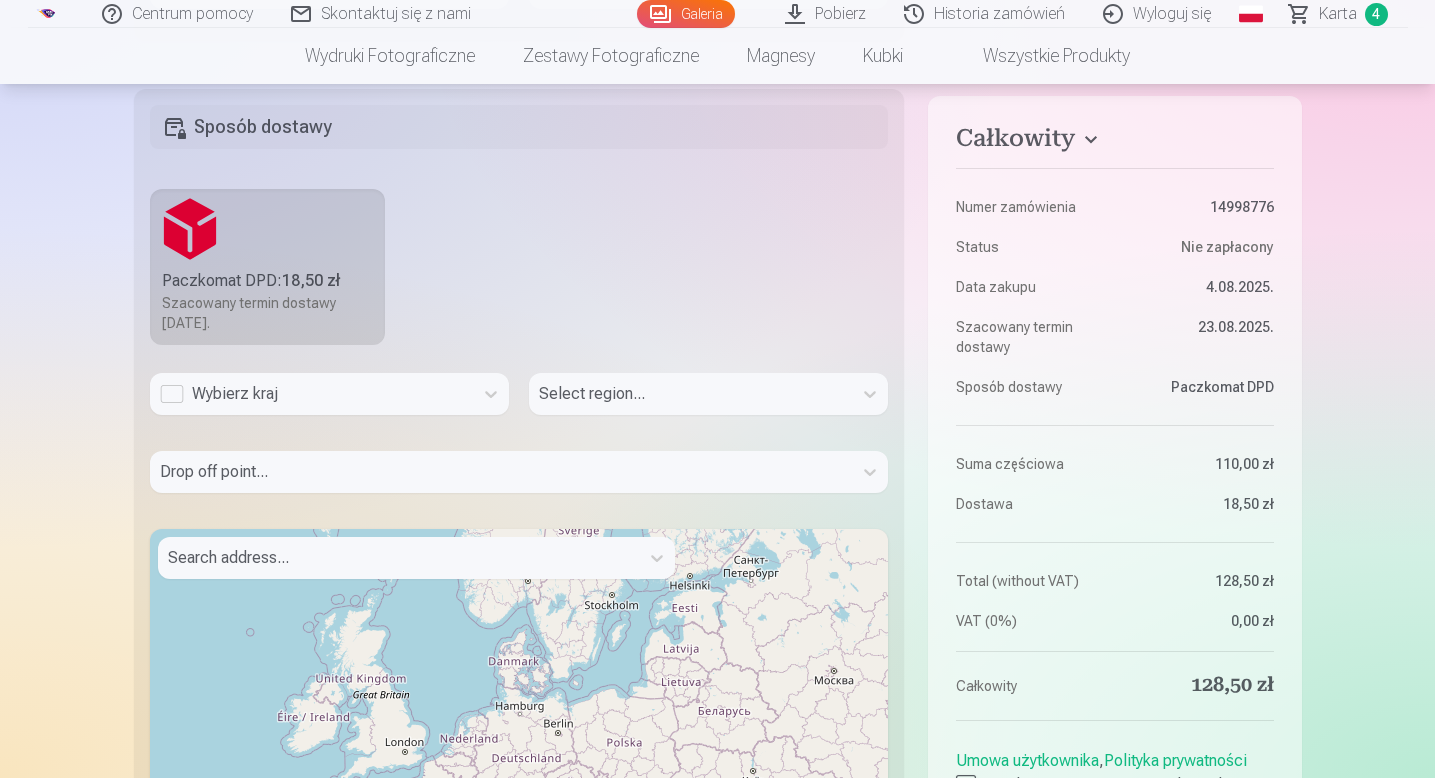click on "Select region..." at bounding box center [708, 402] 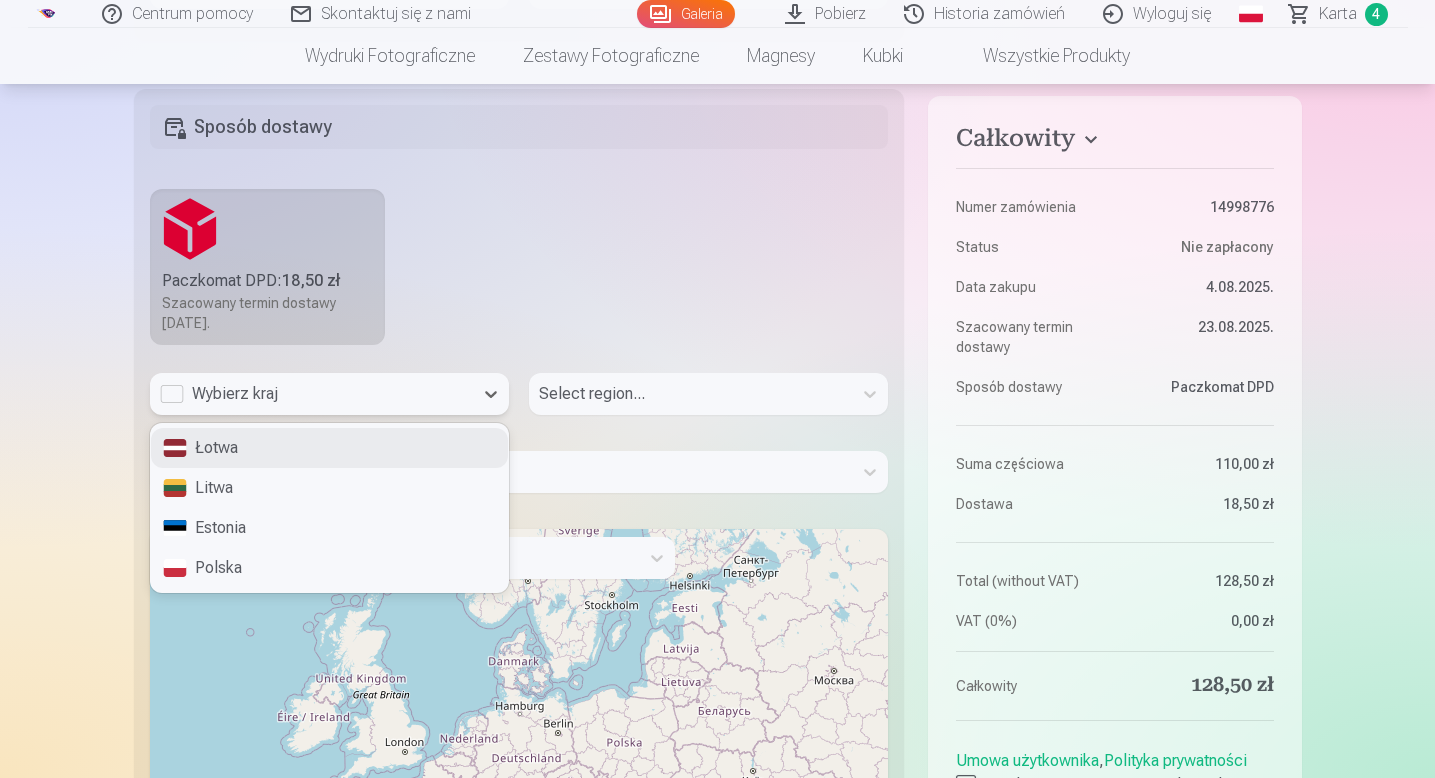 click on "Wybierz kraj" at bounding box center [311, 394] 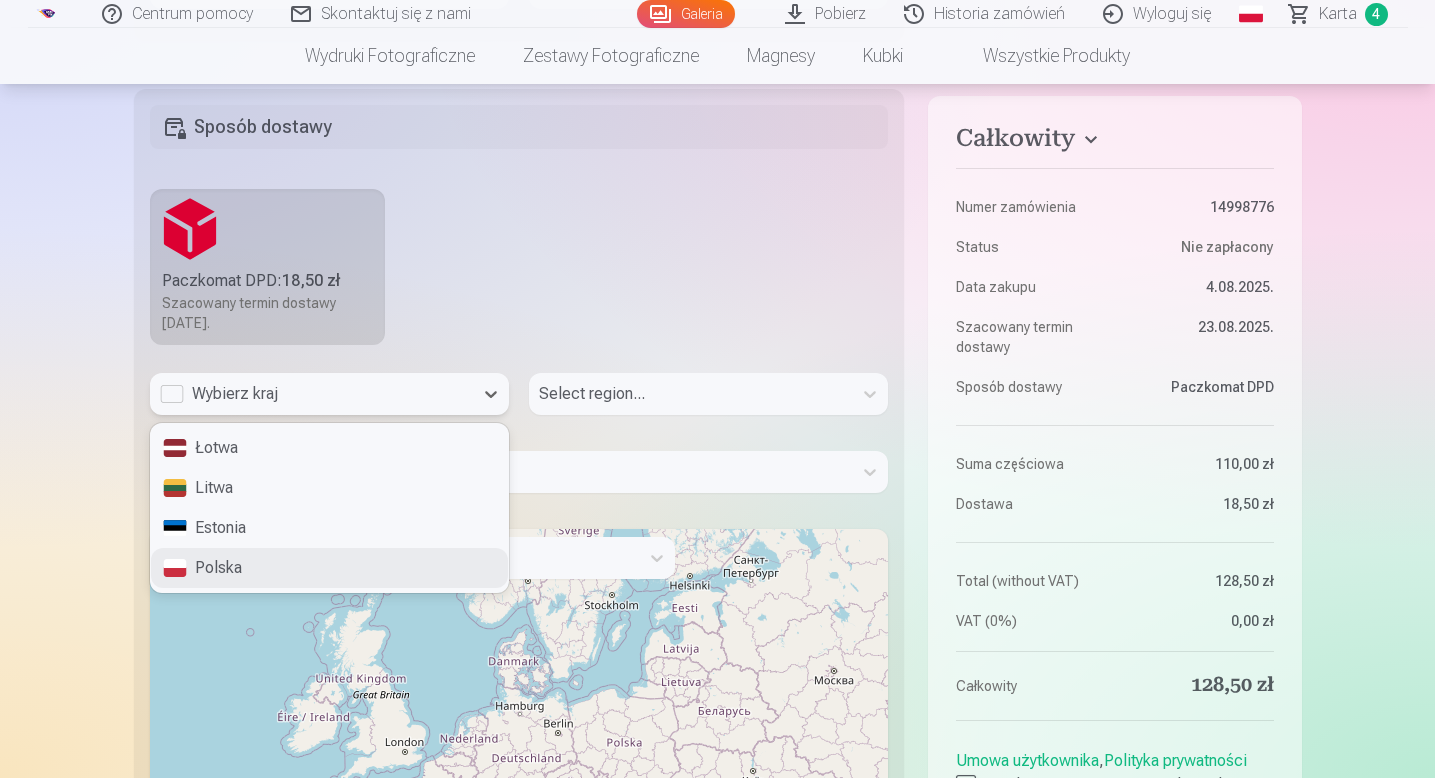 click on "Polska" at bounding box center [329, 568] 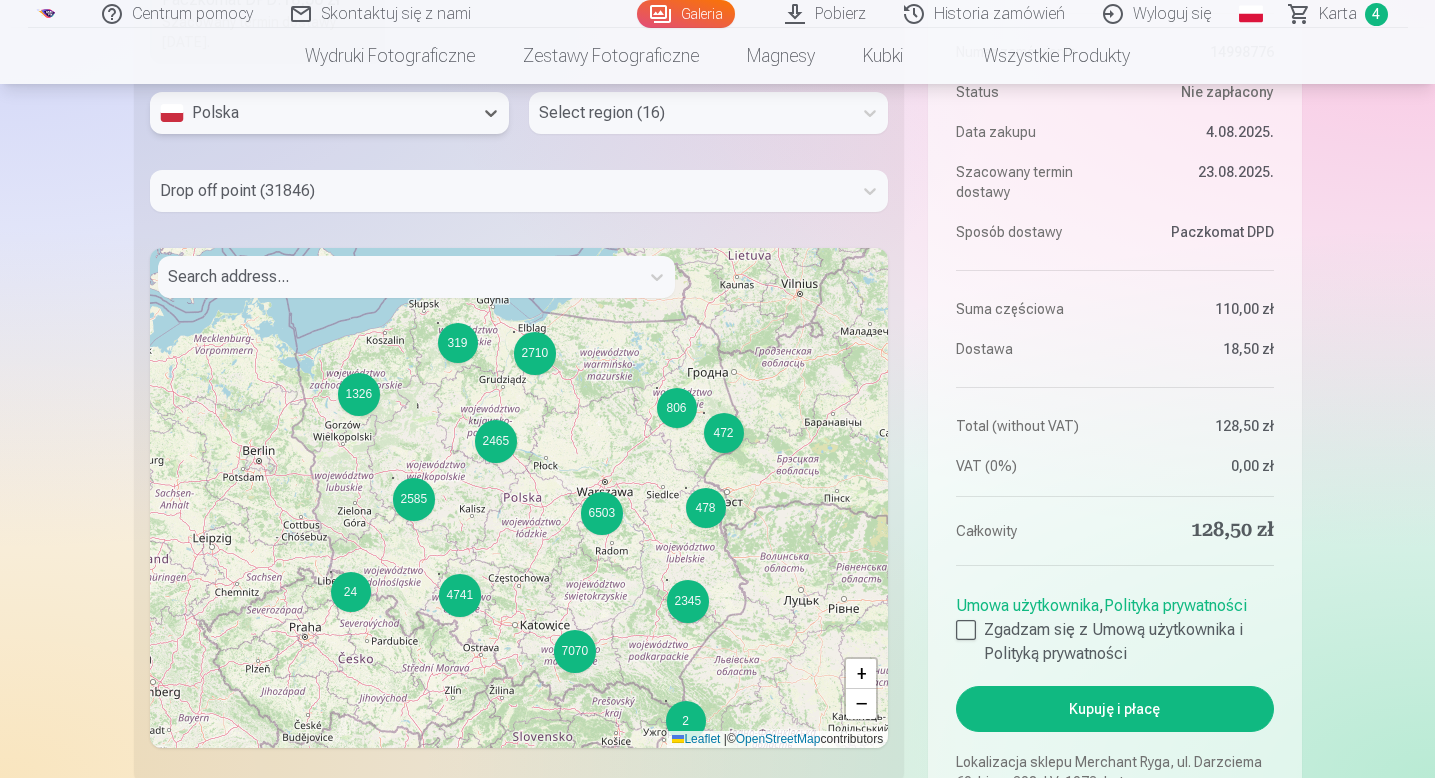 scroll, scrollTop: 1679, scrollLeft: 0, axis: vertical 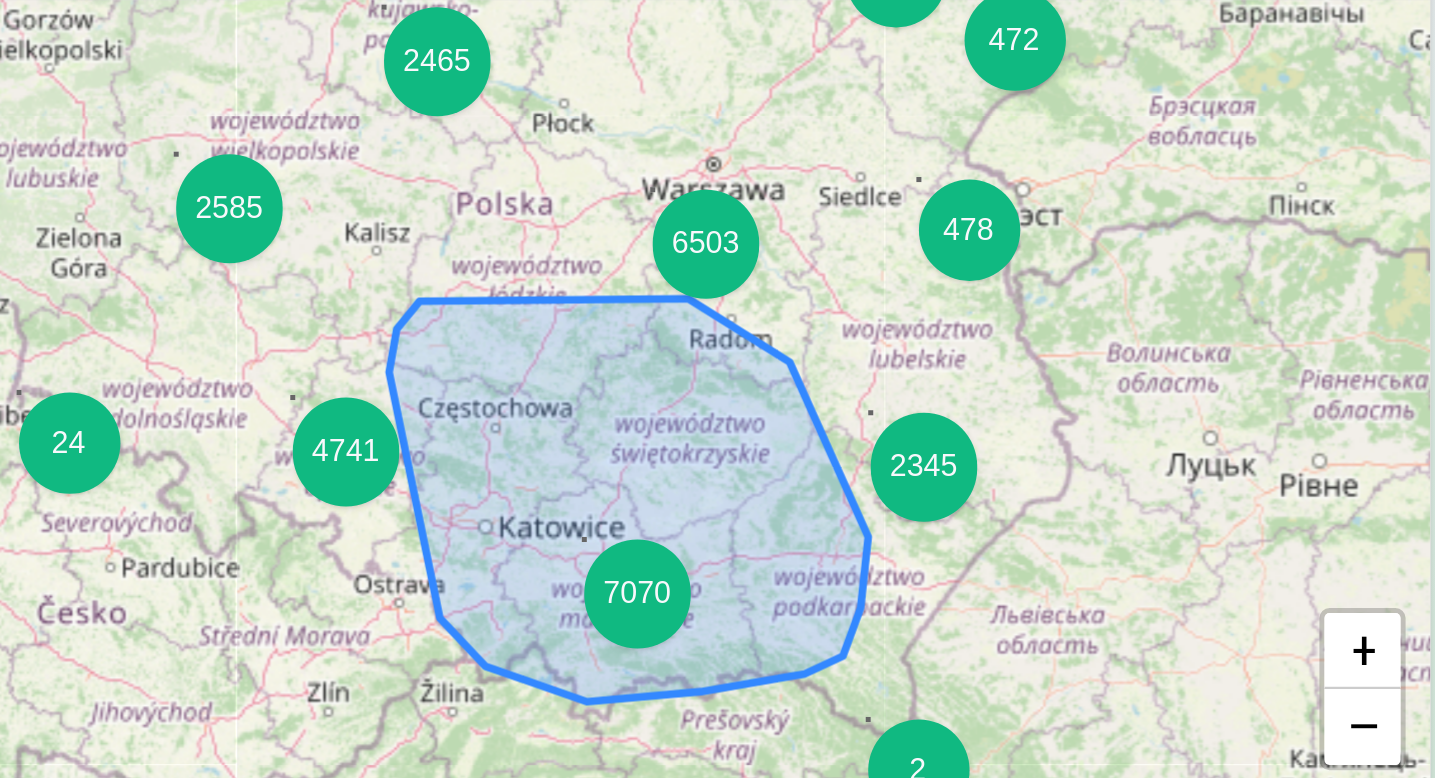 click on "7070" at bounding box center (575, 652) 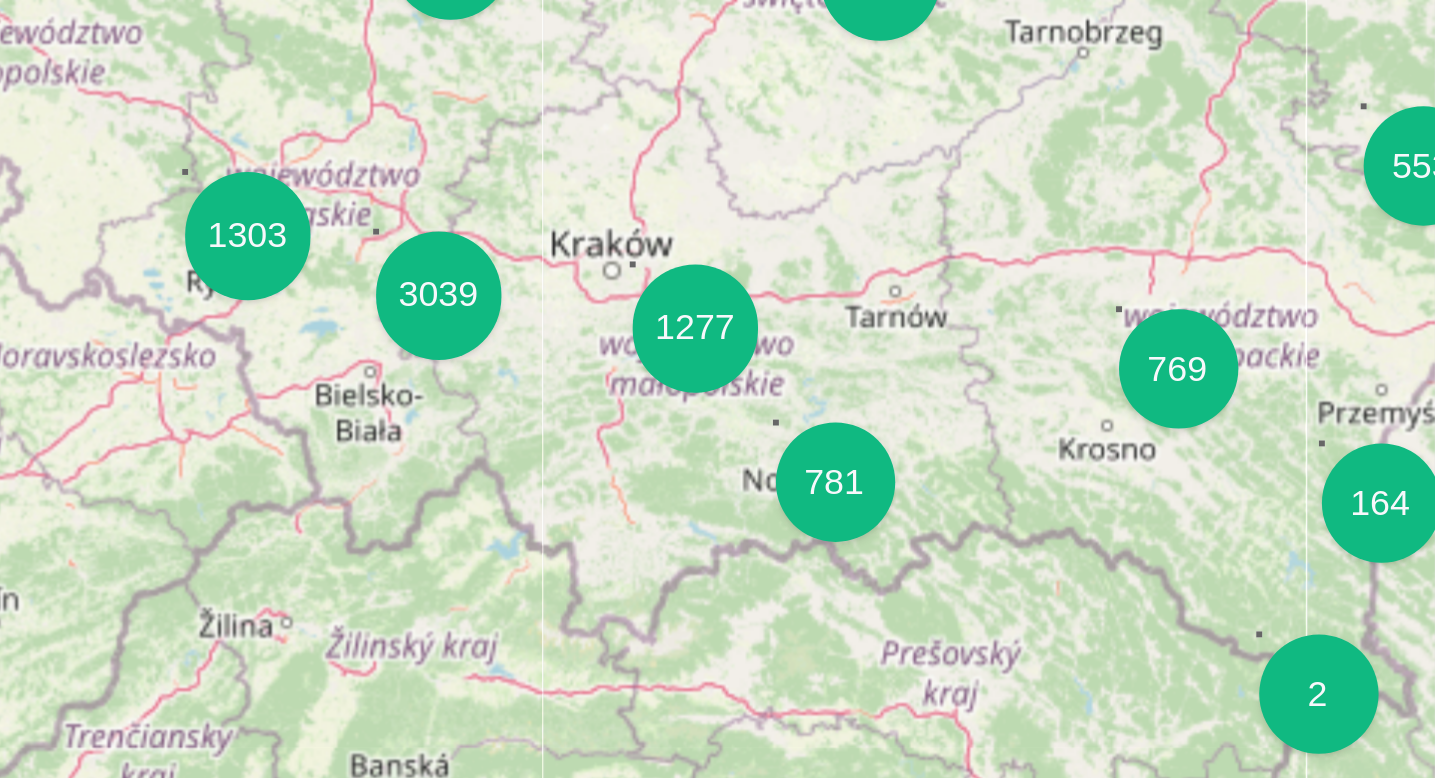drag, startPoint x: 456, startPoint y: 615, endPoint x: 538, endPoint y: 613, distance: 82.02438 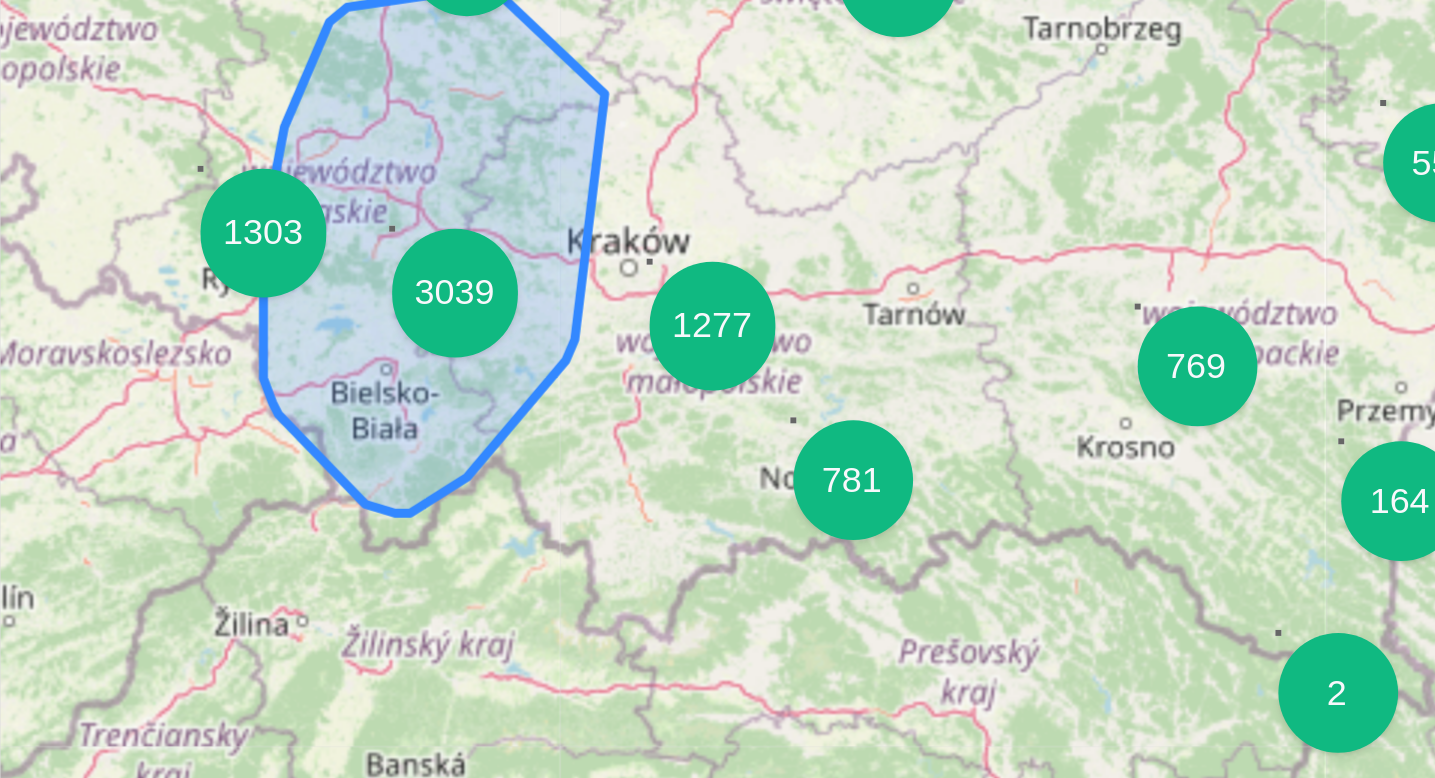 click on "3039" at bounding box center [513, 554] 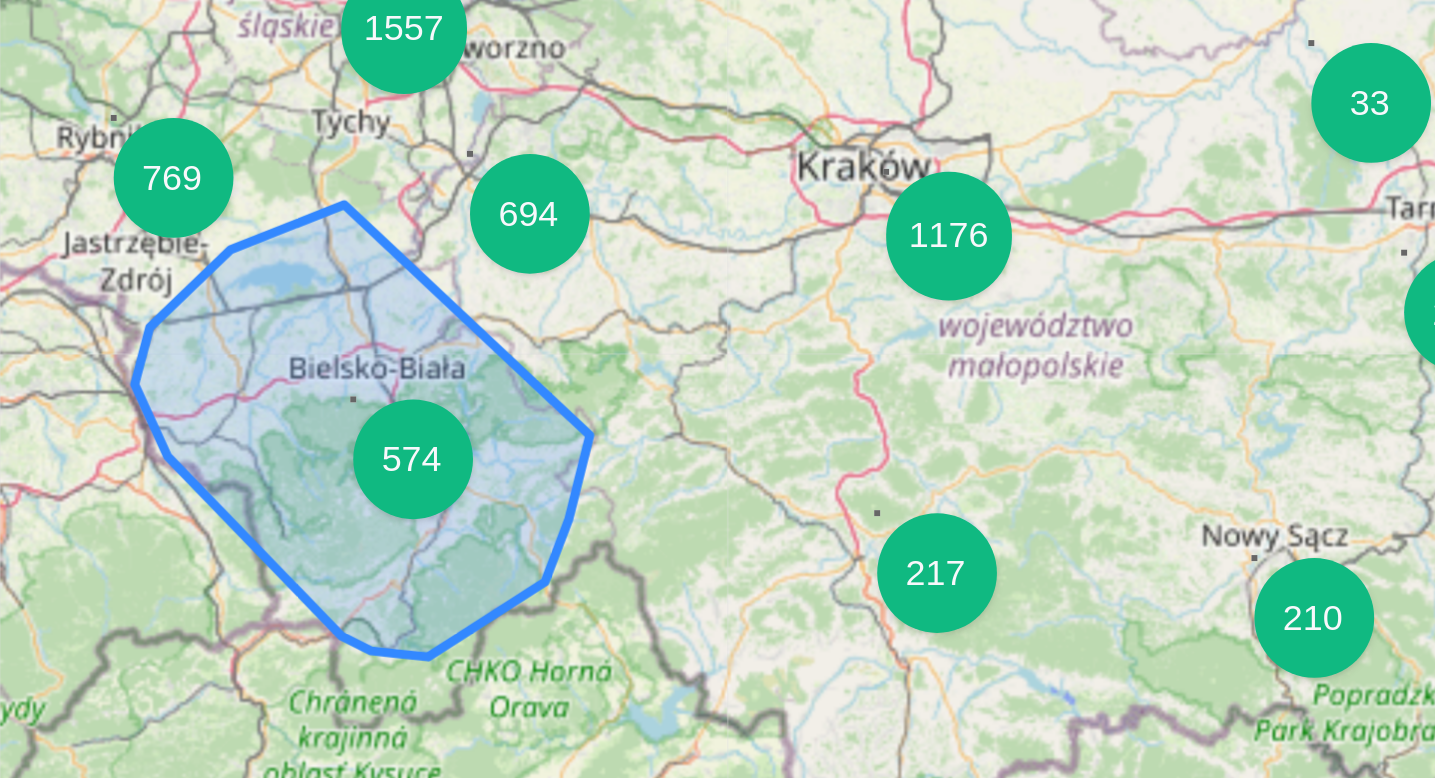 click on "574" at bounding box center (499, 610) 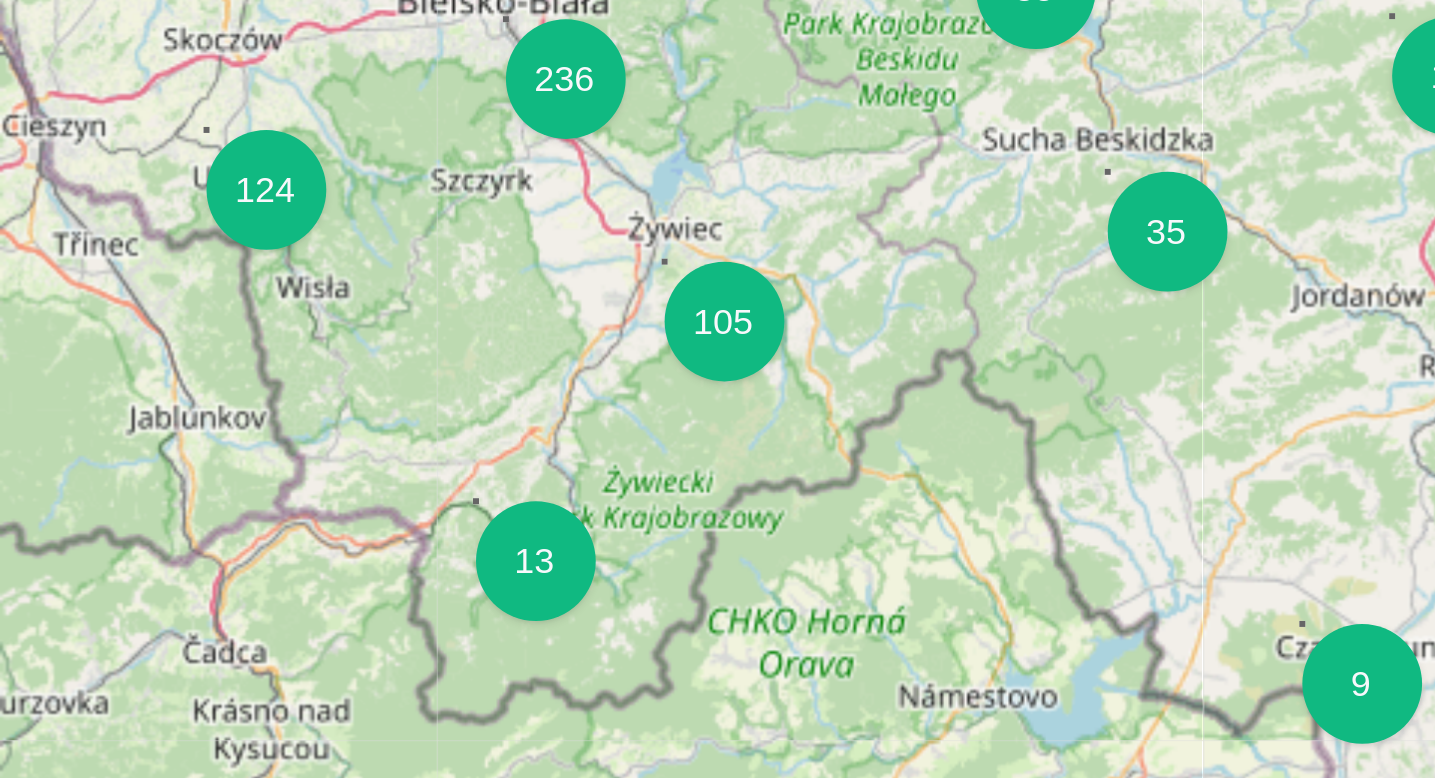 click on "23 120 16 9 6 12 12 81 124 8 47 36 6 6 43 10 20 31 14 85 63 13 9 9 15 13 18 10 308 2 17 14 4 40 24 66 250 860 13 38 72 4 13 35 266 54 15 54 91 13 105 236 96 124 59 82 437 979 8 78 85 104 419 2 30 5 67 81 20 12 39 256 35 23 26 139 50 55 25 129 62 22 15 141 18 44 14 9 35 57 63 39 4 9 53 2 15 34 34 57 3 104 33 4 29 10 24 168 39 13 70 238 277 171 5 15 9 13 35 27 16 33 78 29 79 8 25 63 88 28 91 853 100 24 87 21 + −  Leaflet   |  ©  OpenStreetMap  contributors" at bounding box center [519, 499] 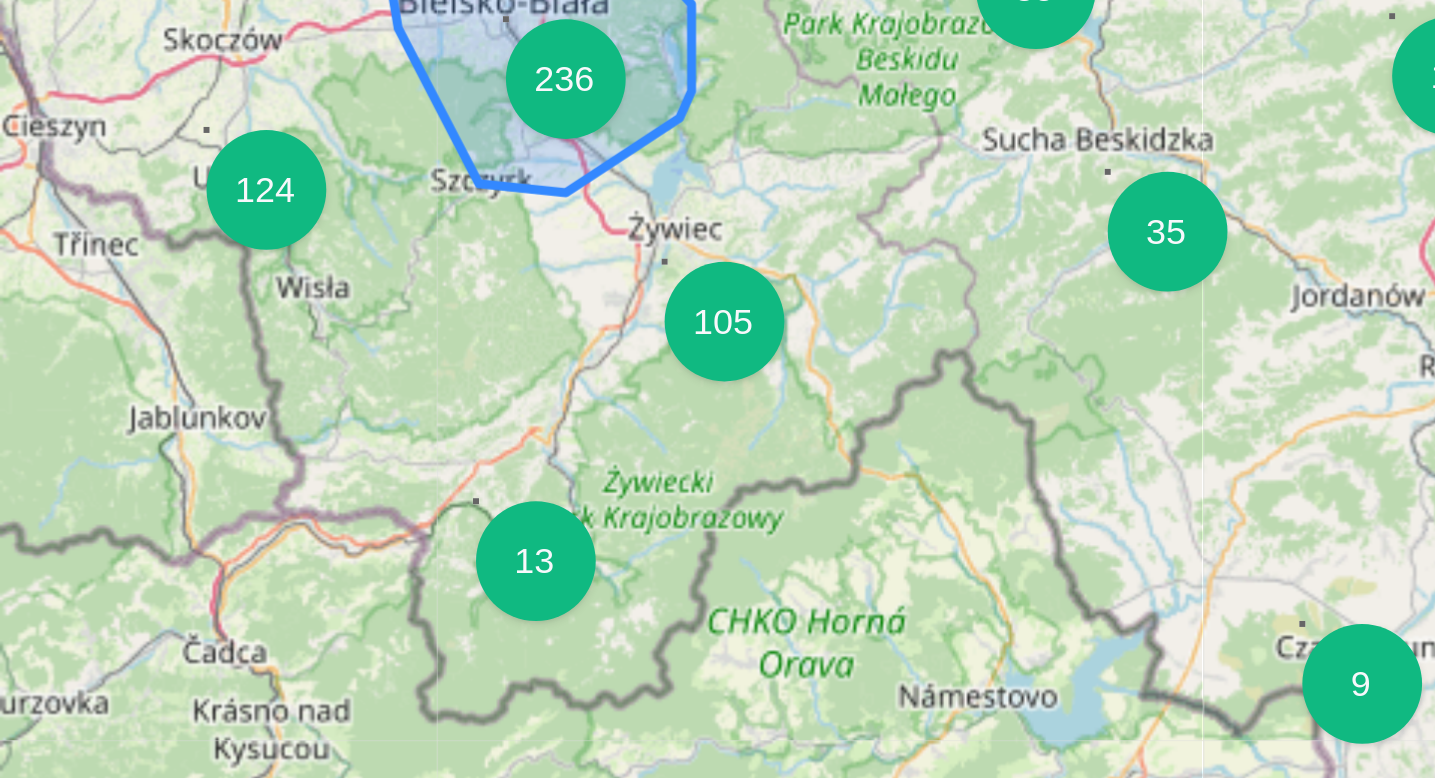 click on "236" at bounding box center [550, 483] 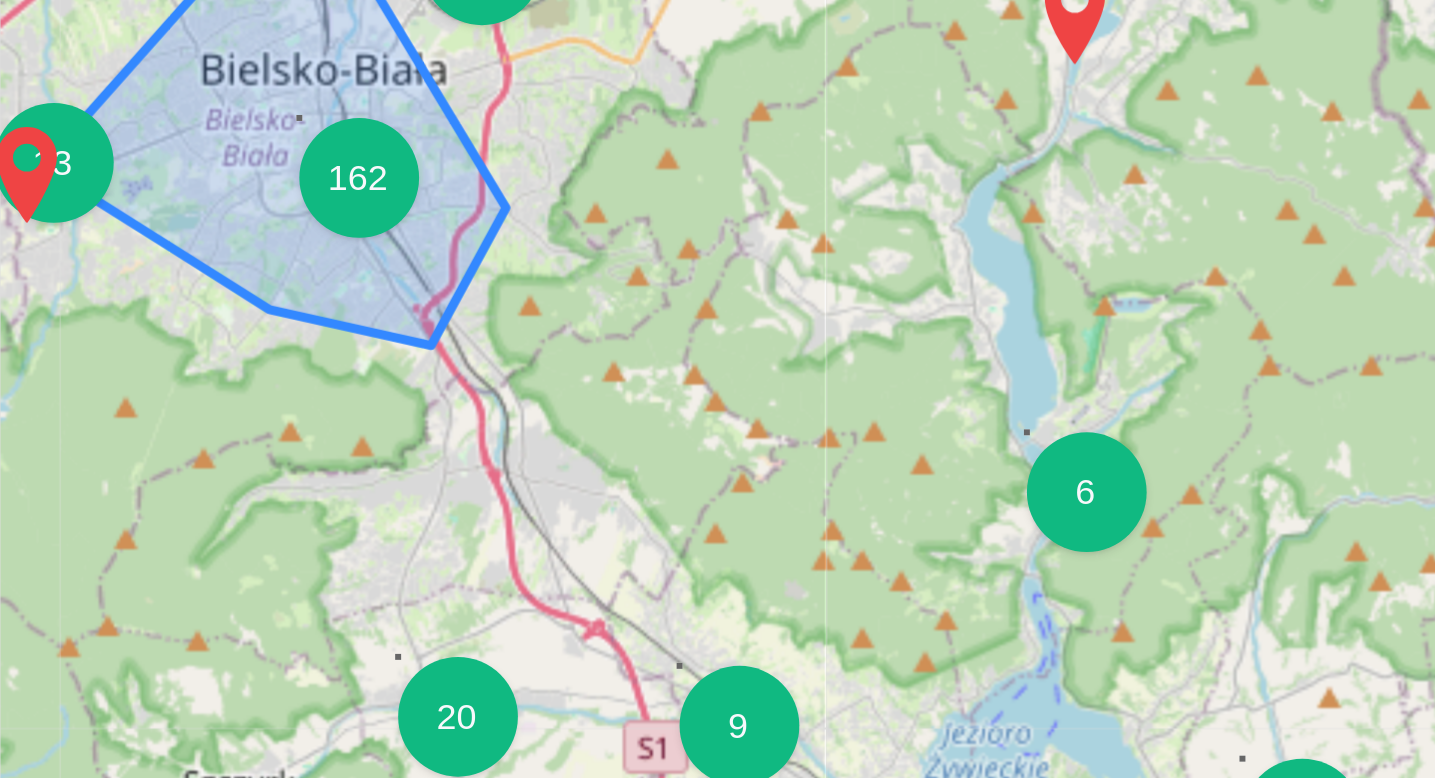 click on "162" at bounding box center (481, 516) 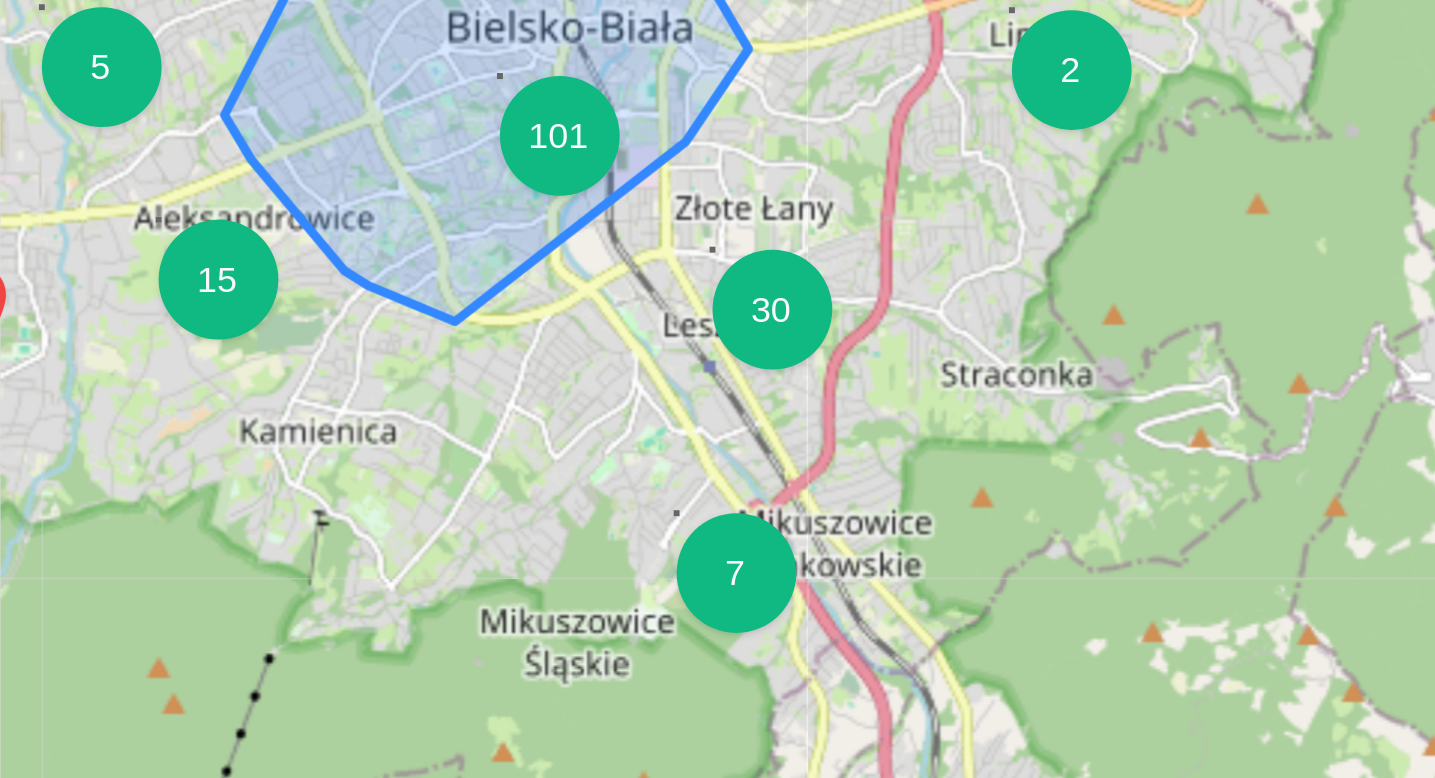 click on "101" at bounding box center (548, 502) 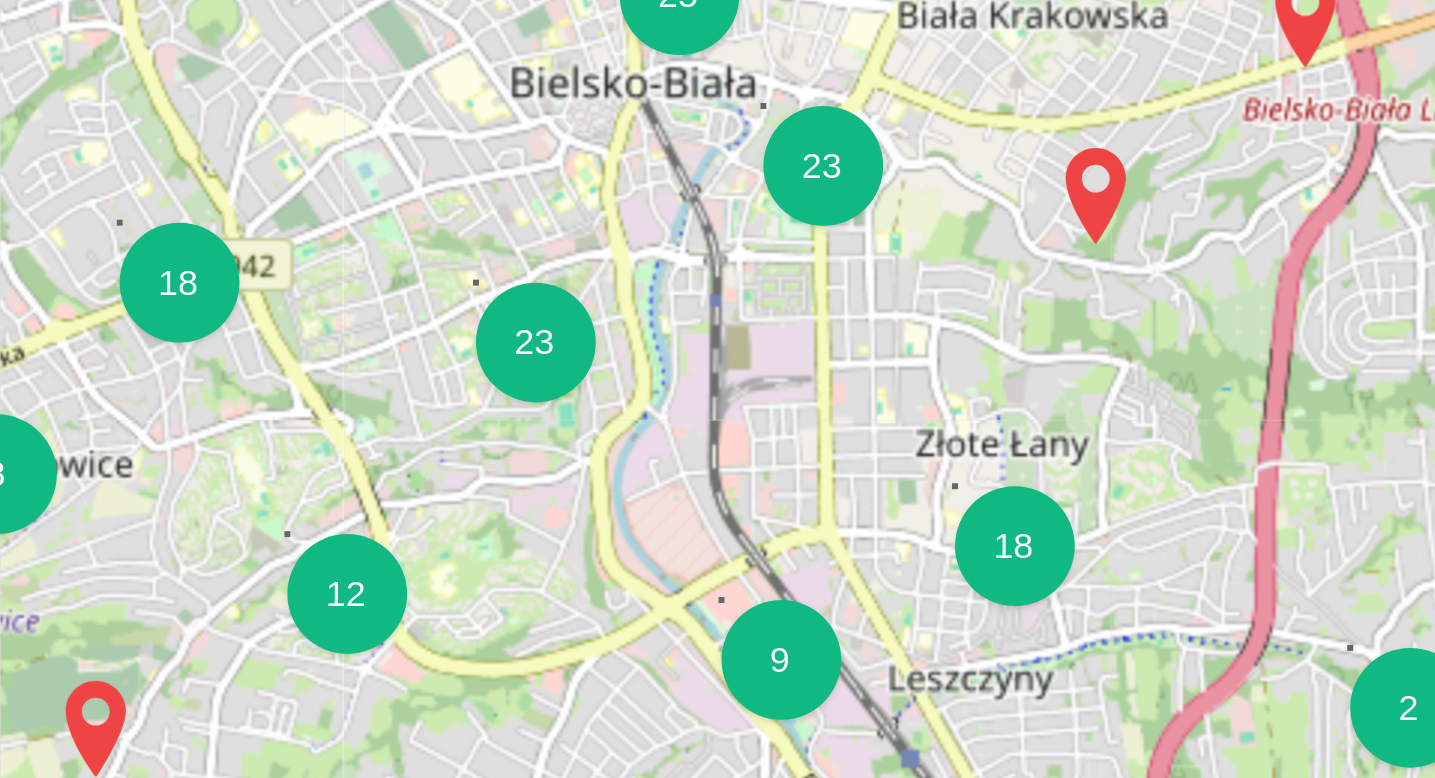 drag, startPoint x: 613, startPoint y: 534, endPoint x: 611, endPoint y: 567, distance: 33.06055 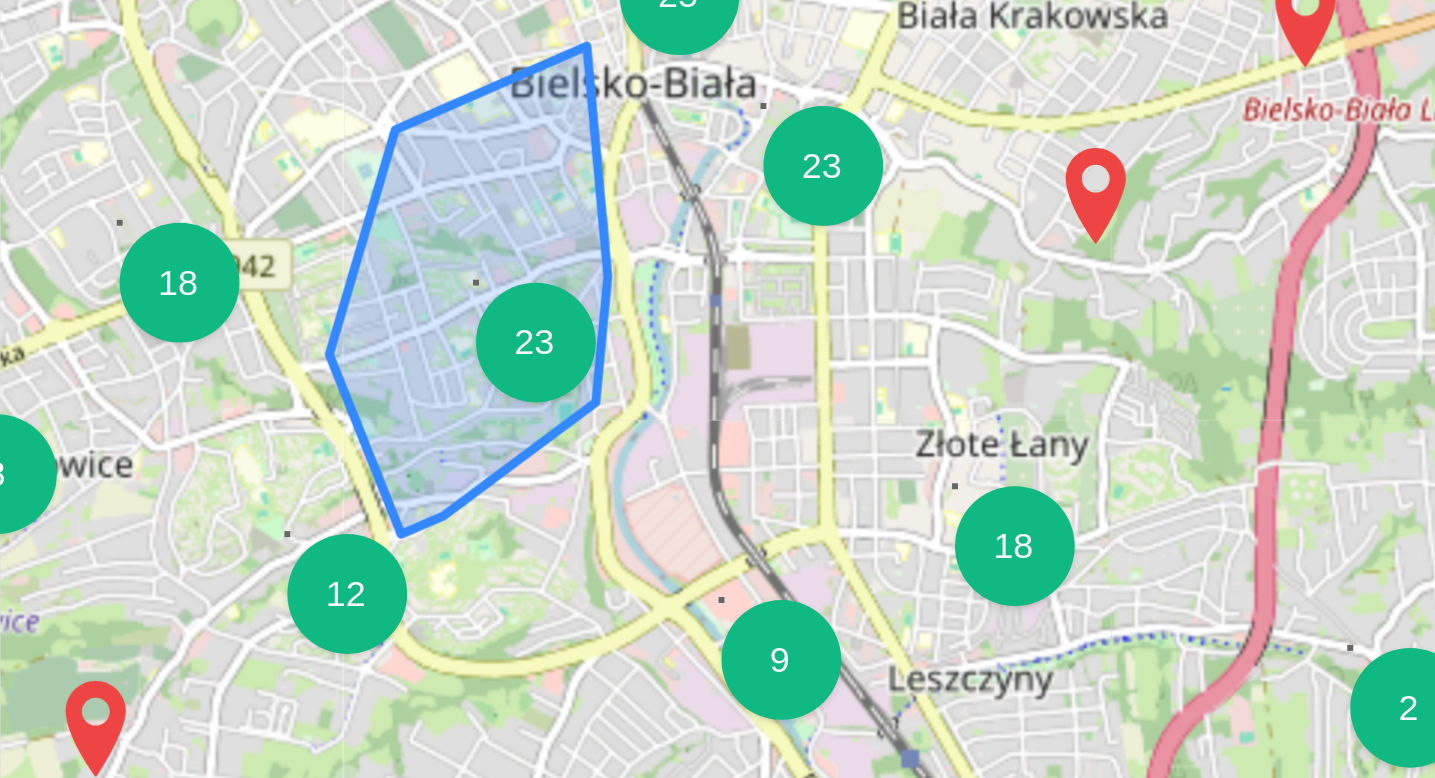 click on "23" at bounding box center [540, 571] 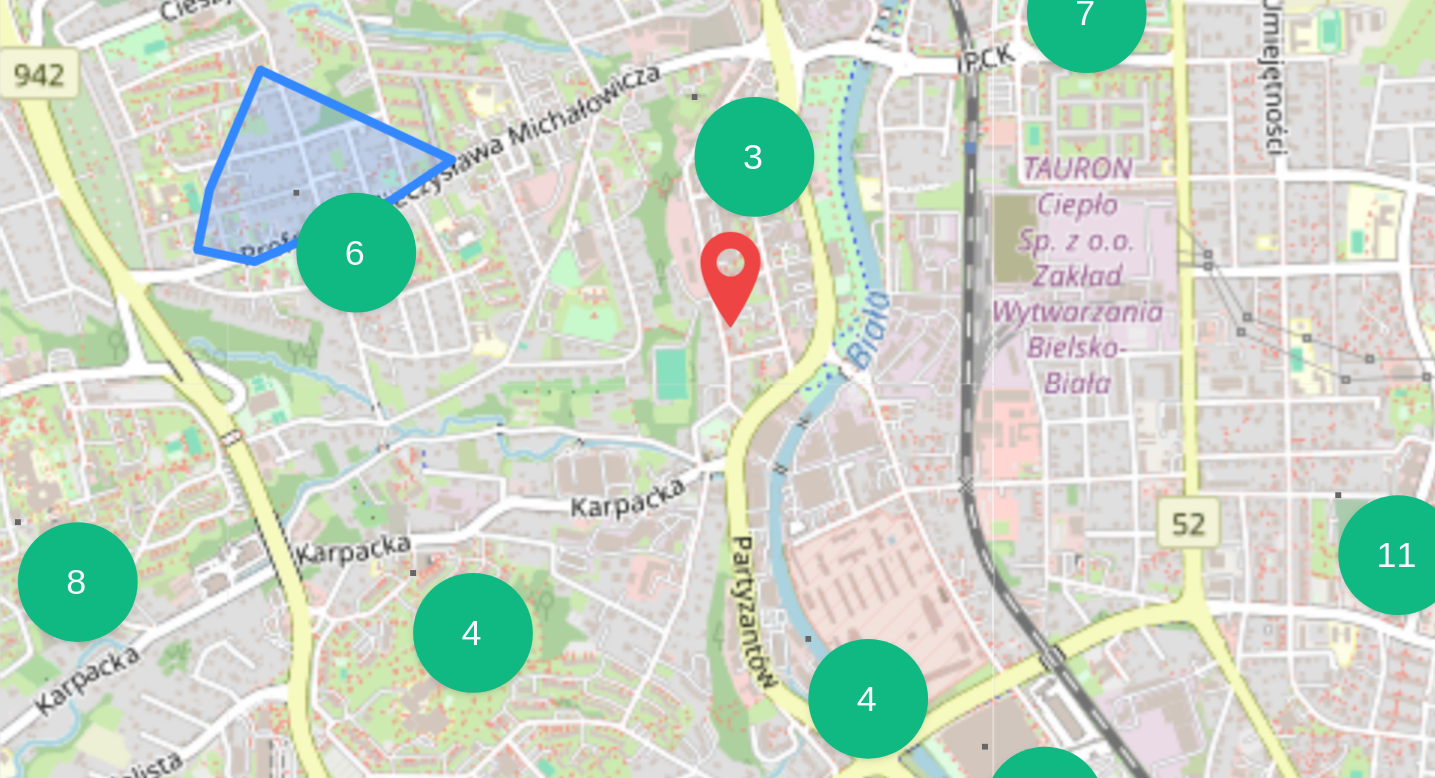 click on "6" at bounding box center (480, 541) 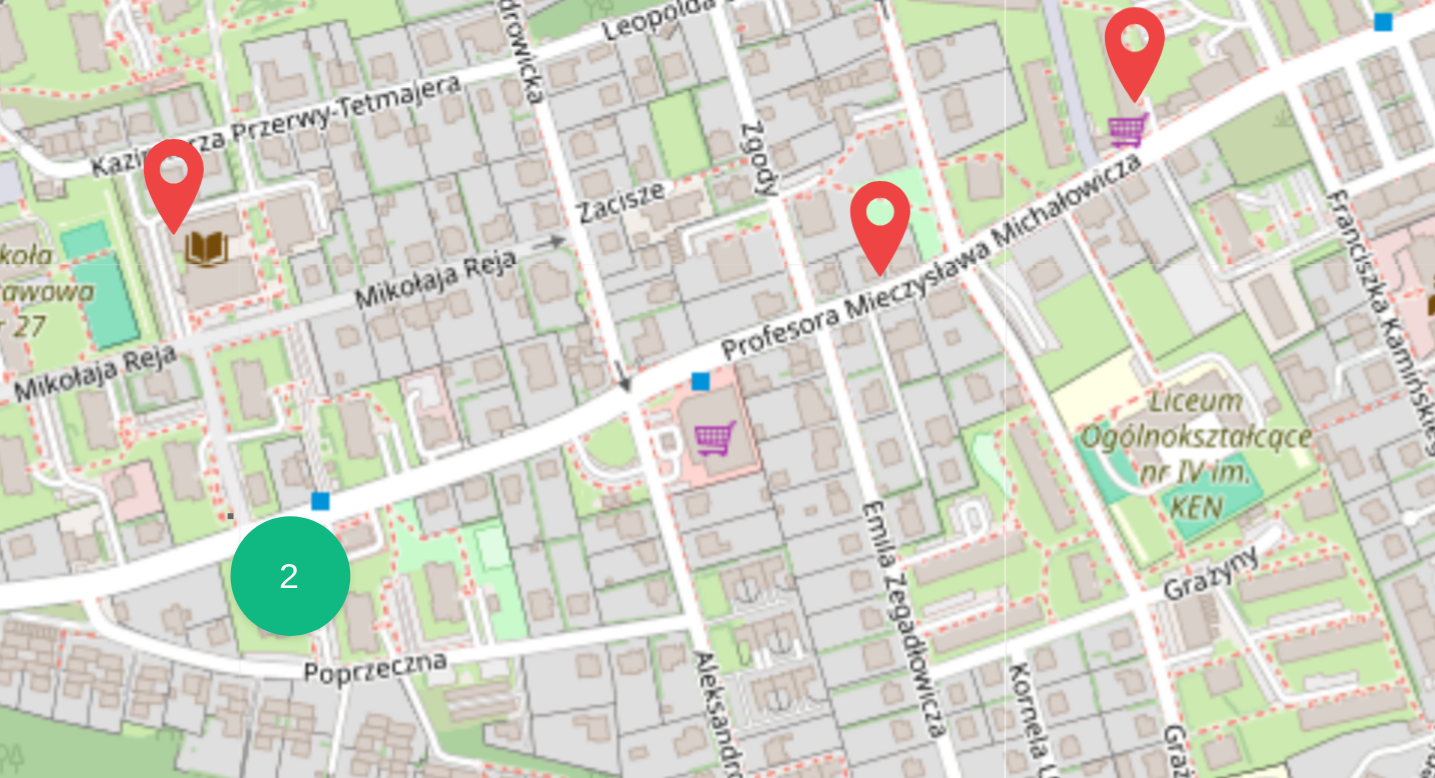 drag, startPoint x: 459, startPoint y: 614, endPoint x: 509, endPoint y: 623, distance: 50.803543 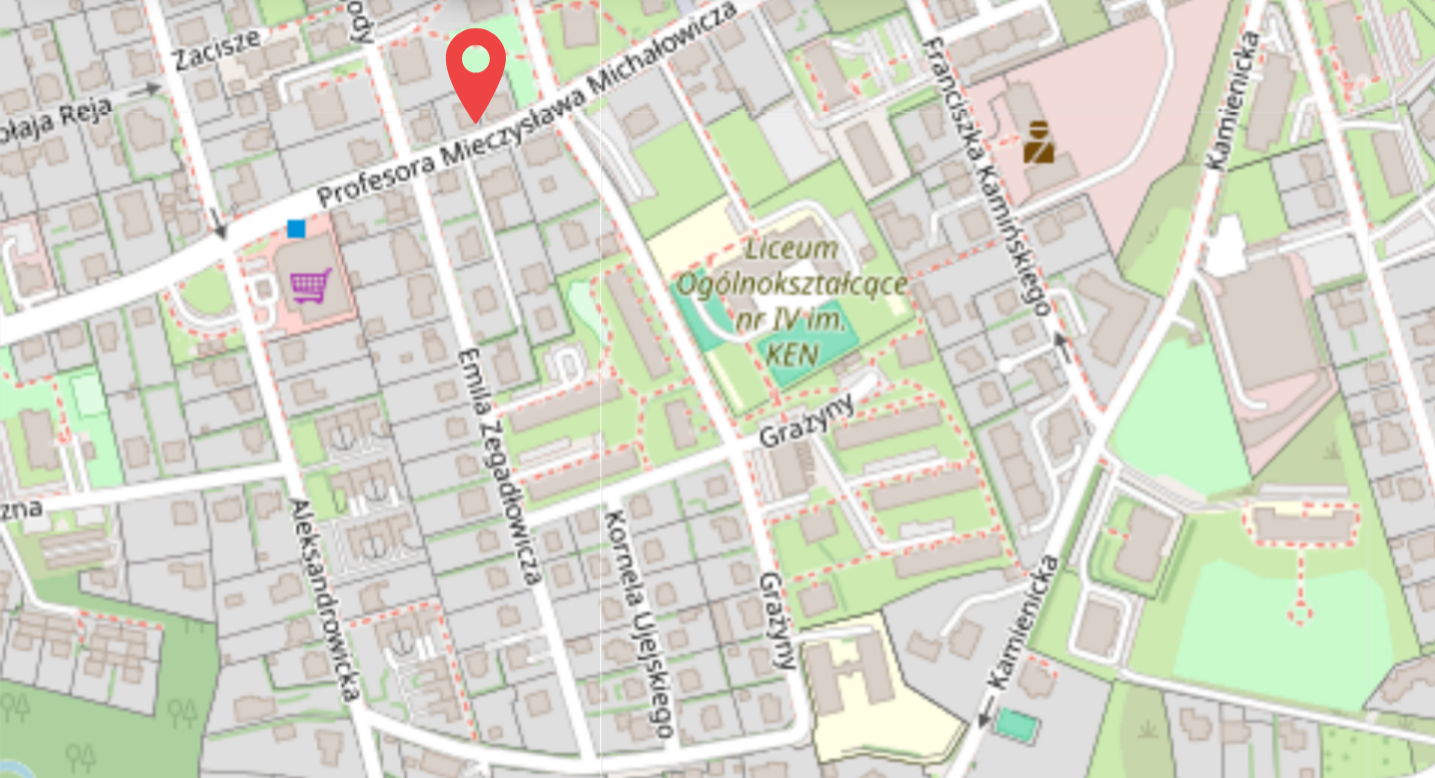 click at bounding box center [520, 482] 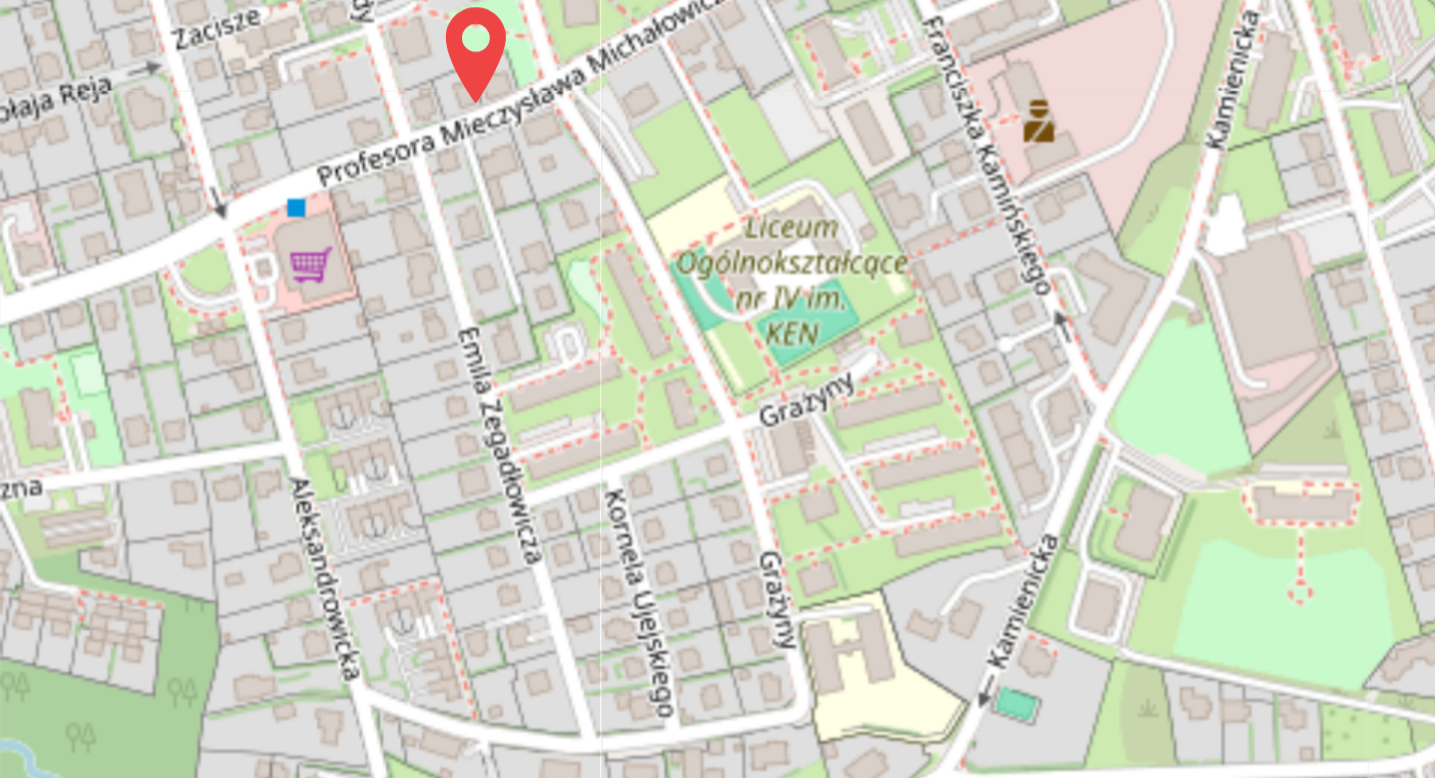 click at bounding box center [520, 475] 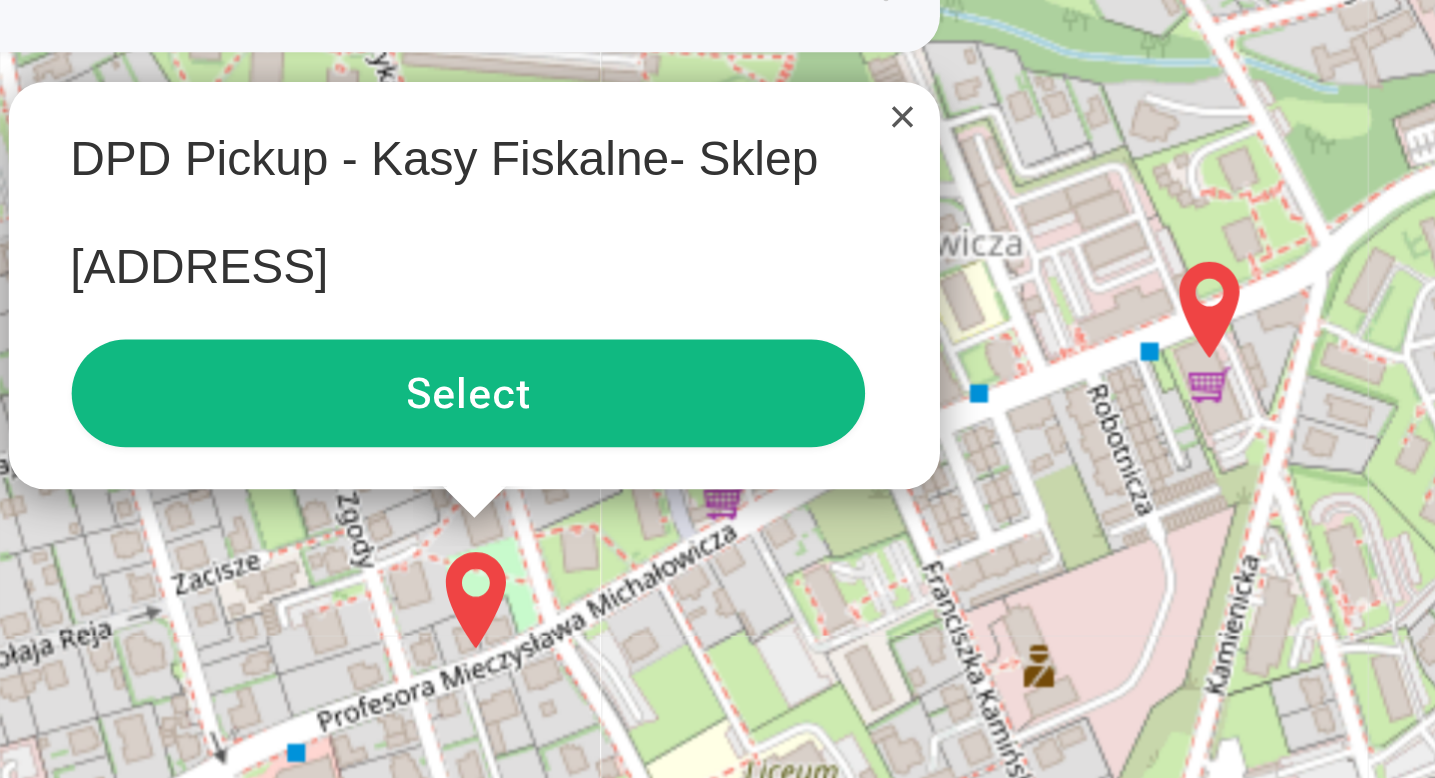 click on "×" at bounding box center (662, 320) 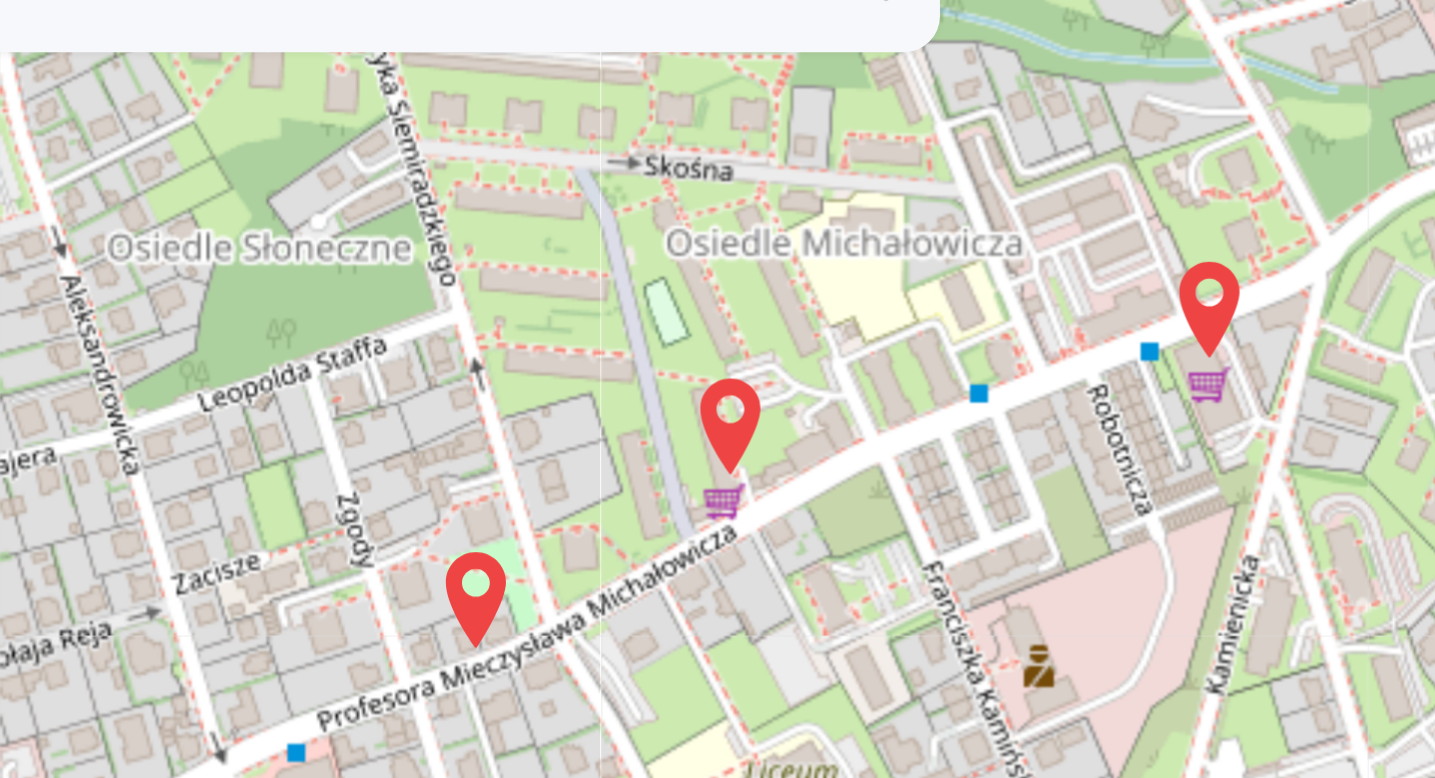 click at bounding box center (605, 424) 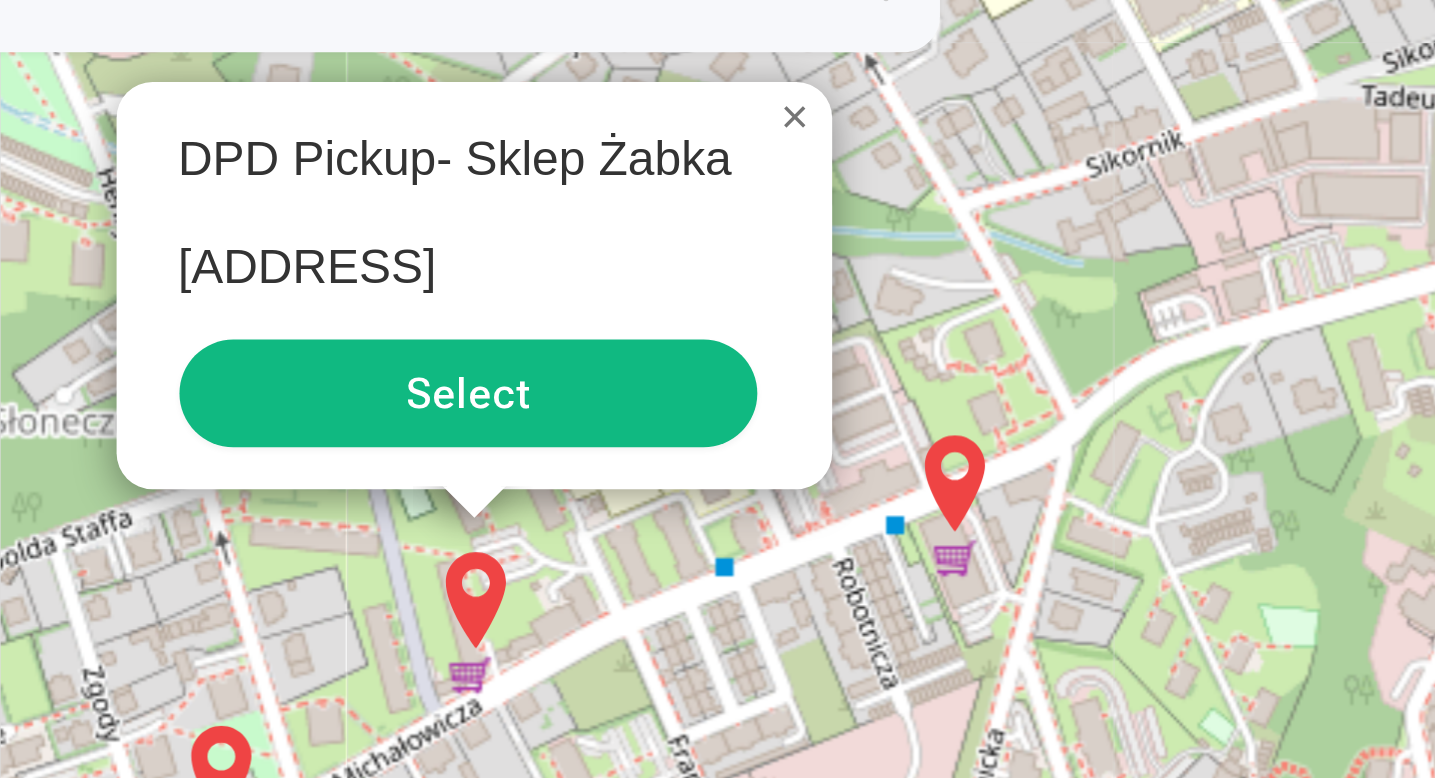 click at bounding box center [680, 443] 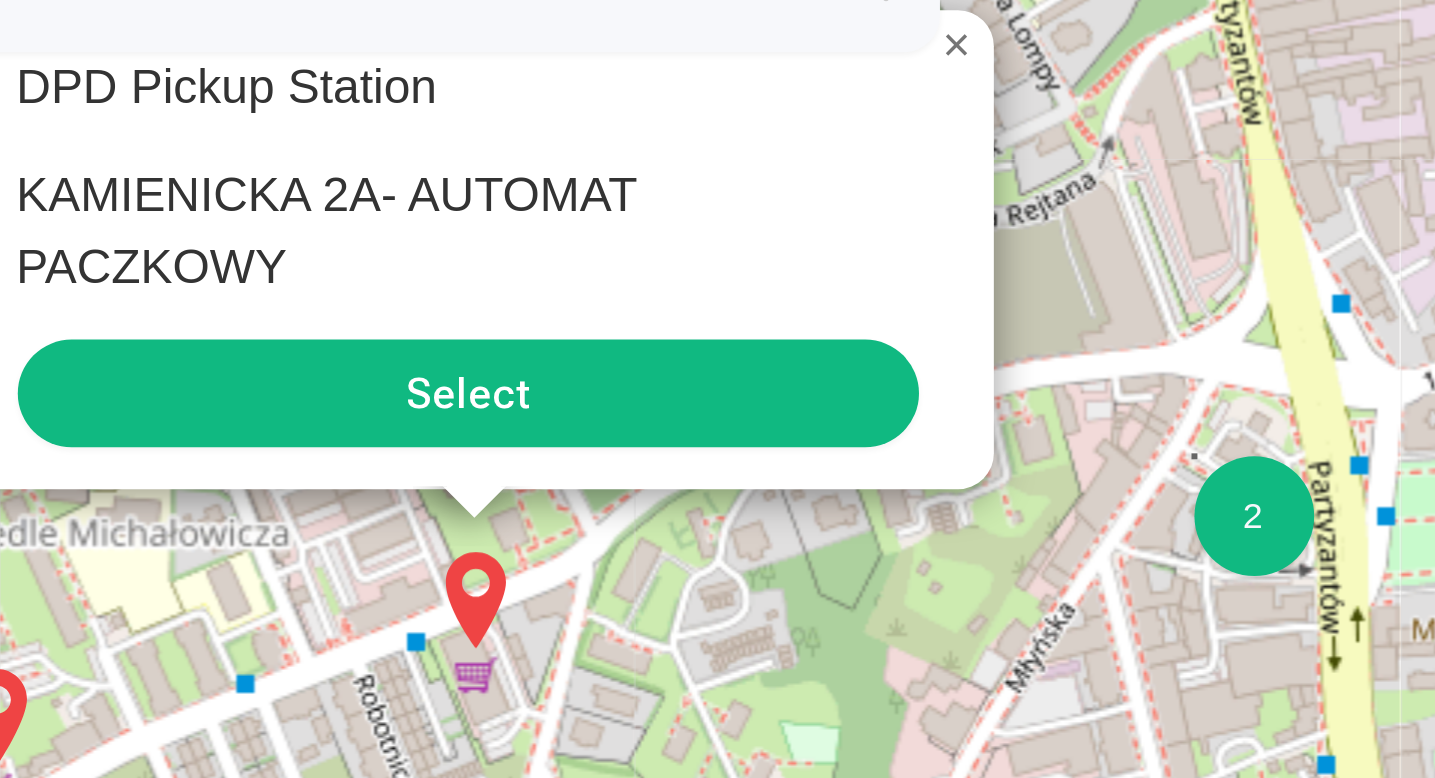 click on "Select" at bounding box center [517, 413] 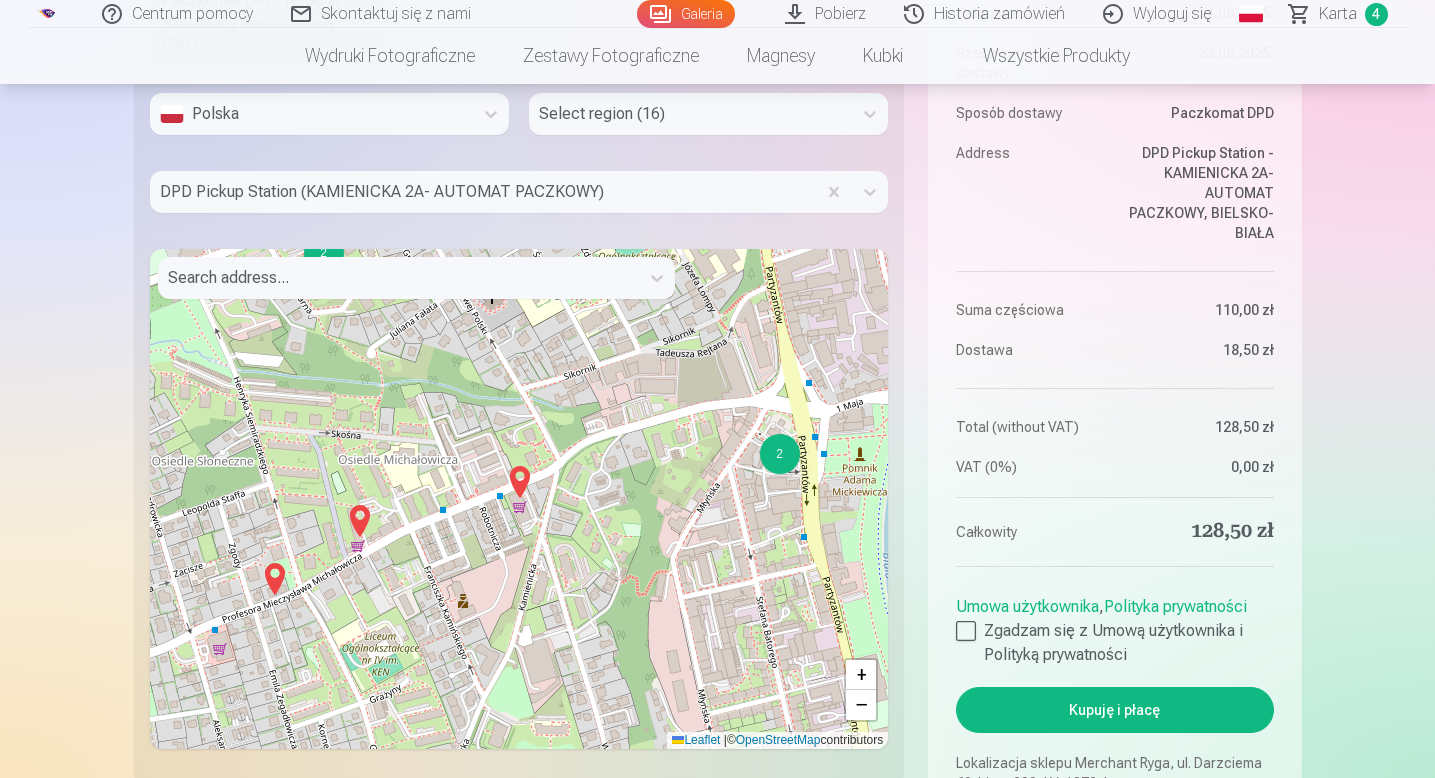 click on "Kupuję i płacę" at bounding box center [1114, 710] 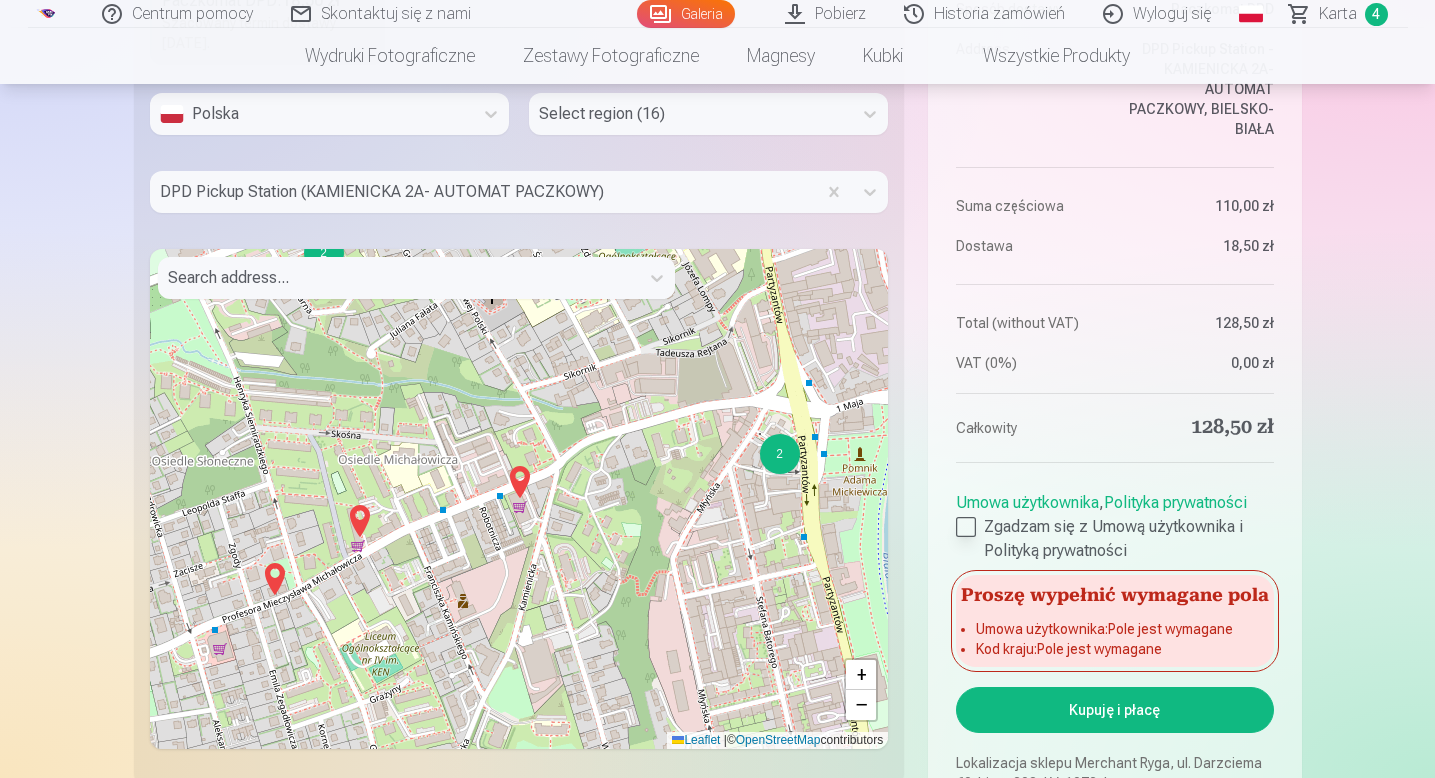 click at bounding box center (966, 527) 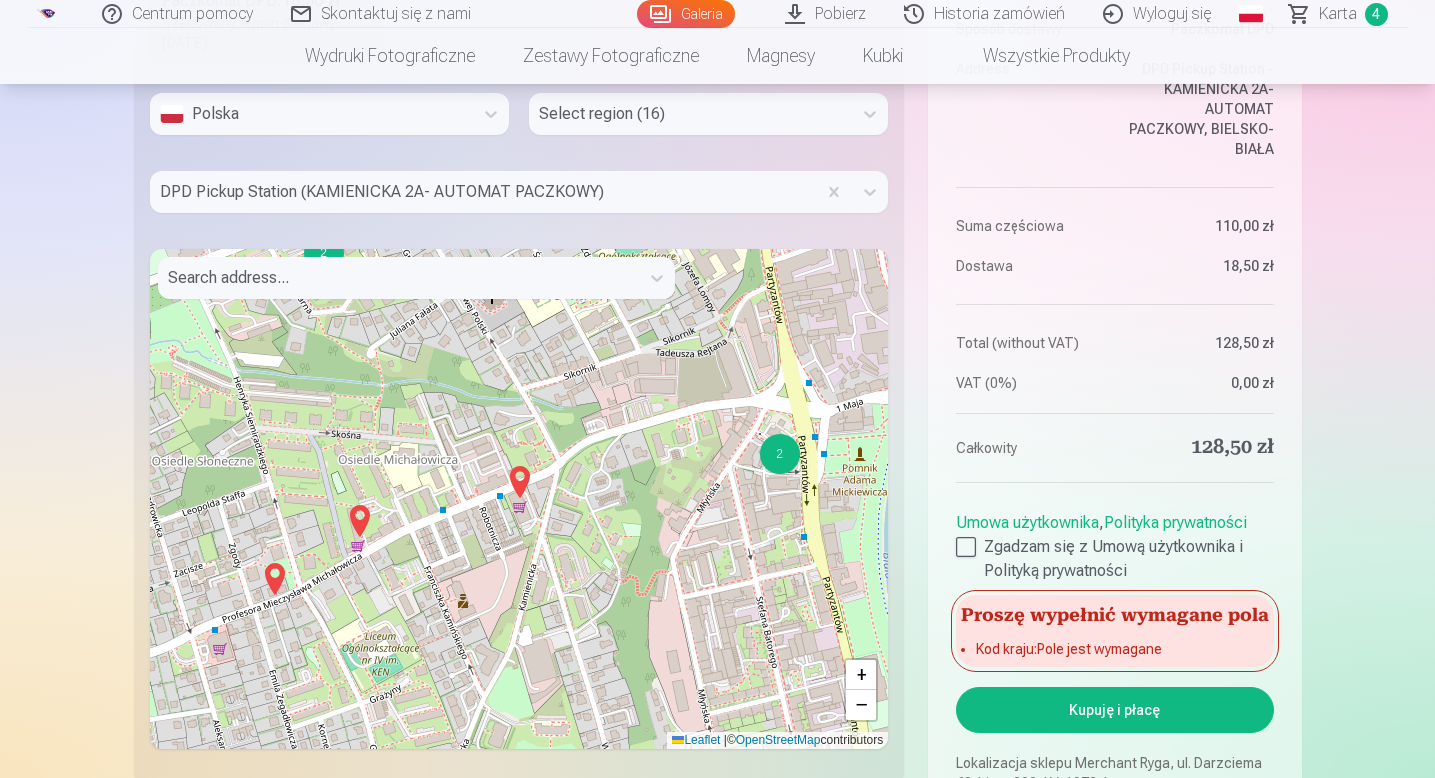 click on "Kupuję i płacę" at bounding box center (1114, 710) 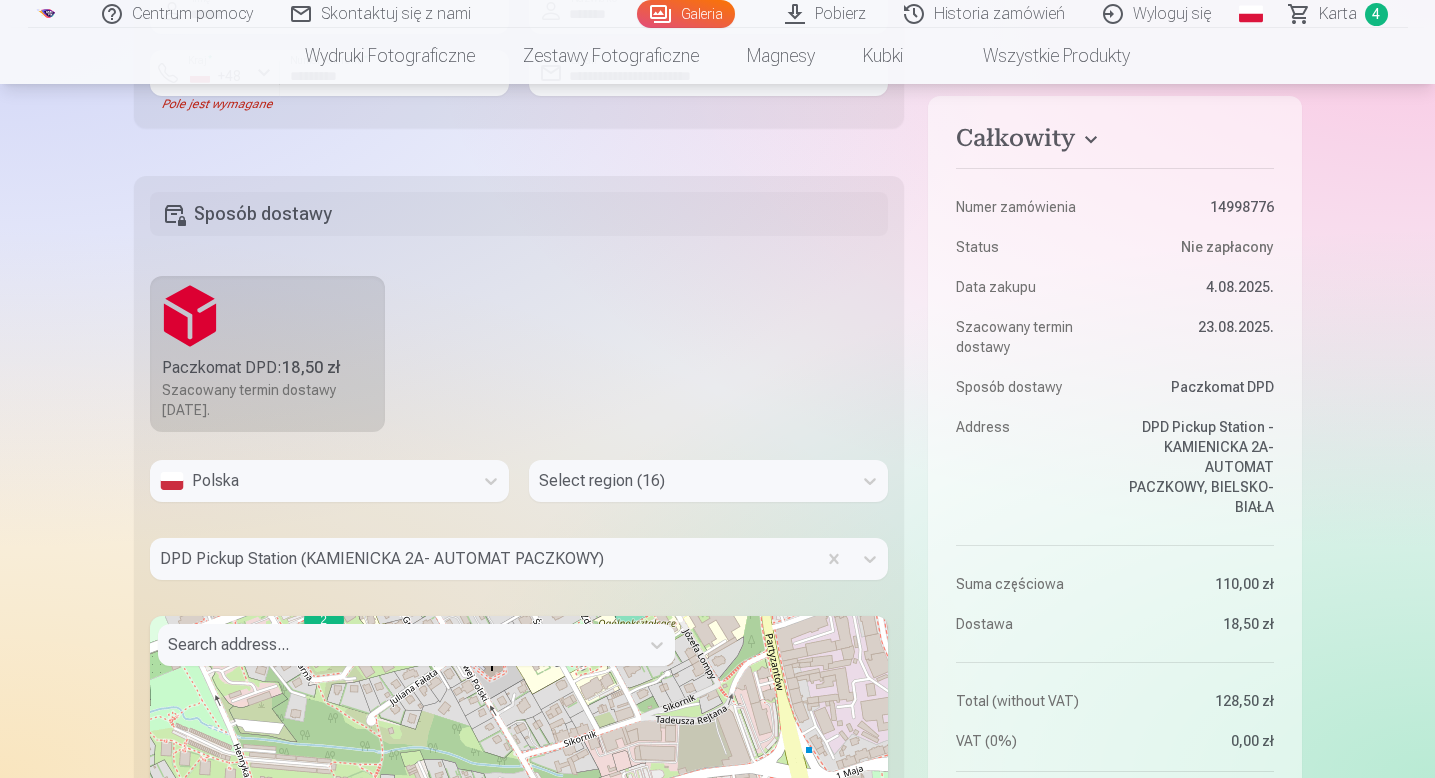 scroll, scrollTop: 1352, scrollLeft: 0, axis: vertical 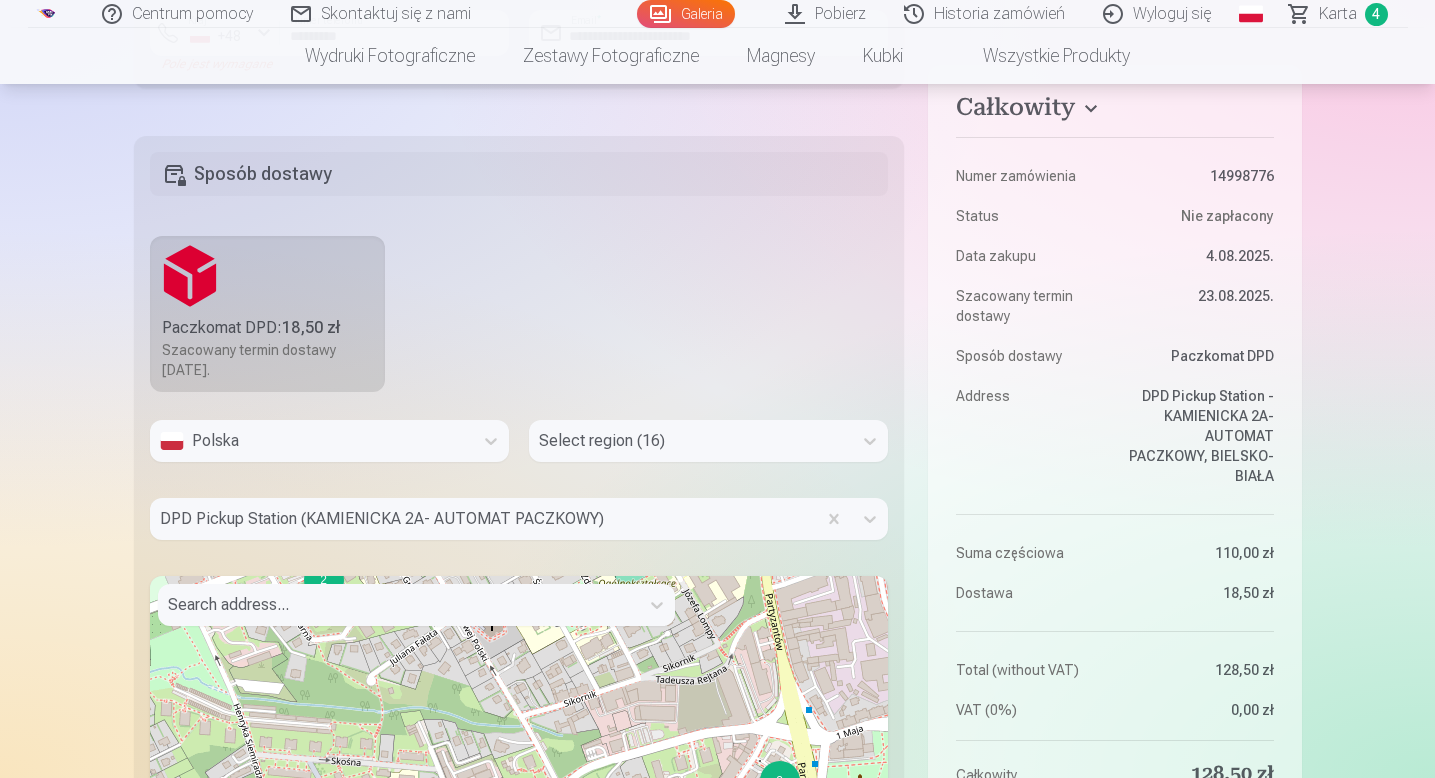 click at bounding box center [690, 441] 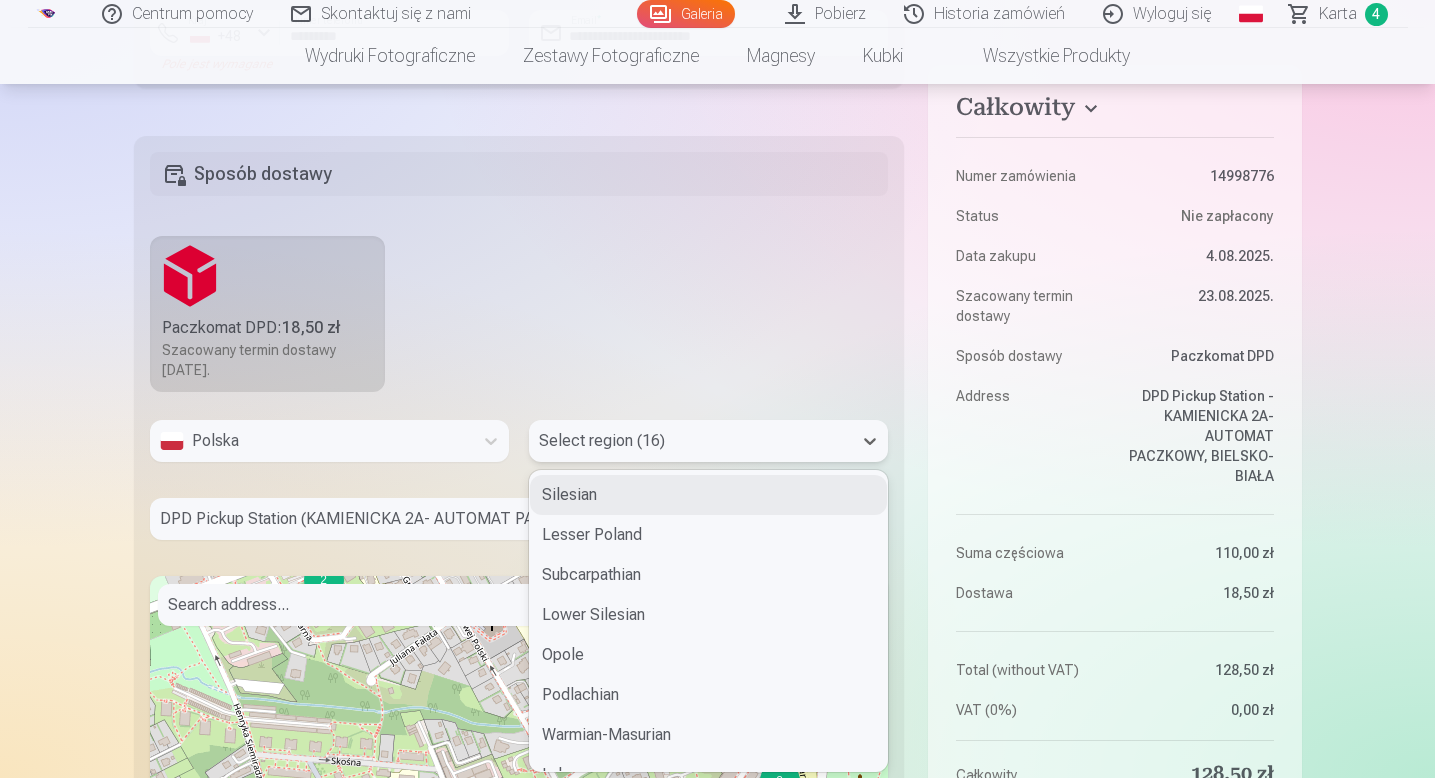 click on "Silesian" at bounding box center [708, 495] 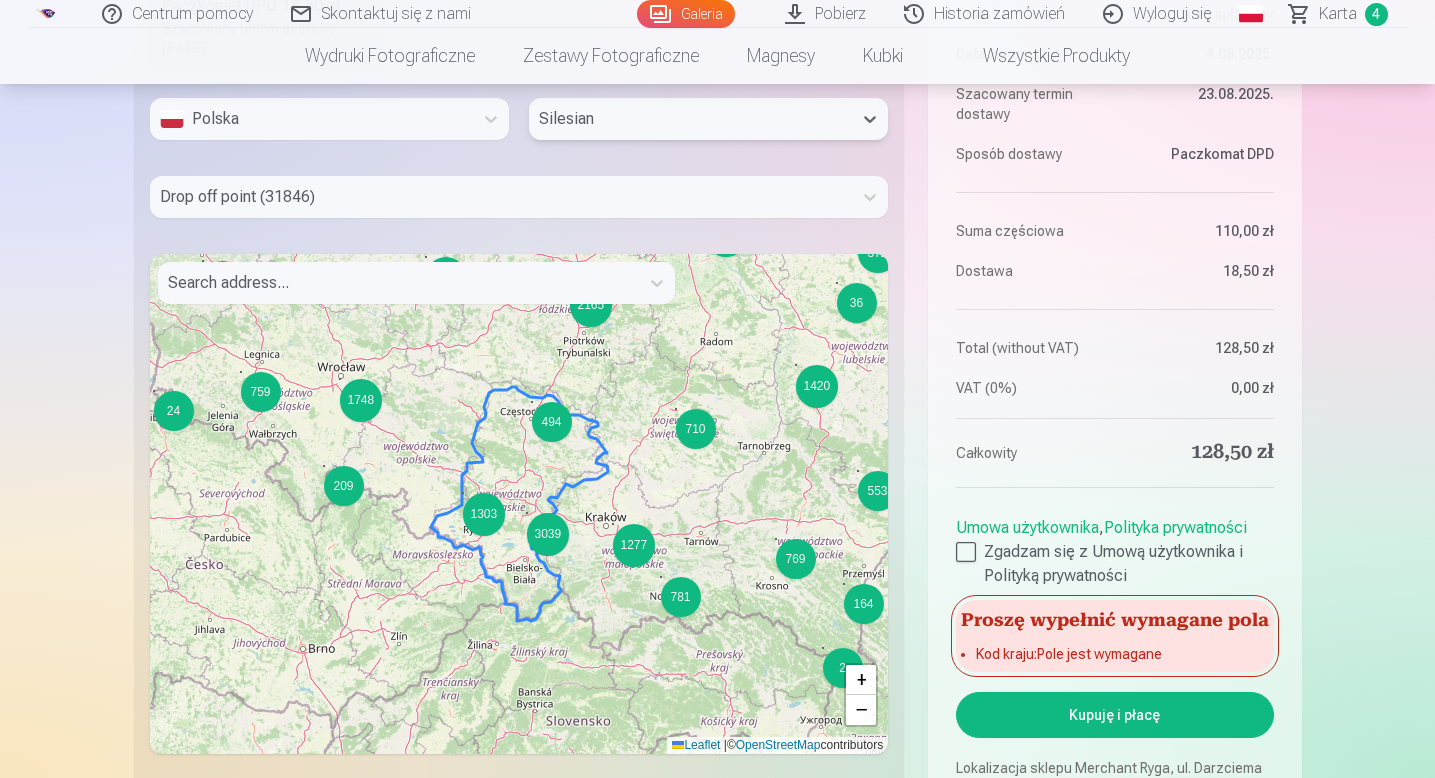 scroll, scrollTop: 1694, scrollLeft: 0, axis: vertical 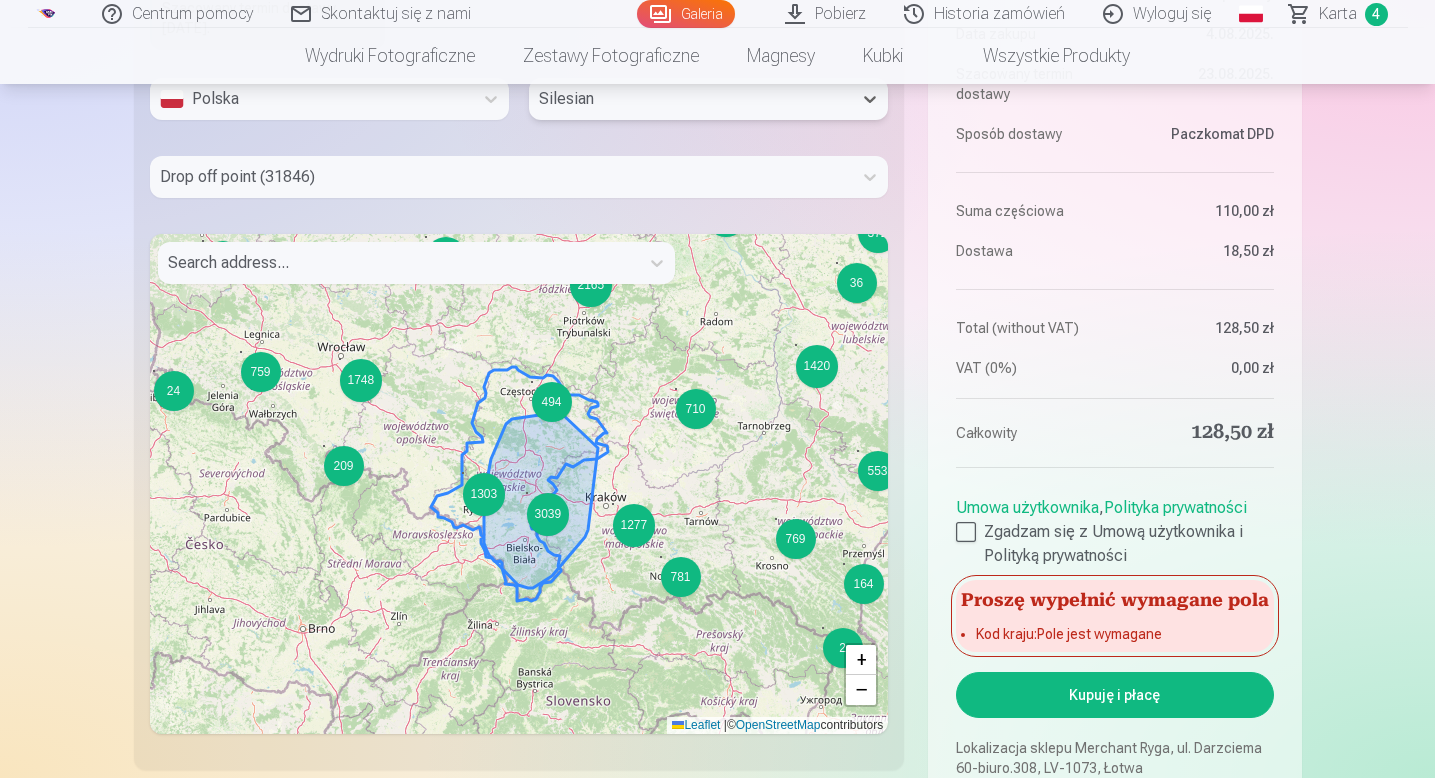click on "3039" at bounding box center (548, 514) 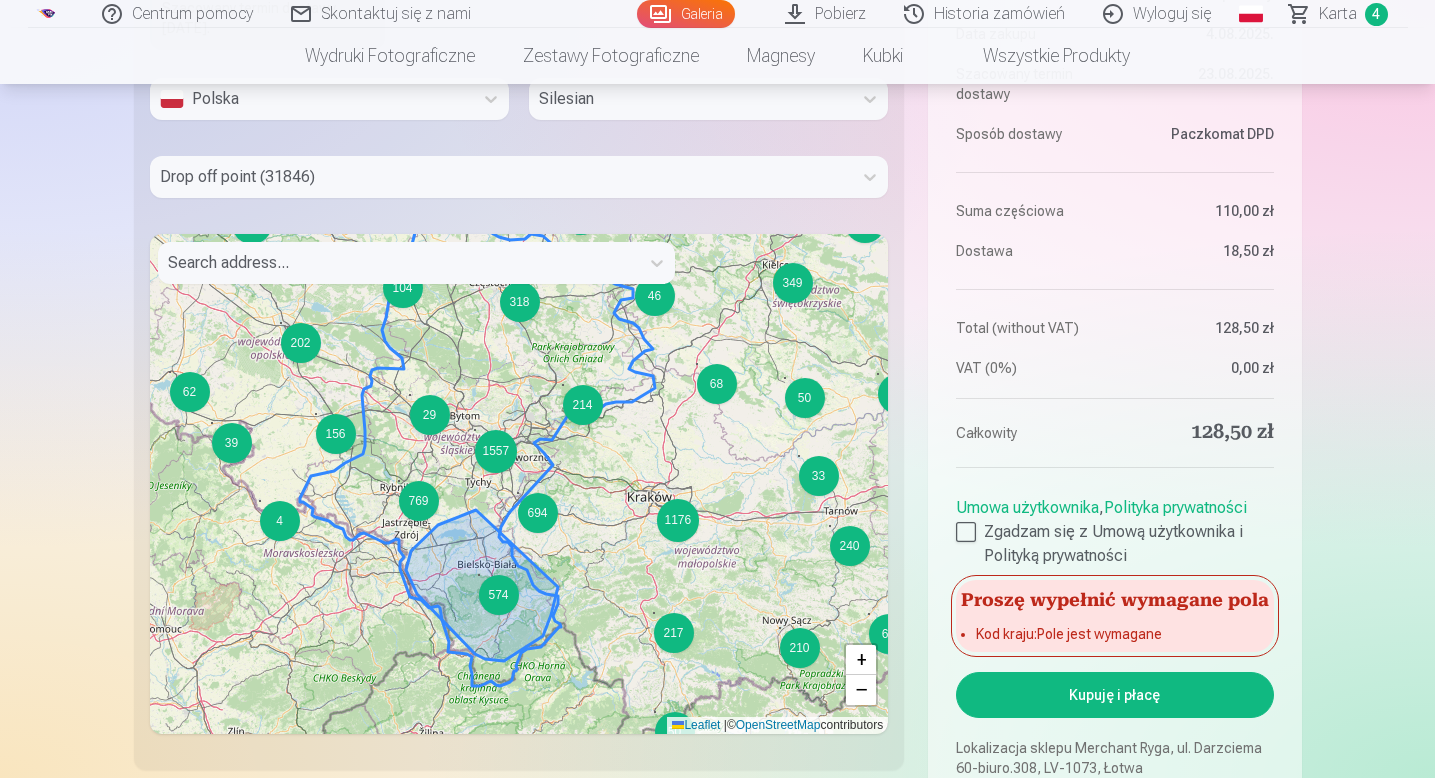 click on "574" at bounding box center [499, 595] 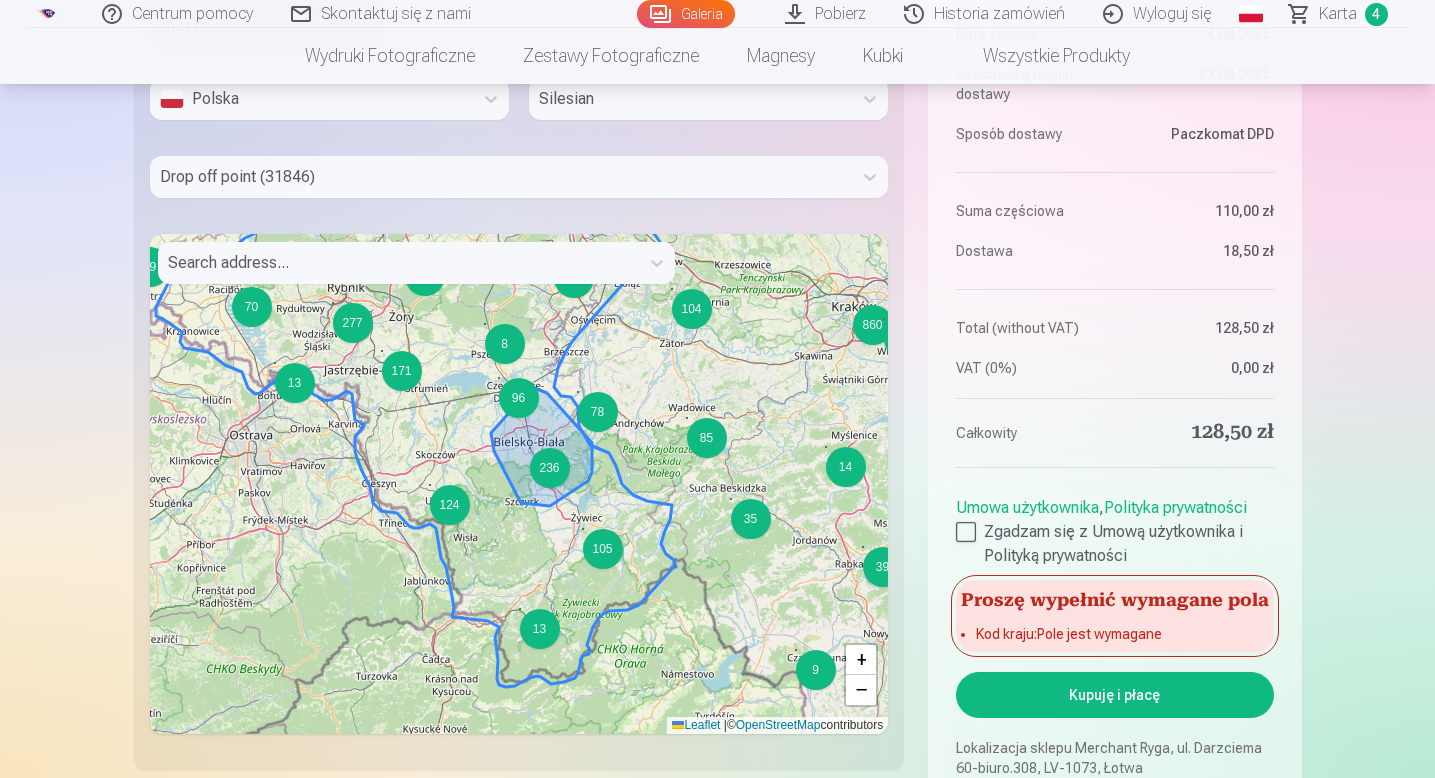 click on "236" at bounding box center [550, 468] 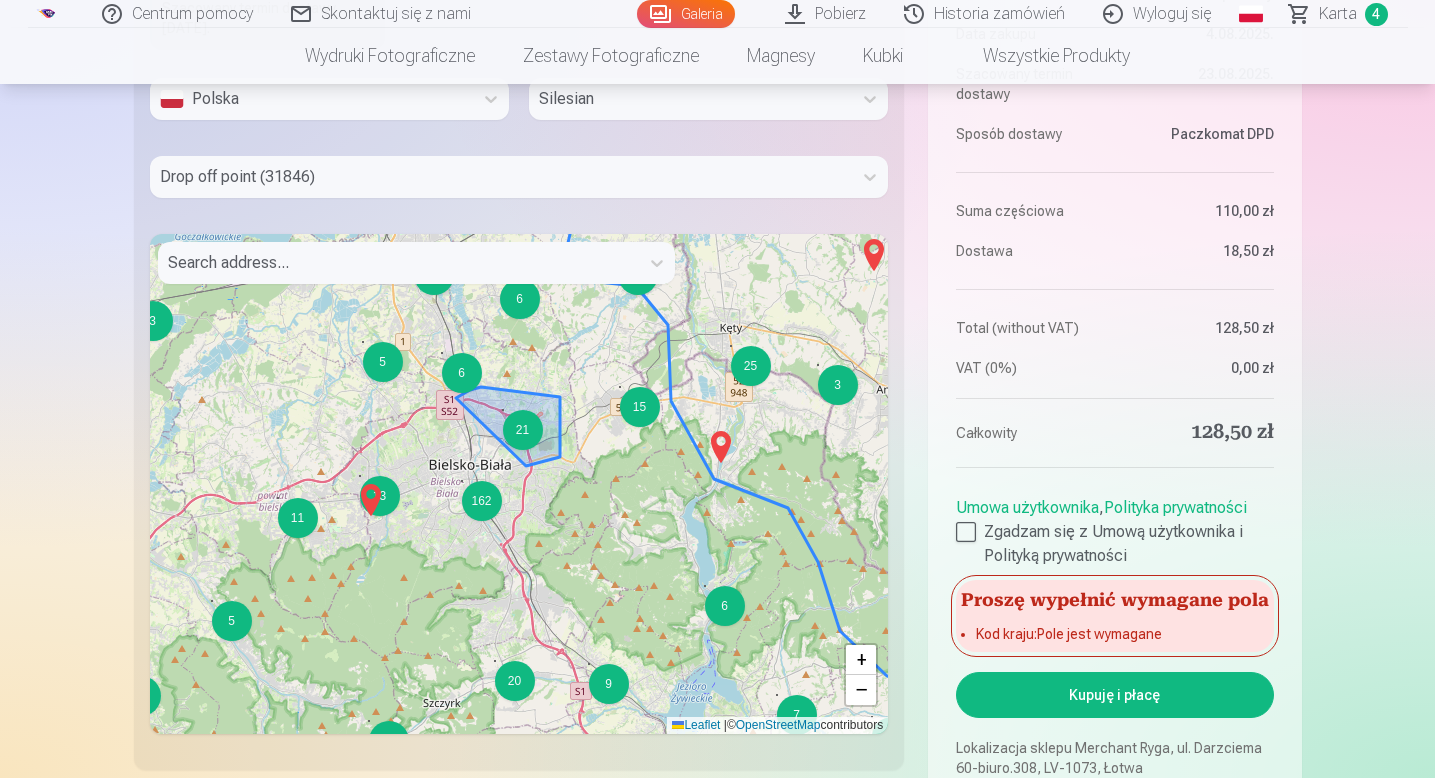 click on "21" at bounding box center (523, 430) 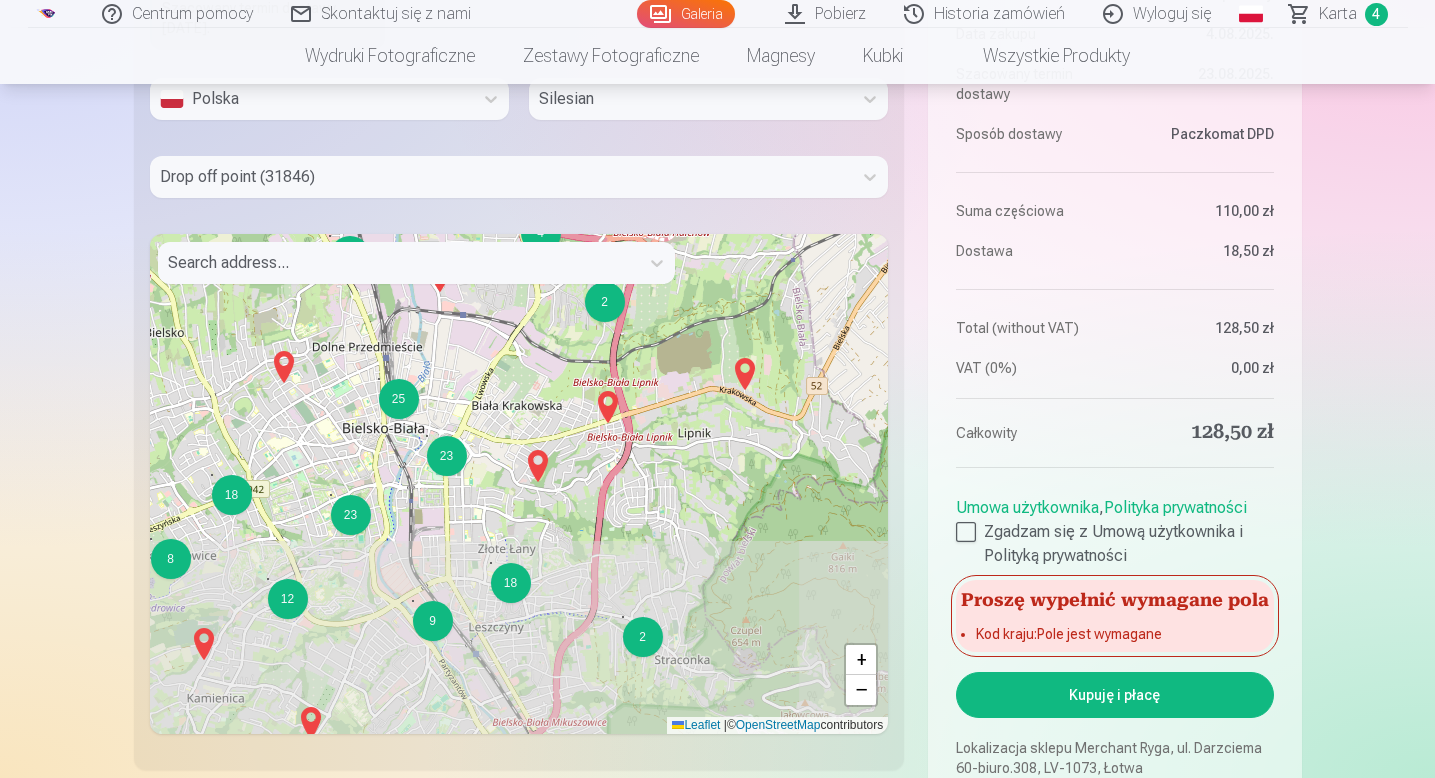 drag, startPoint x: 500, startPoint y: 648, endPoint x: 516, endPoint y: 437, distance: 211.60576 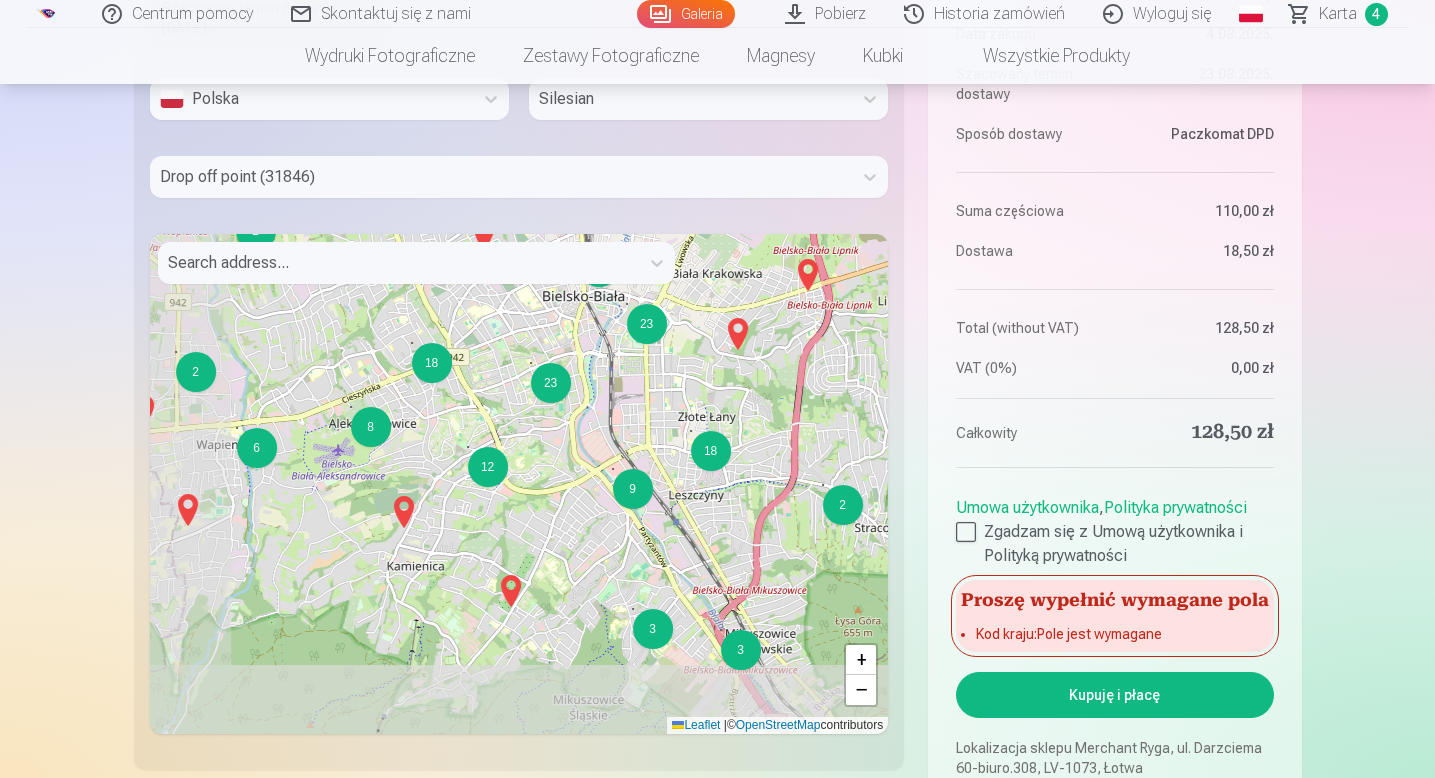 drag, startPoint x: 316, startPoint y: 545, endPoint x: 516, endPoint y: 413, distance: 239.63306 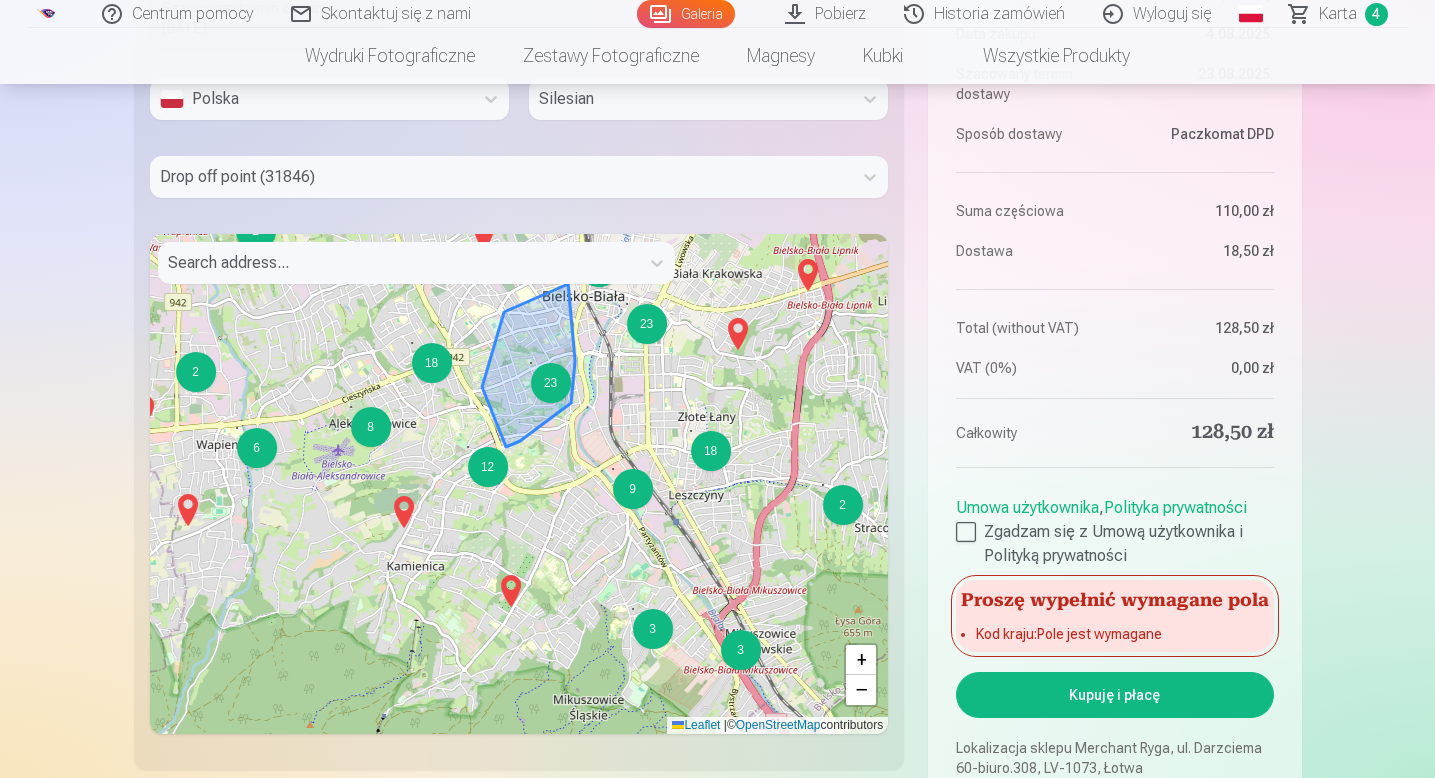click on "23" at bounding box center [551, 383] 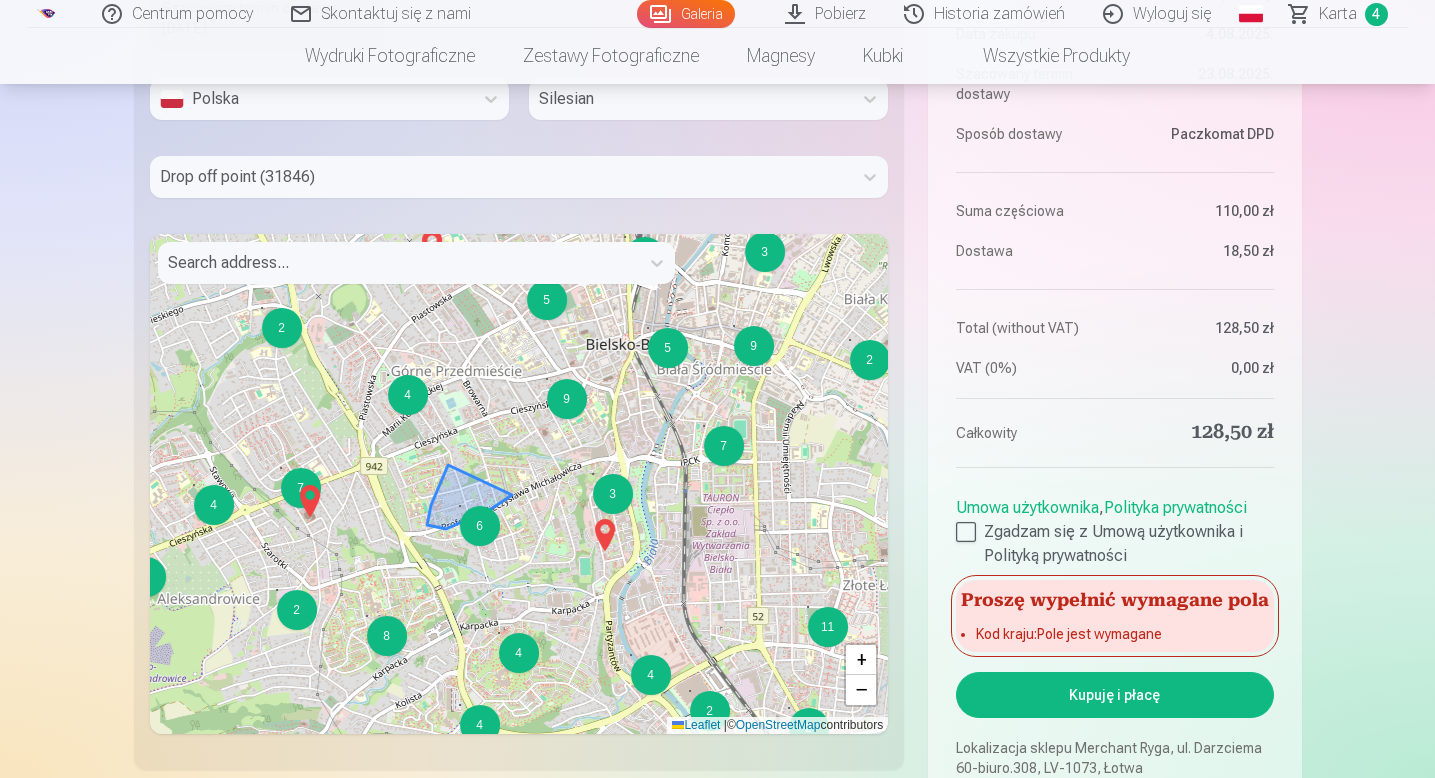 click on "6" at bounding box center [480, 526] 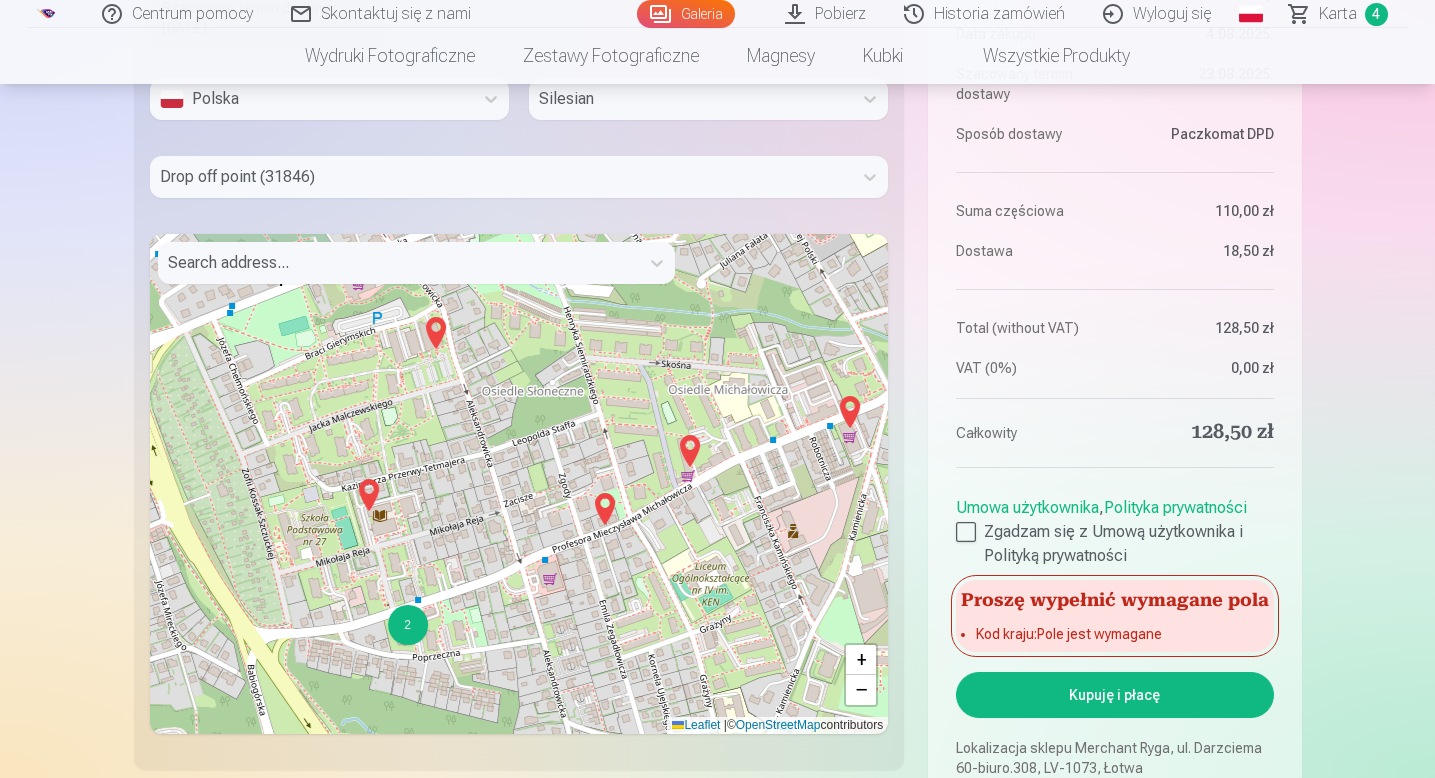 click at bounding box center (850, 412) 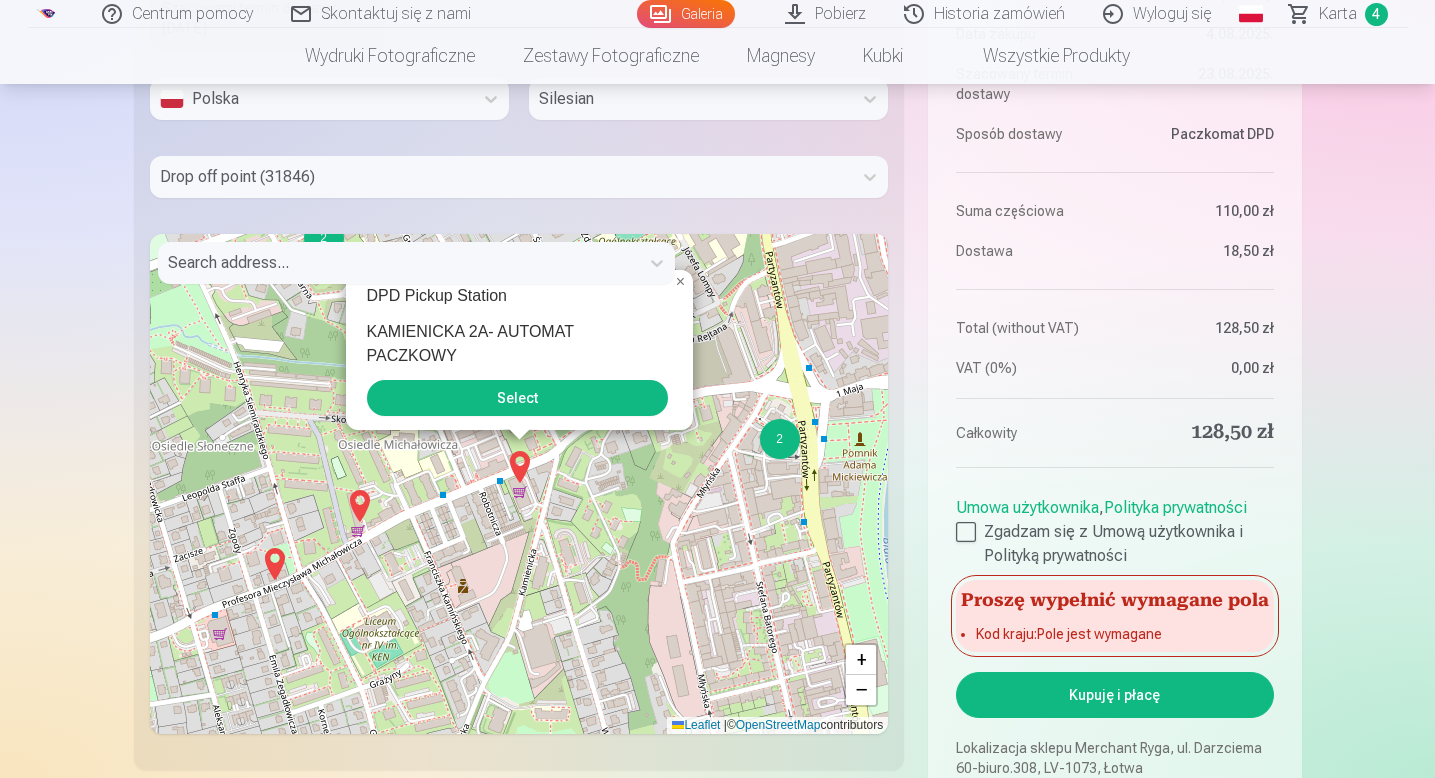 click on "Select" at bounding box center (517, 398) 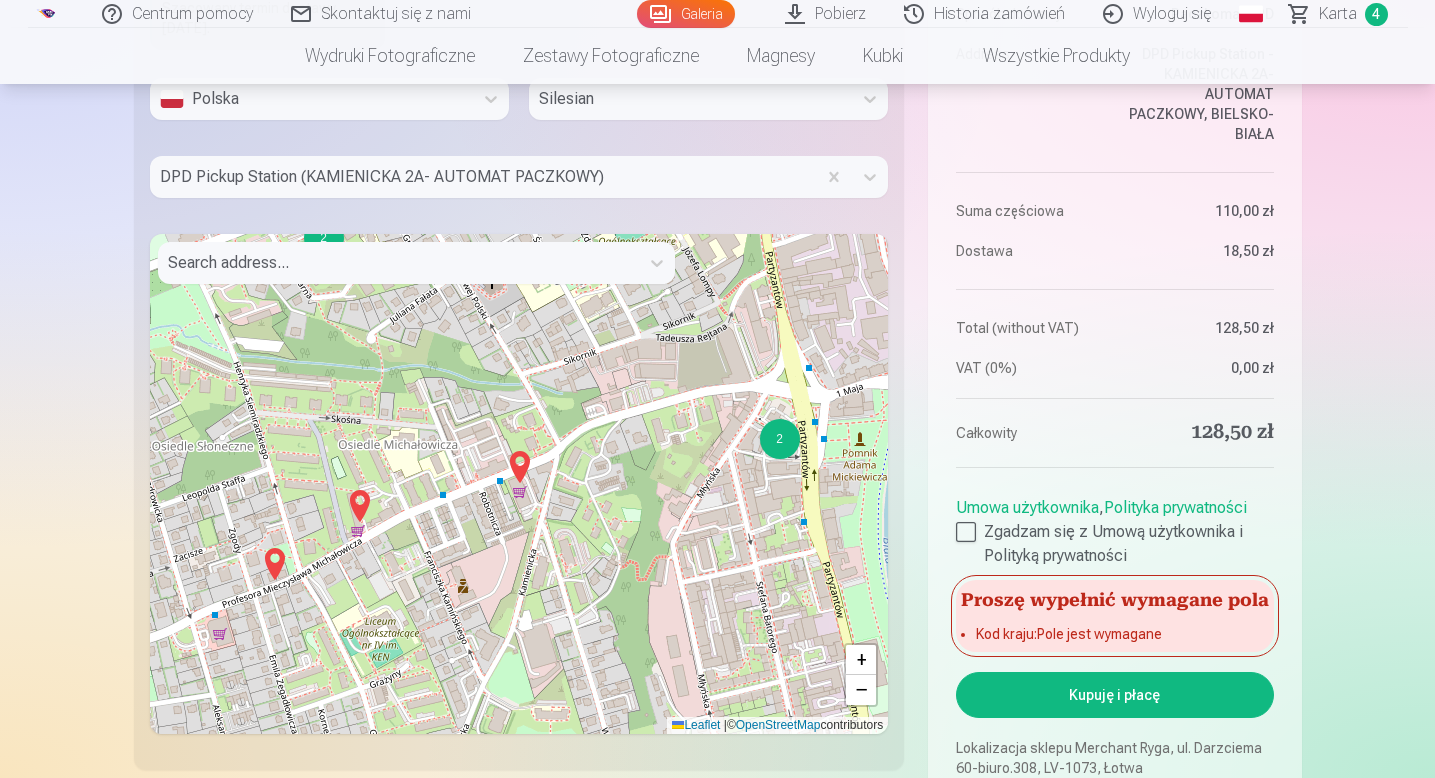 click on "Kupuję i płacę" at bounding box center (1114, 695) 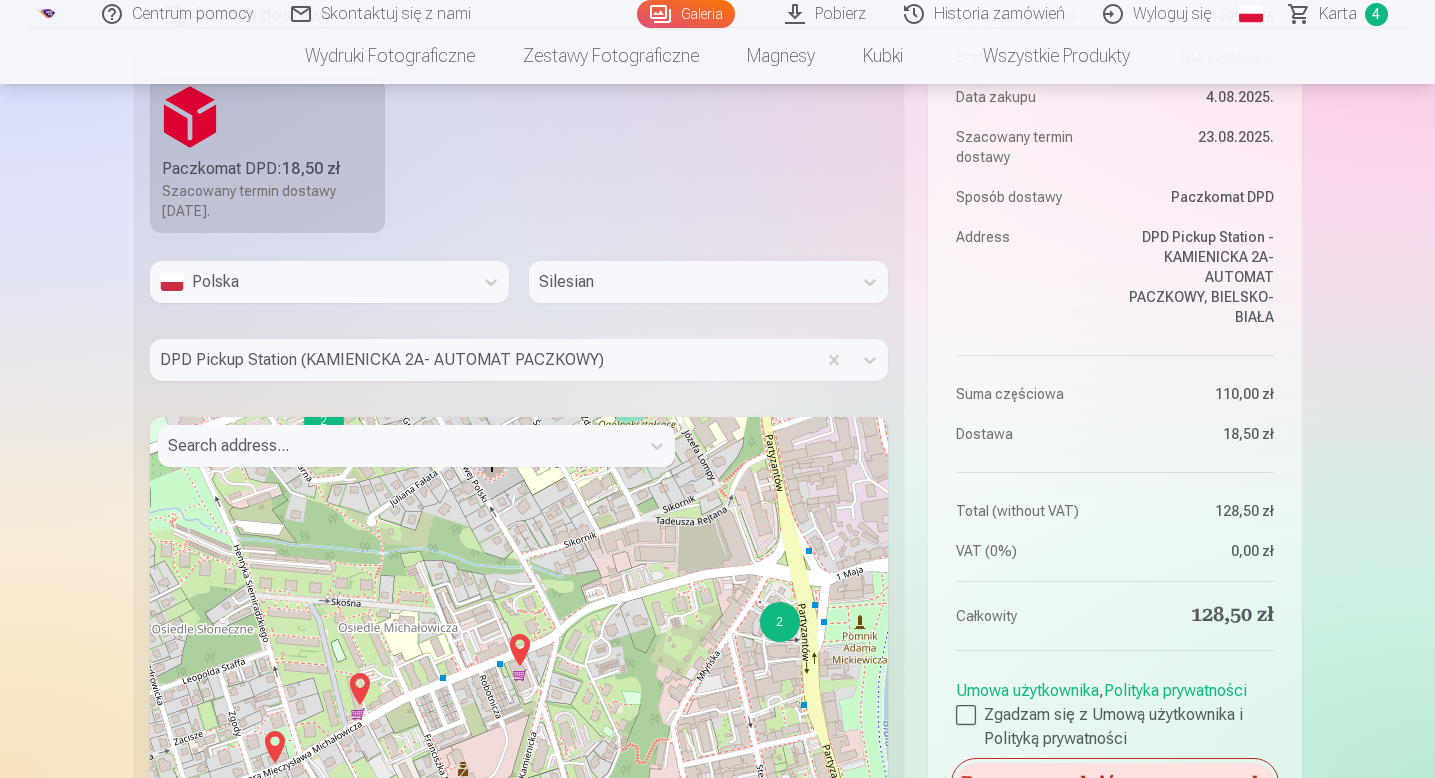 scroll, scrollTop: 1509, scrollLeft: 0, axis: vertical 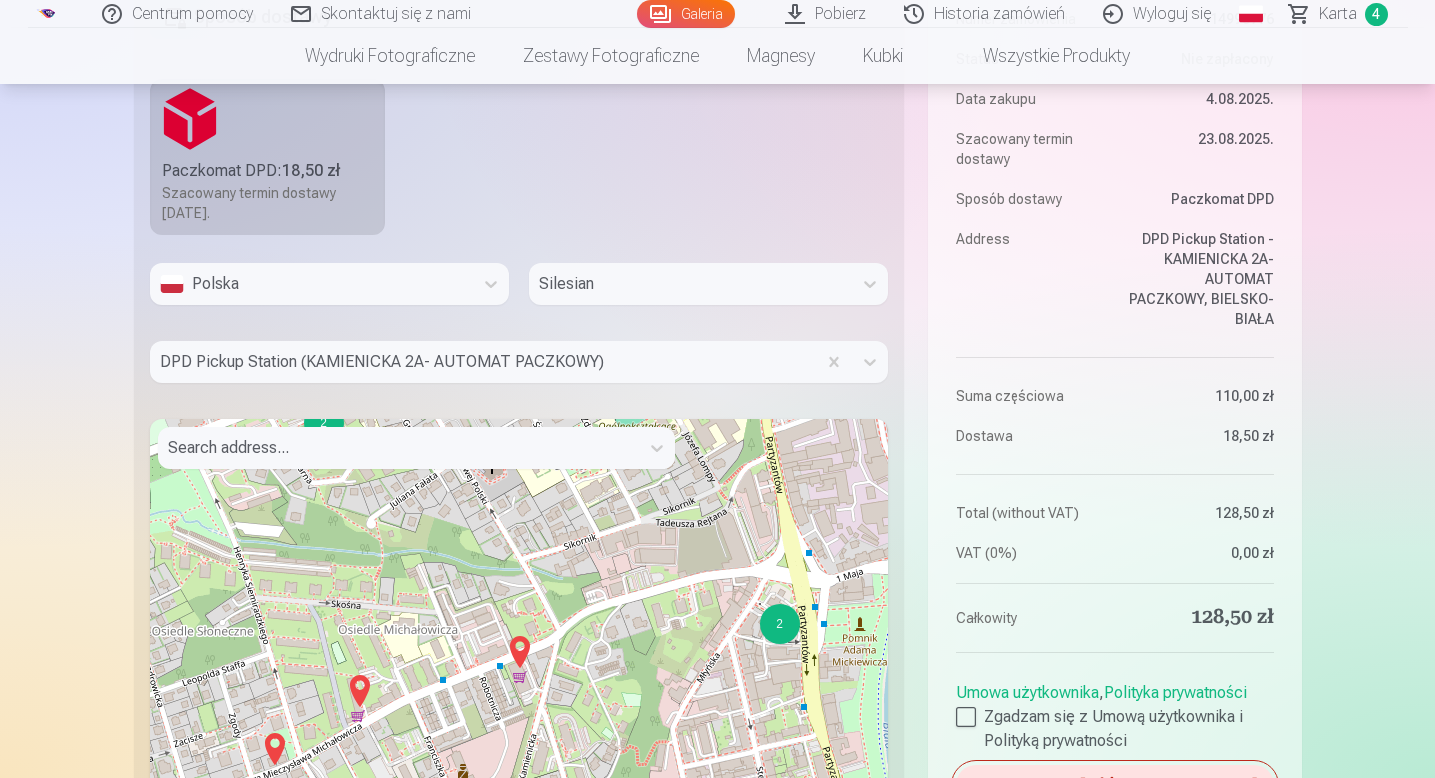 click at bounding box center (483, 362) 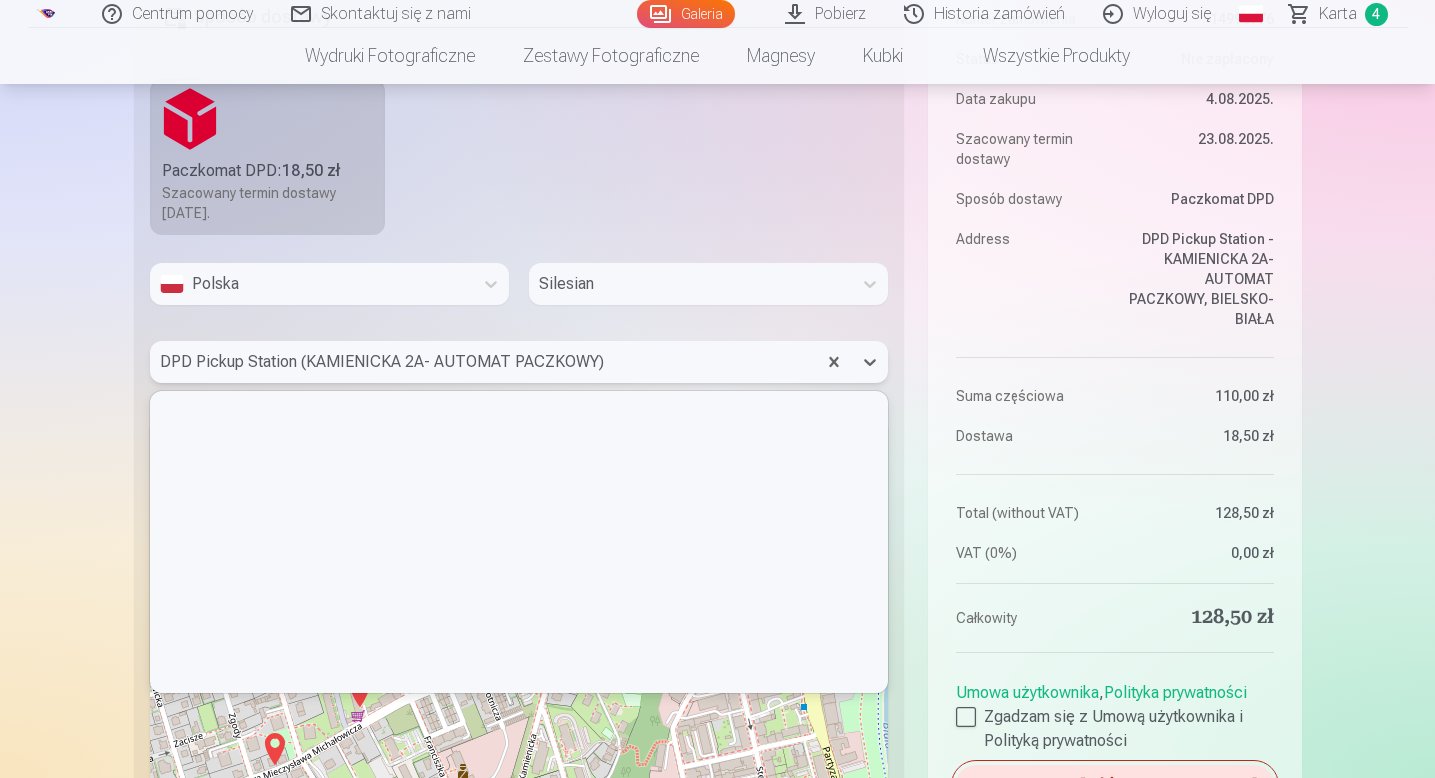 scroll, scrollTop: 982090, scrollLeft: 0, axis: vertical 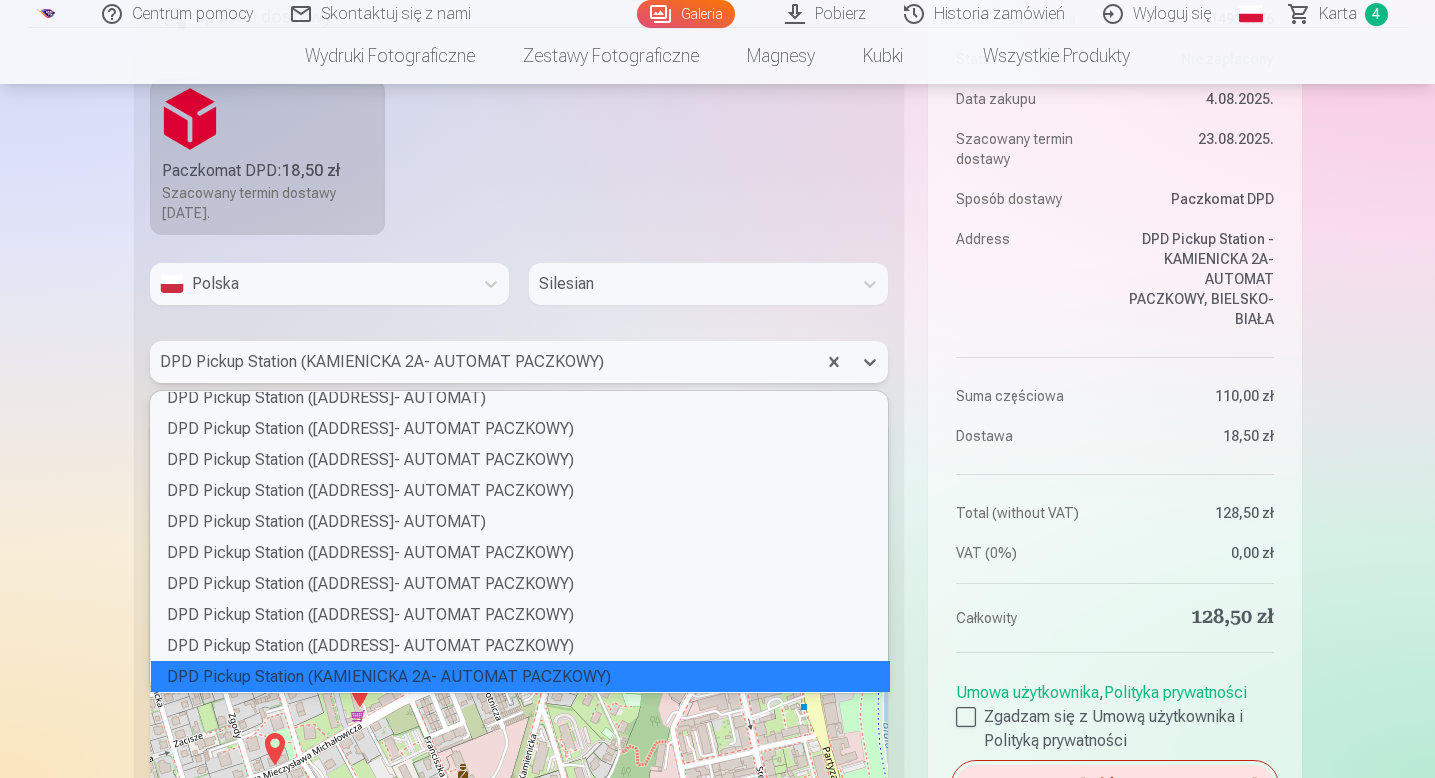 click on "DPD Pickup Station (KAMIENICKA 2A- AUTOMAT PACZKOWY)" at bounding box center (520, 676) 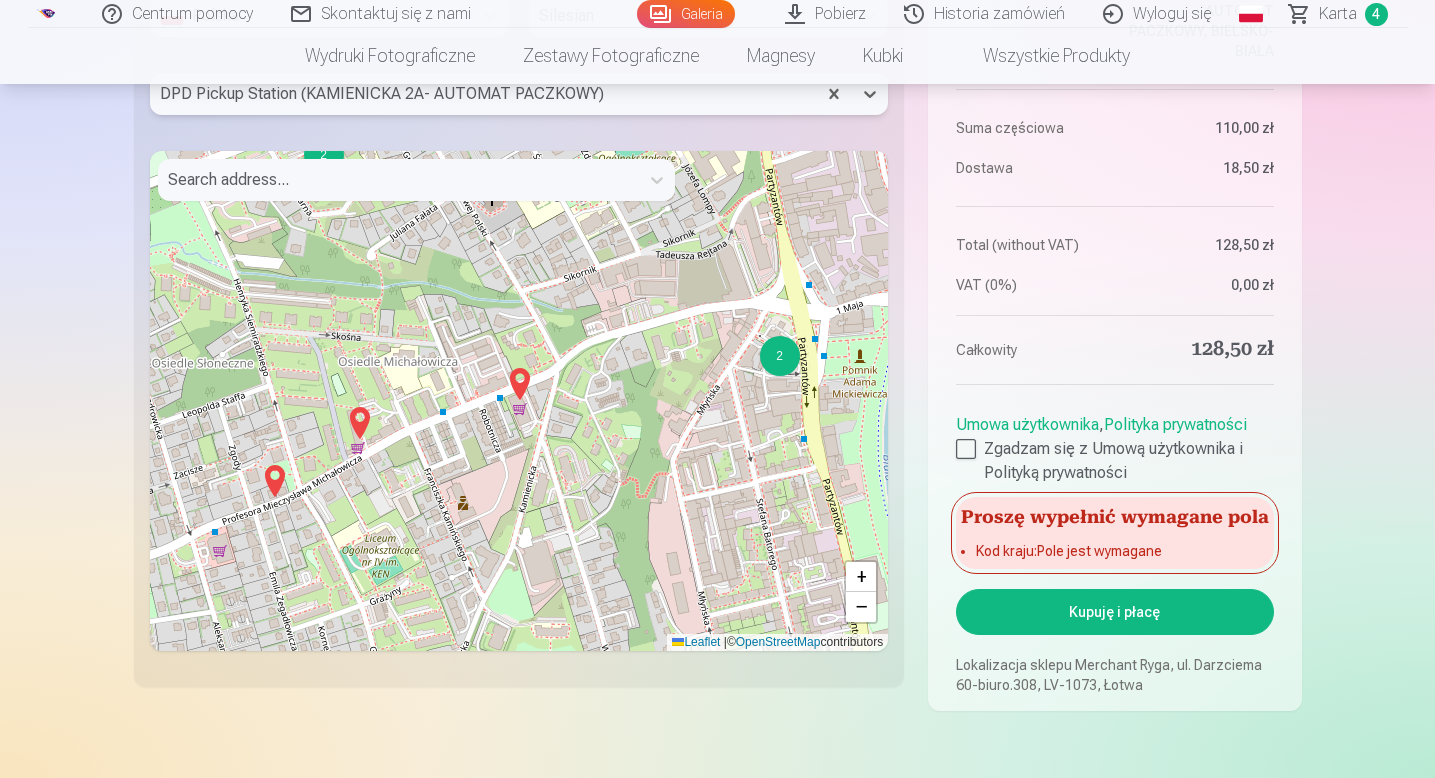 scroll, scrollTop: 1778, scrollLeft: 0, axis: vertical 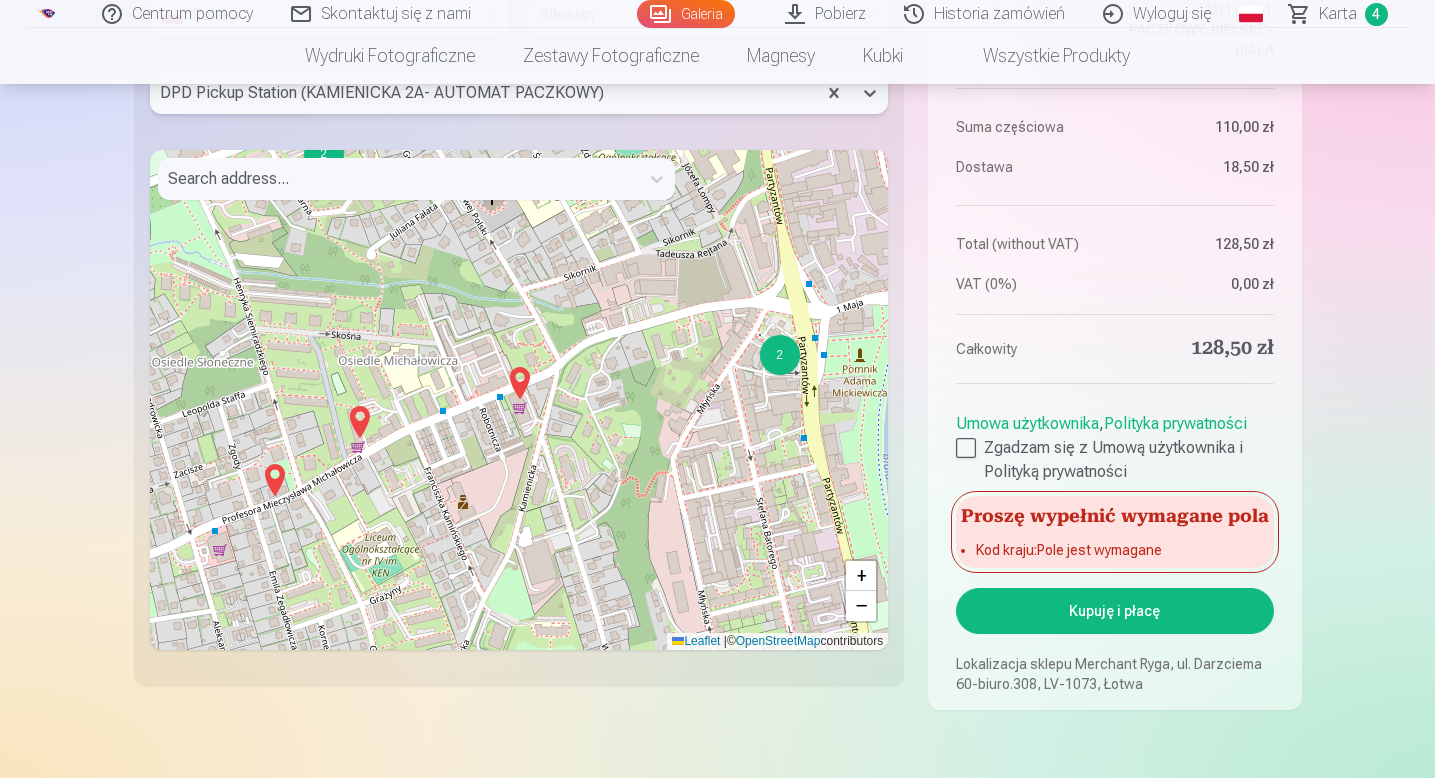 click on "Kupuję i płacę" at bounding box center (1114, 611) 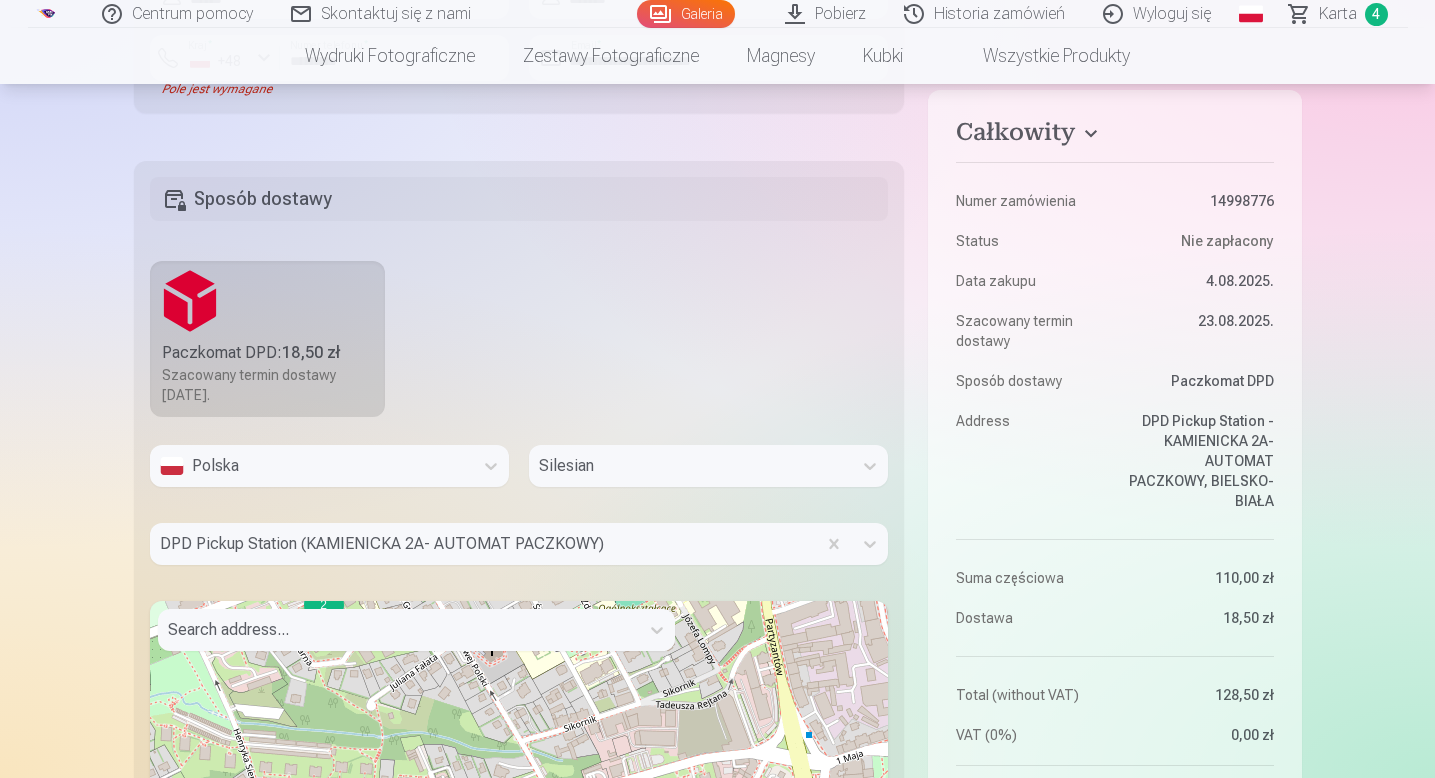 scroll, scrollTop: 1328, scrollLeft: 0, axis: vertical 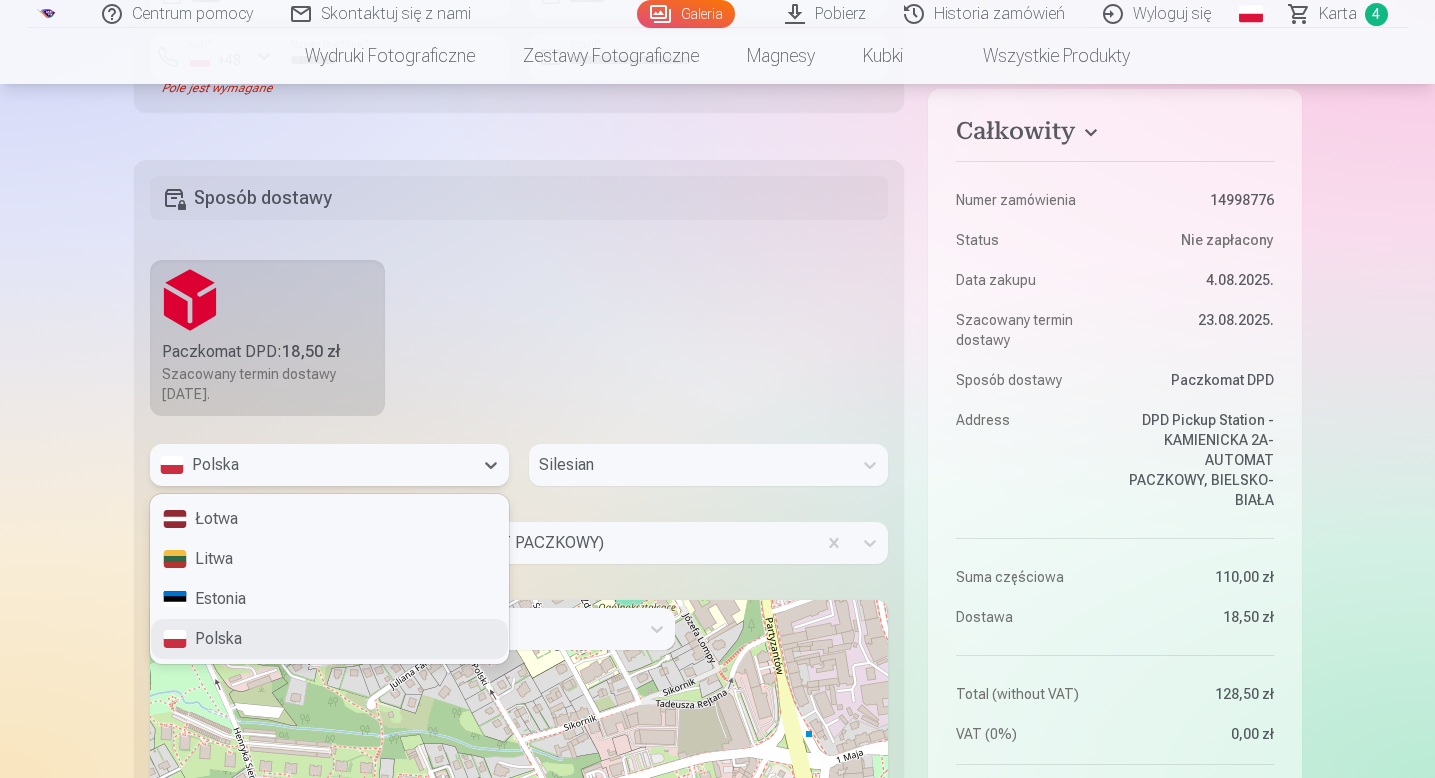 click on "Polska" at bounding box center [311, 465] 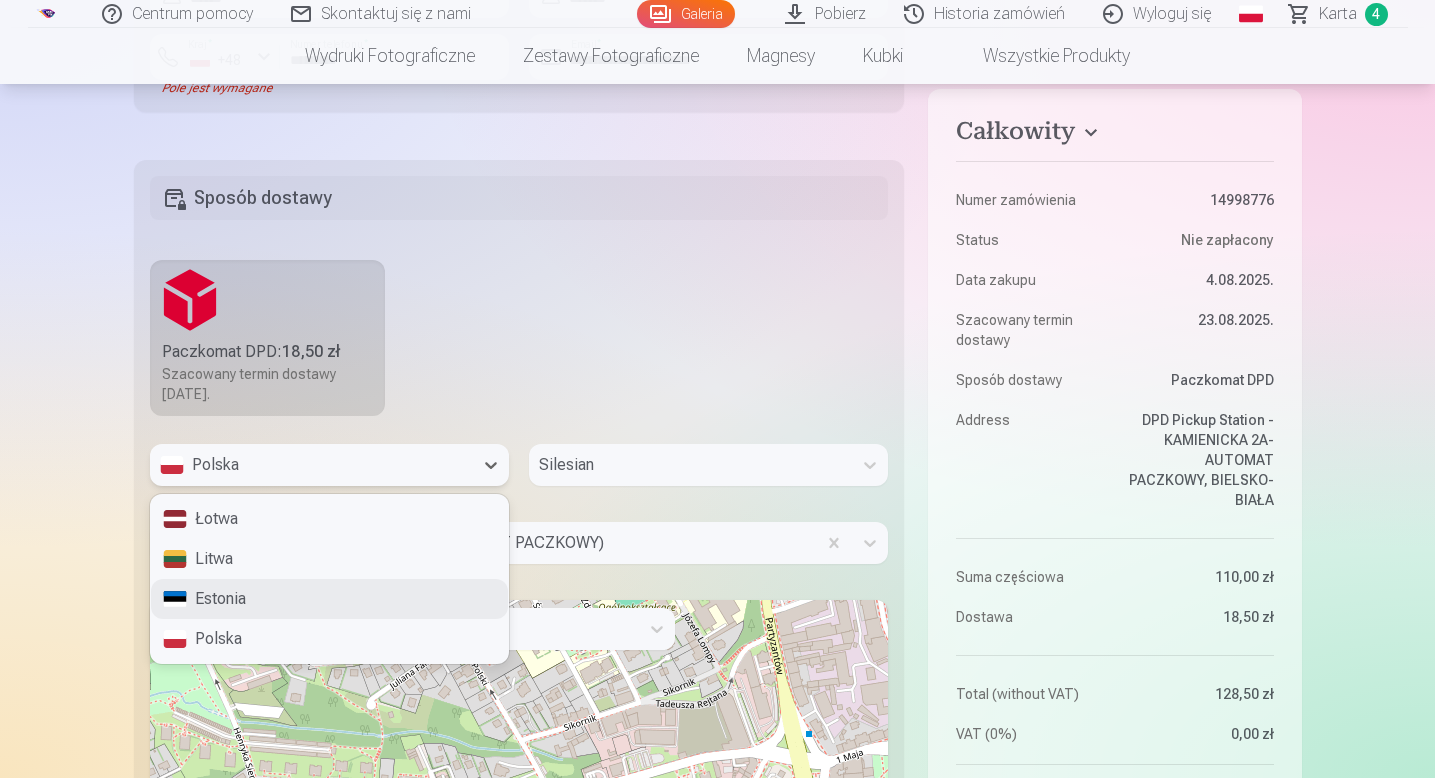 click on "Estonia" at bounding box center (329, 599) 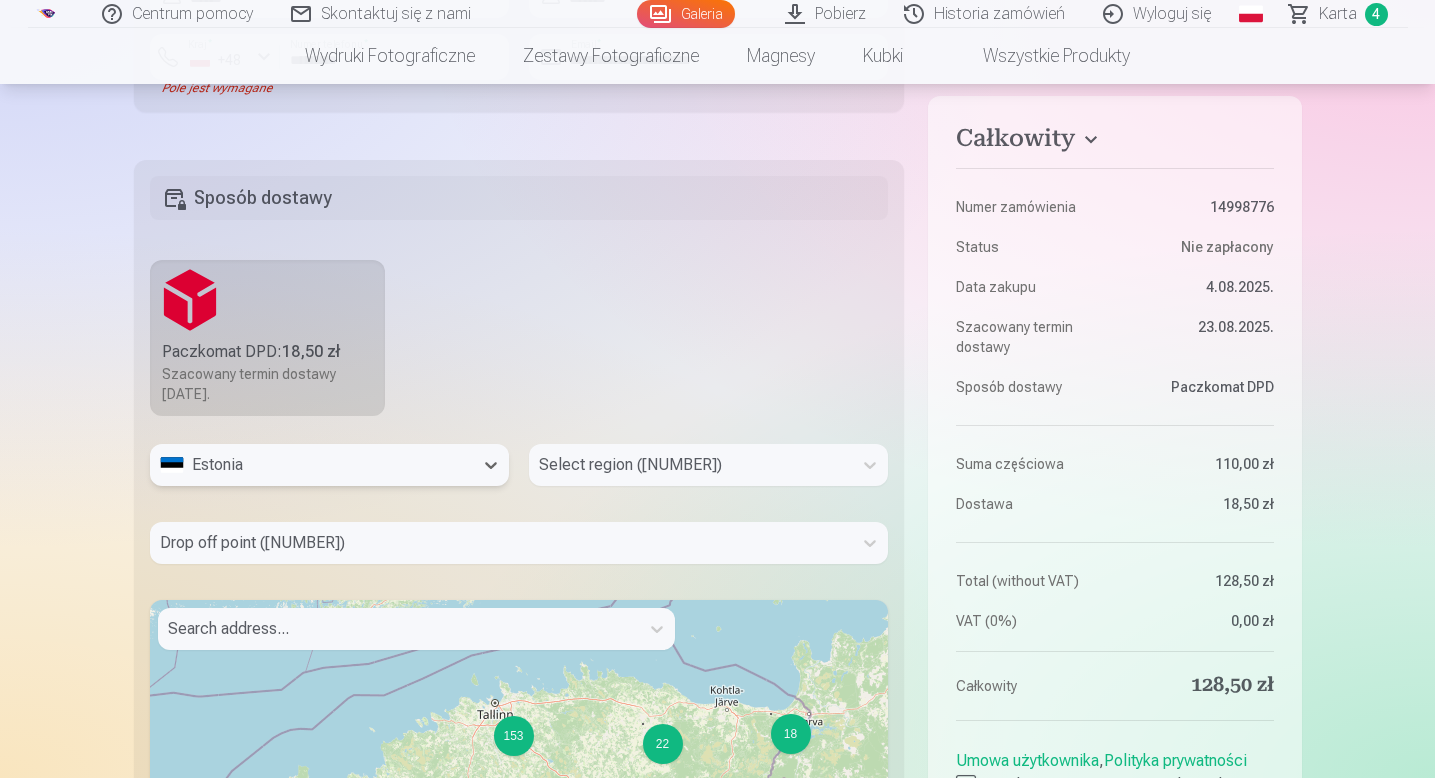 click at bounding box center (329, 494) 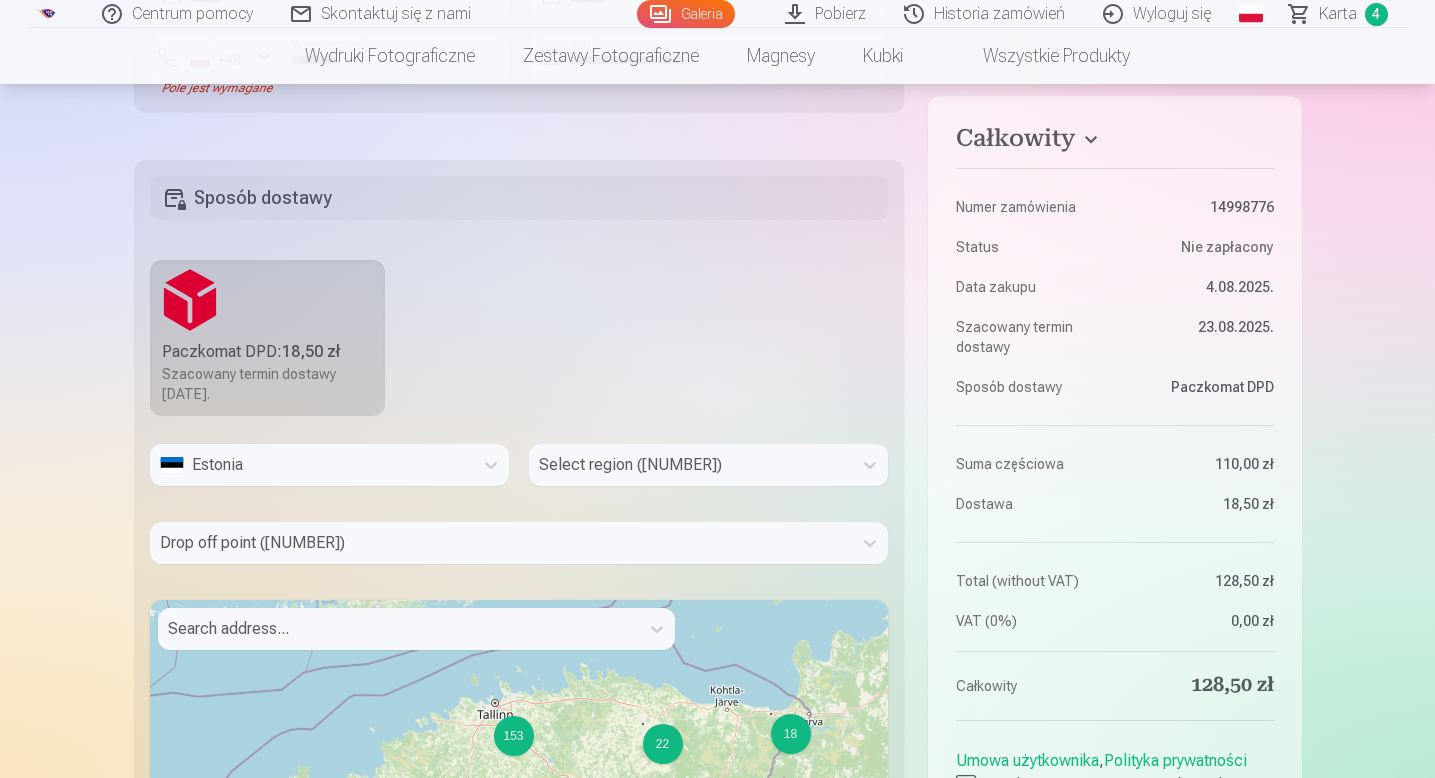 click on "Estonia" at bounding box center [311, 465] 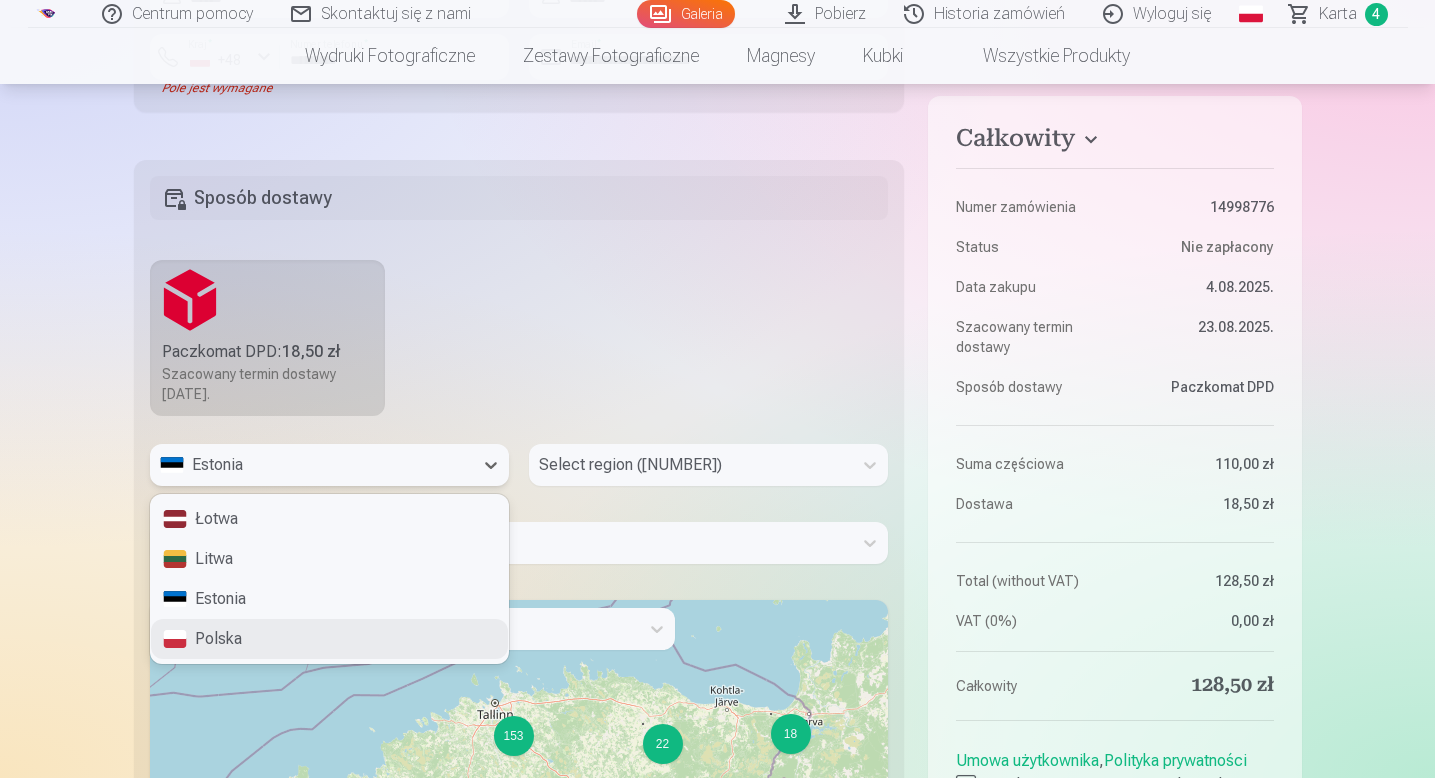 click on "Polska" at bounding box center (329, 639) 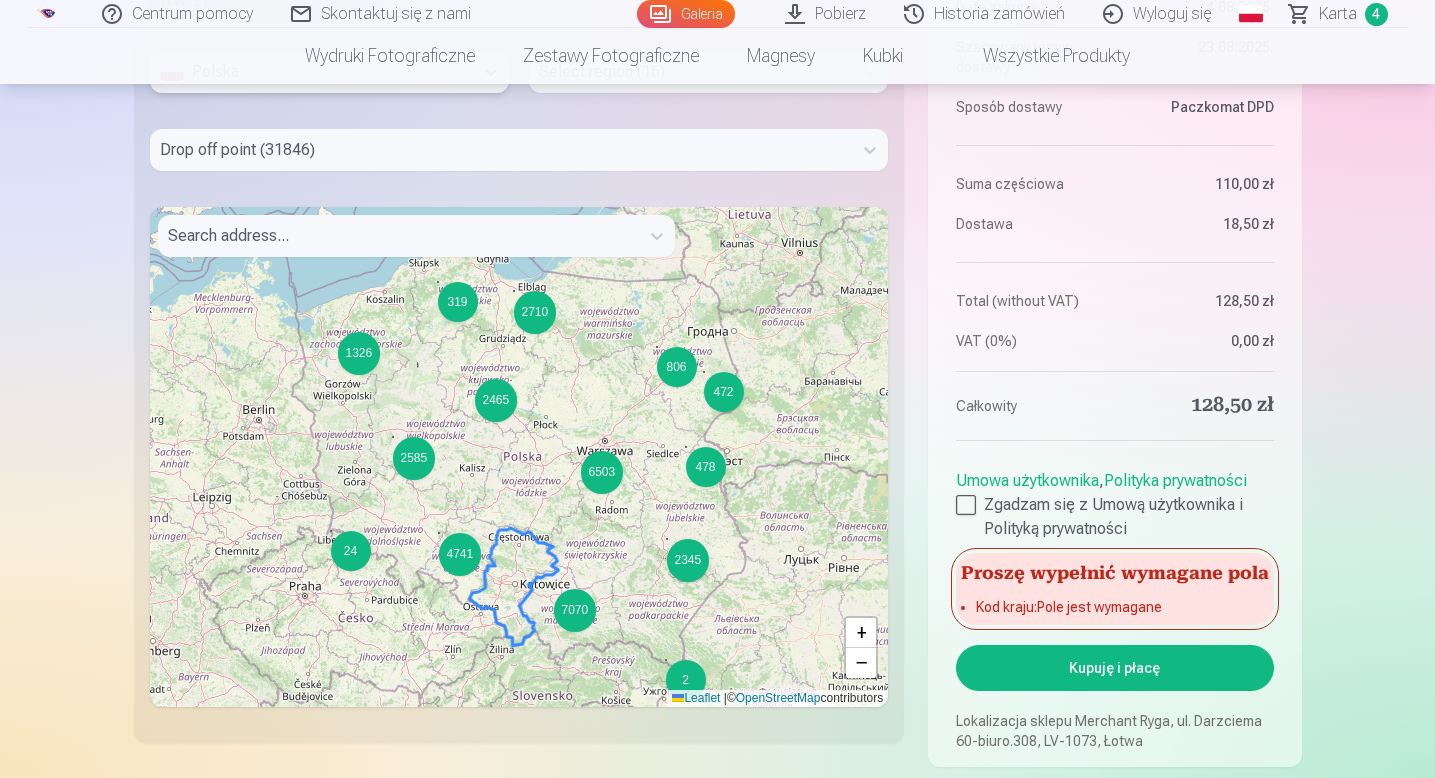scroll, scrollTop: 1807, scrollLeft: 0, axis: vertical 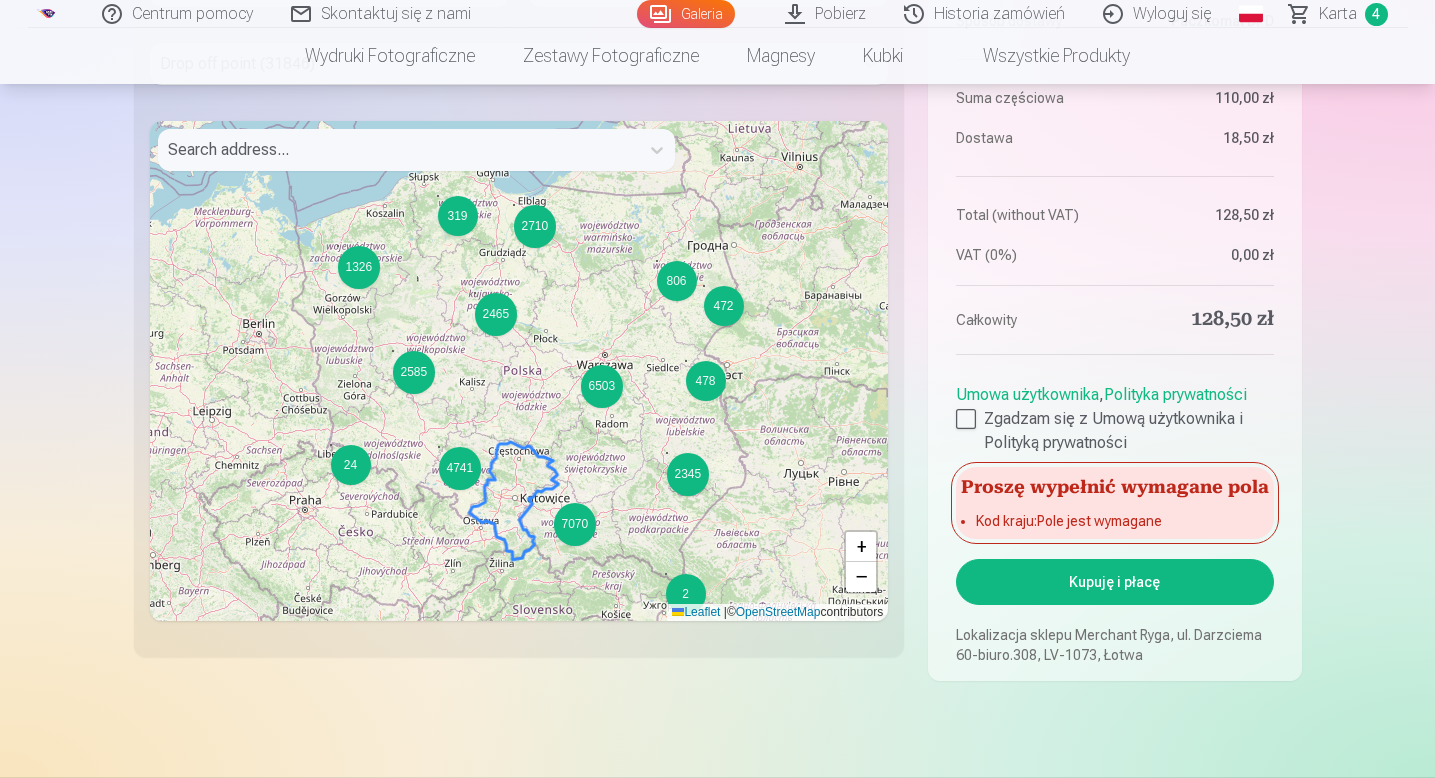 click on "[NUMBERS] + −  Leaflet   |  ©  OpenStreetMap  contributors" at bounding box center (519, 371) 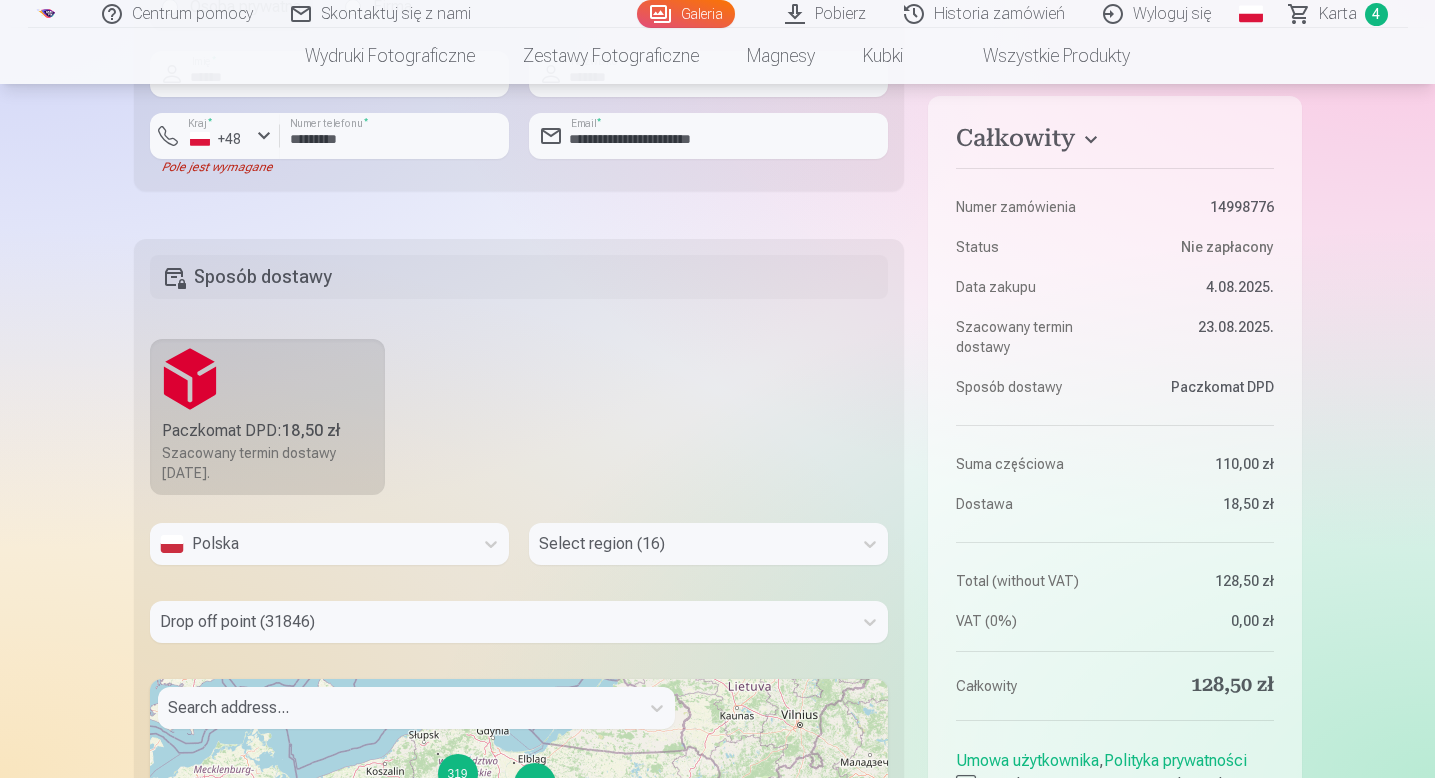 scroll, scrollTop: 1221, scrollLeft: 0, axis: vertical 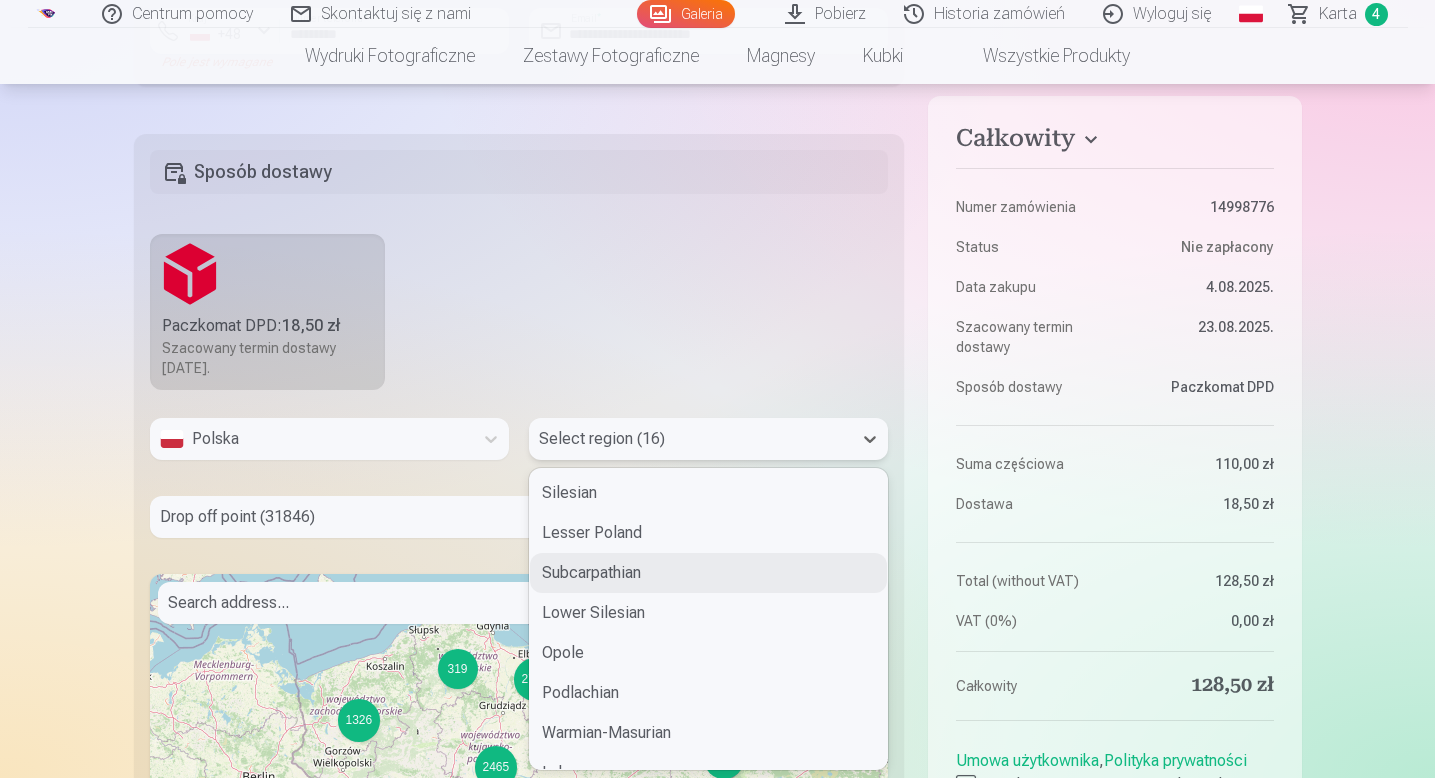 click on "Subcarpathian, 3 of 16. [NUMBER] results available. Use Up and Down to choose options, press Enter to select the currently focused option, press Escape to exit the menu, press Tab to select the option and exit the menu. Select region ([NUMBER]) Silesian Lesser Poland Subcarpathian Lower Silesian Opole Podlachian Warmian-Masurian Lubusz West Pomeranian Lublin Pomeranian Masovian Łódź Kuyavian-Pomeranian Greater Poland Świętokrzyskie" at bounding box center (708, 439) 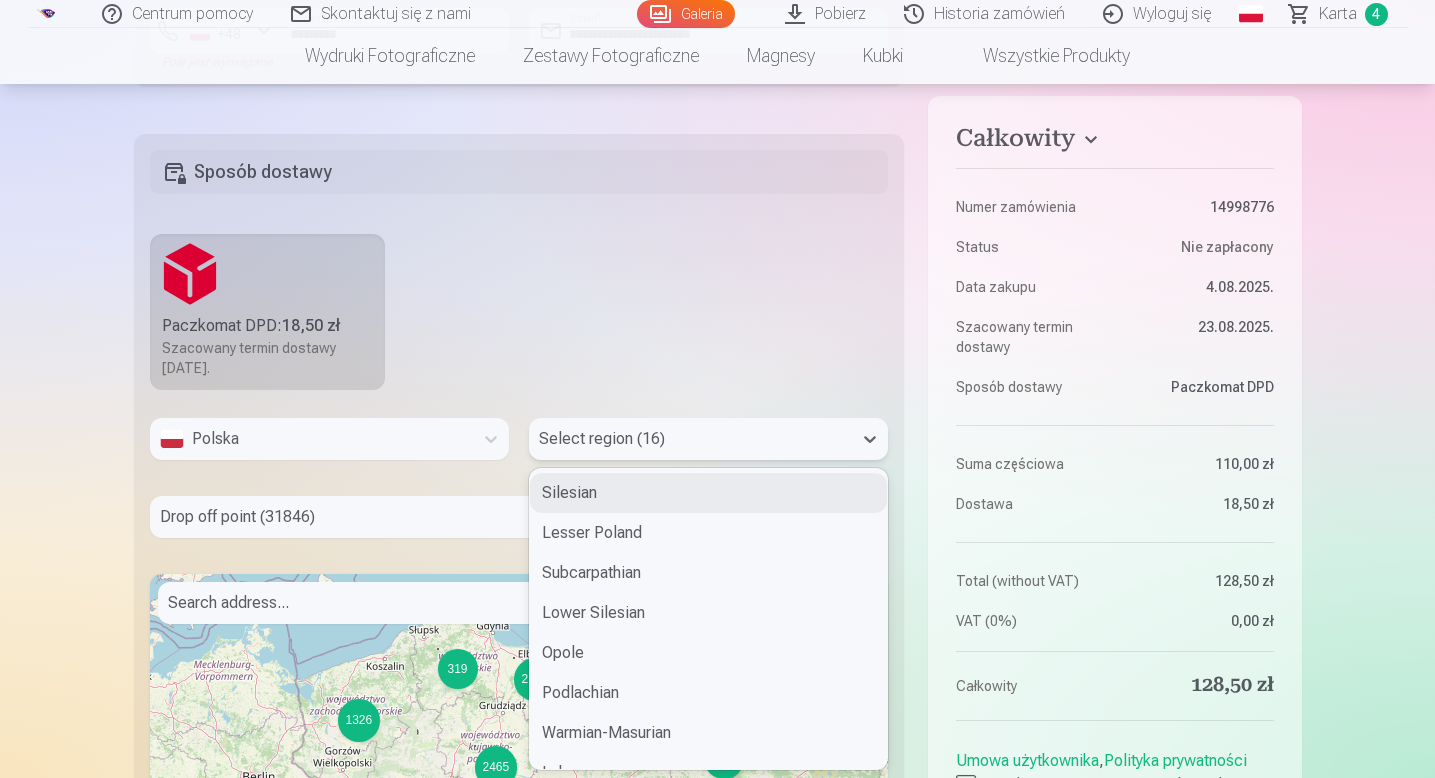 click on "Silesian" at bounding box center (708, 493) 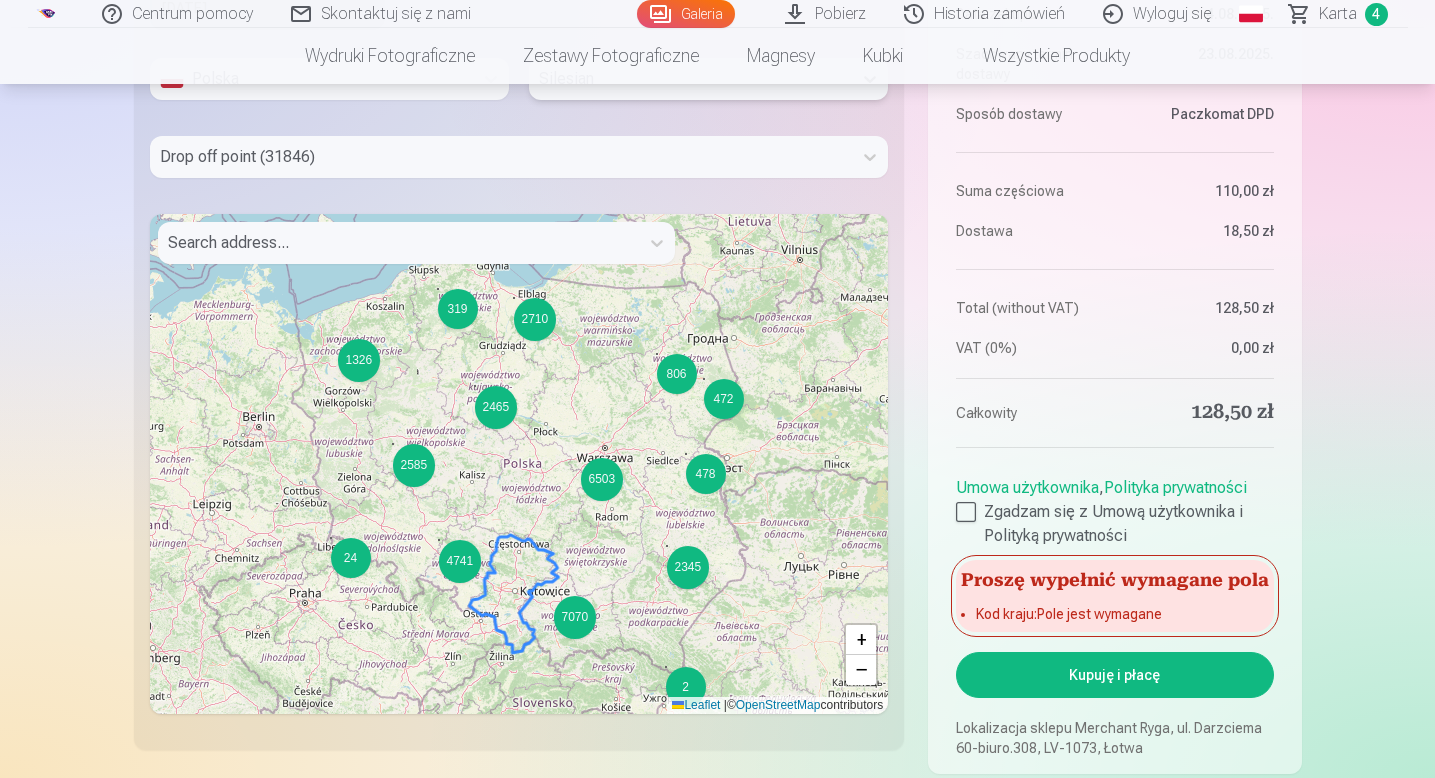 scroll, scrollTop: 1720, scrollLeft: 0, axis: vertical 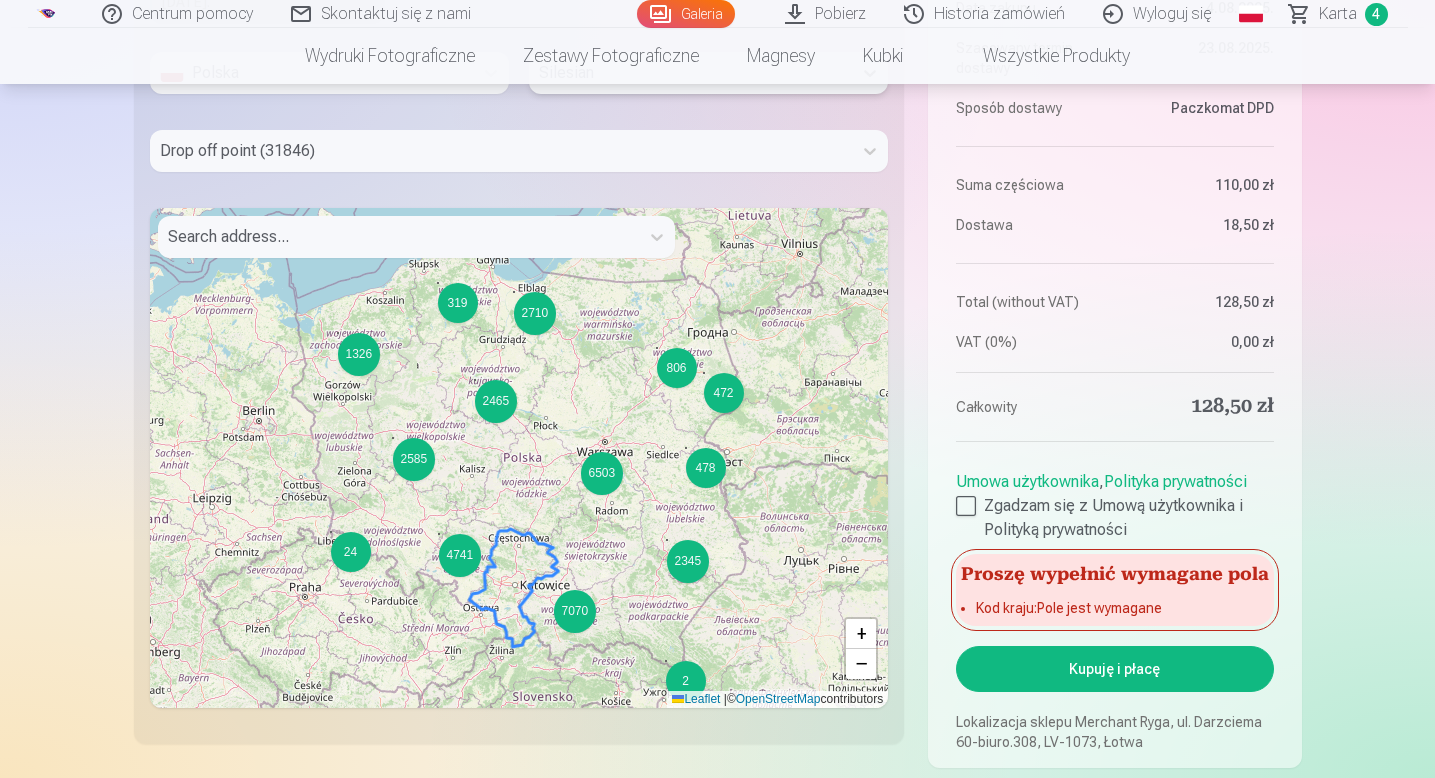 click on "[NUMBERS] + −  Leaflet   |  ©  OpenStreetMap  contributors" at bounding box center (519, 458) 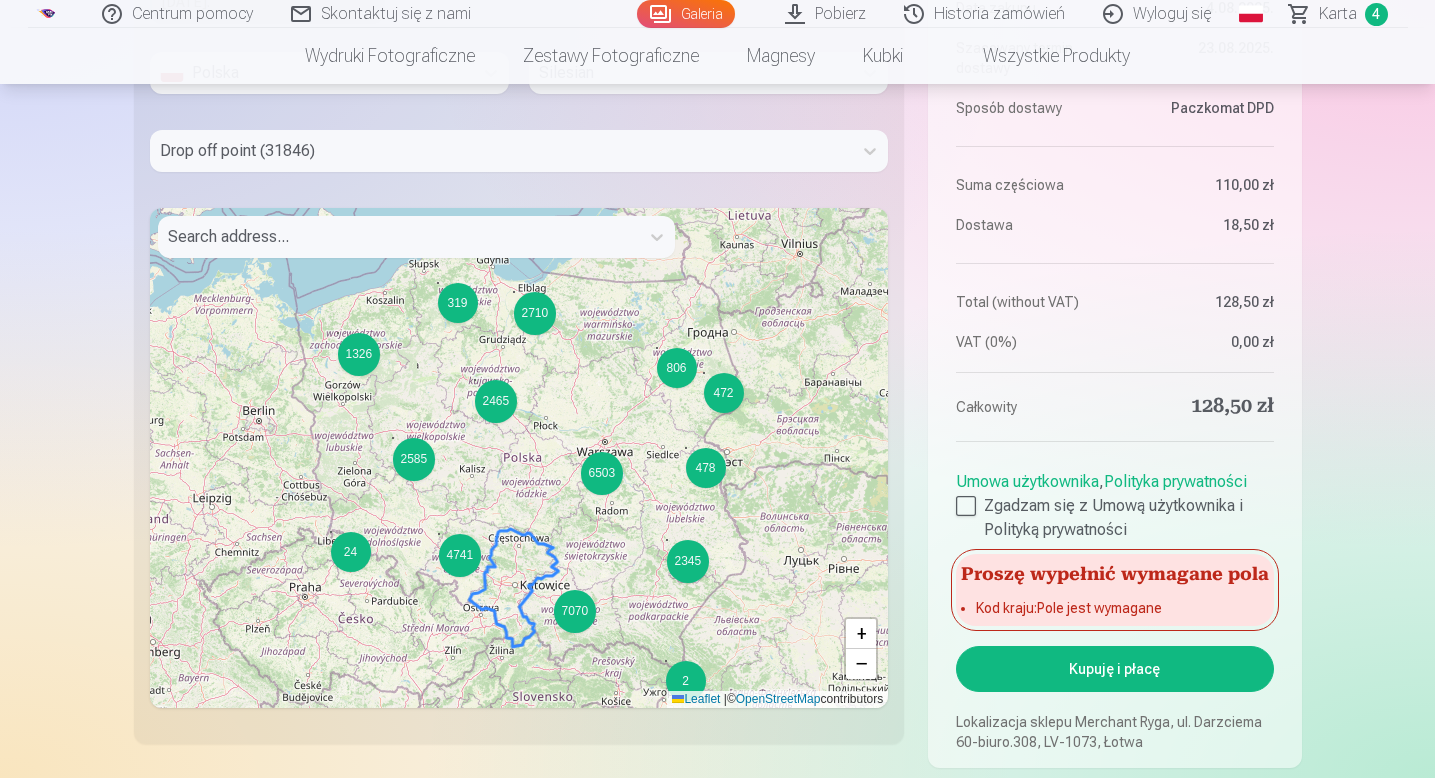 click 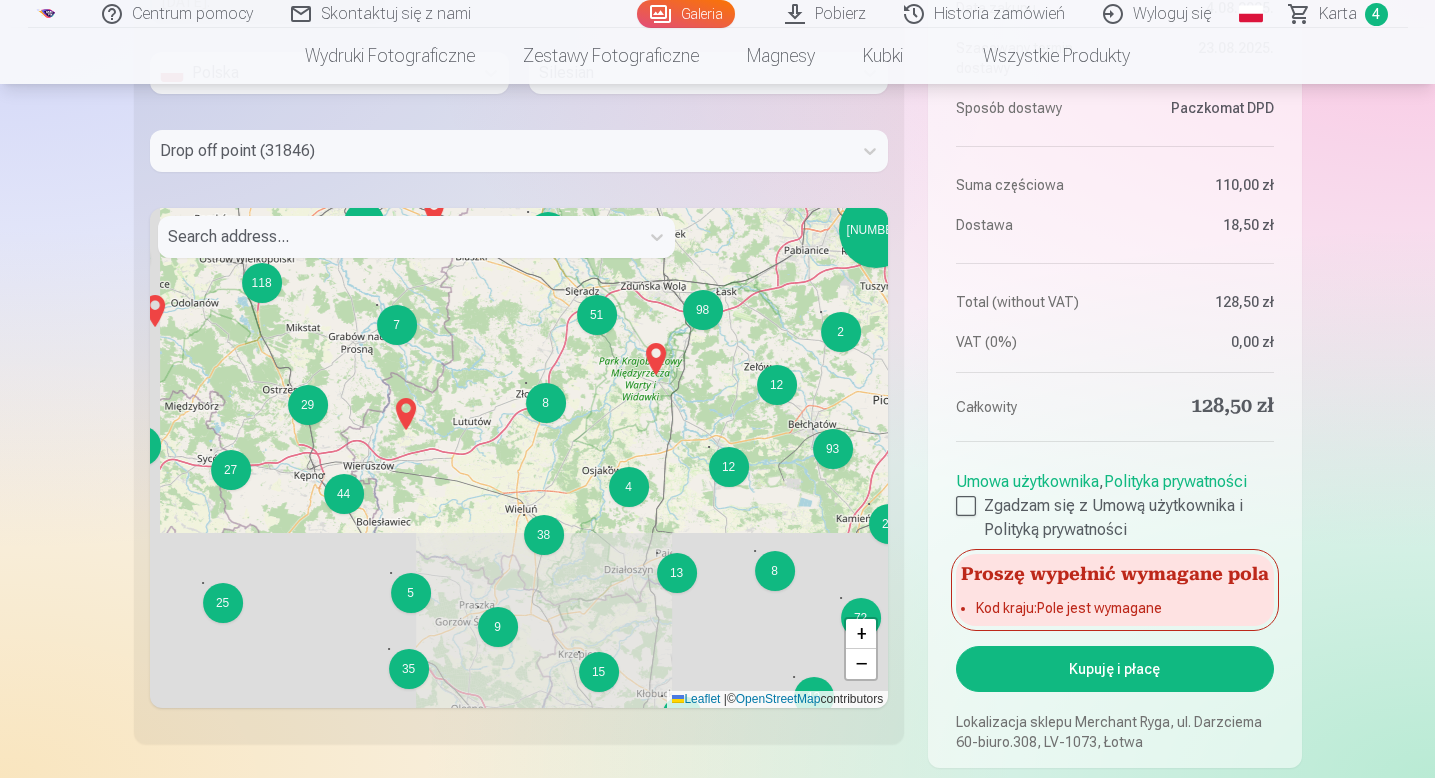 drag, startPoint x: 487, startPoint y: 610, endPoint x: 694, endPoint y: 196, distance: 462.86606 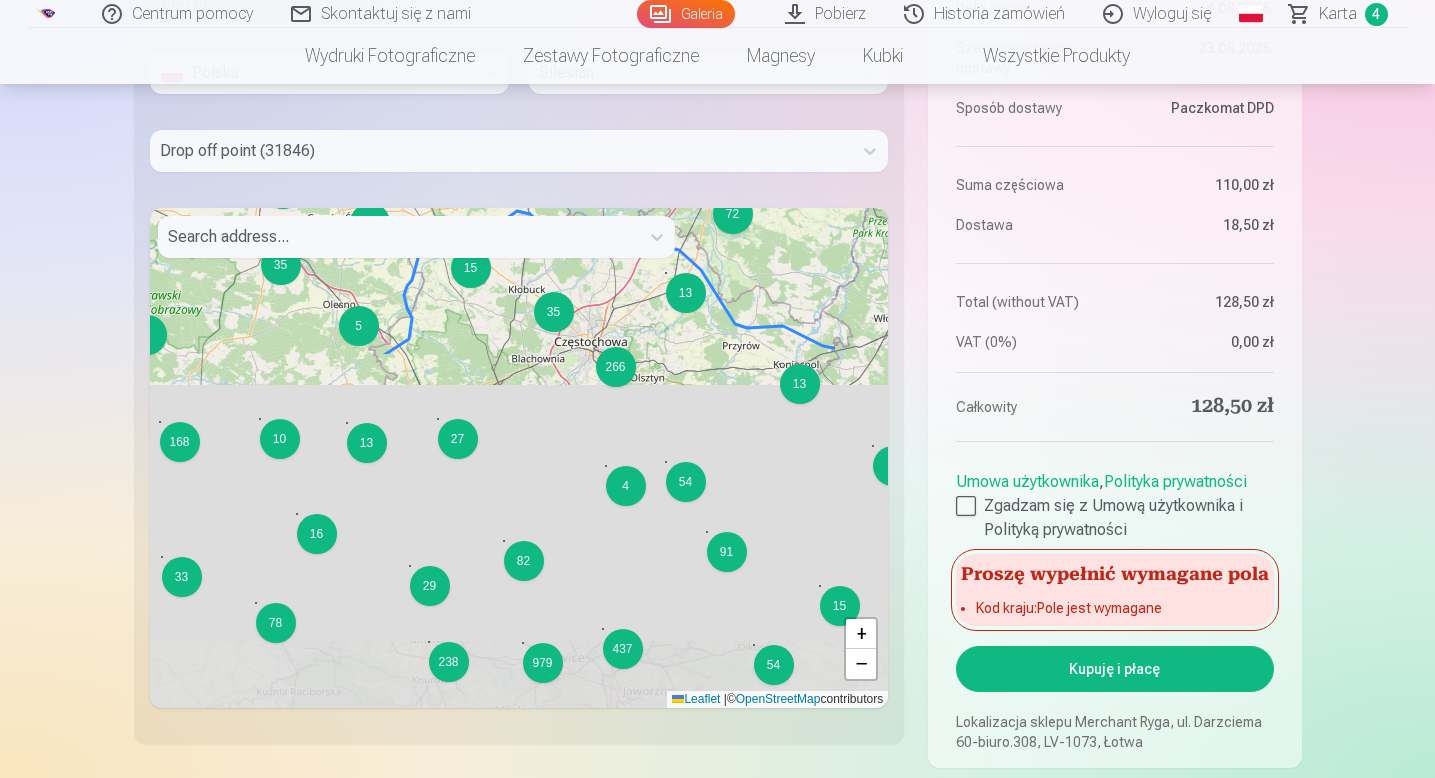 drag, startPoint x: 568, startPoint y: 525, endPoint x: 437, endPoint y: 120, distance: 425.6595 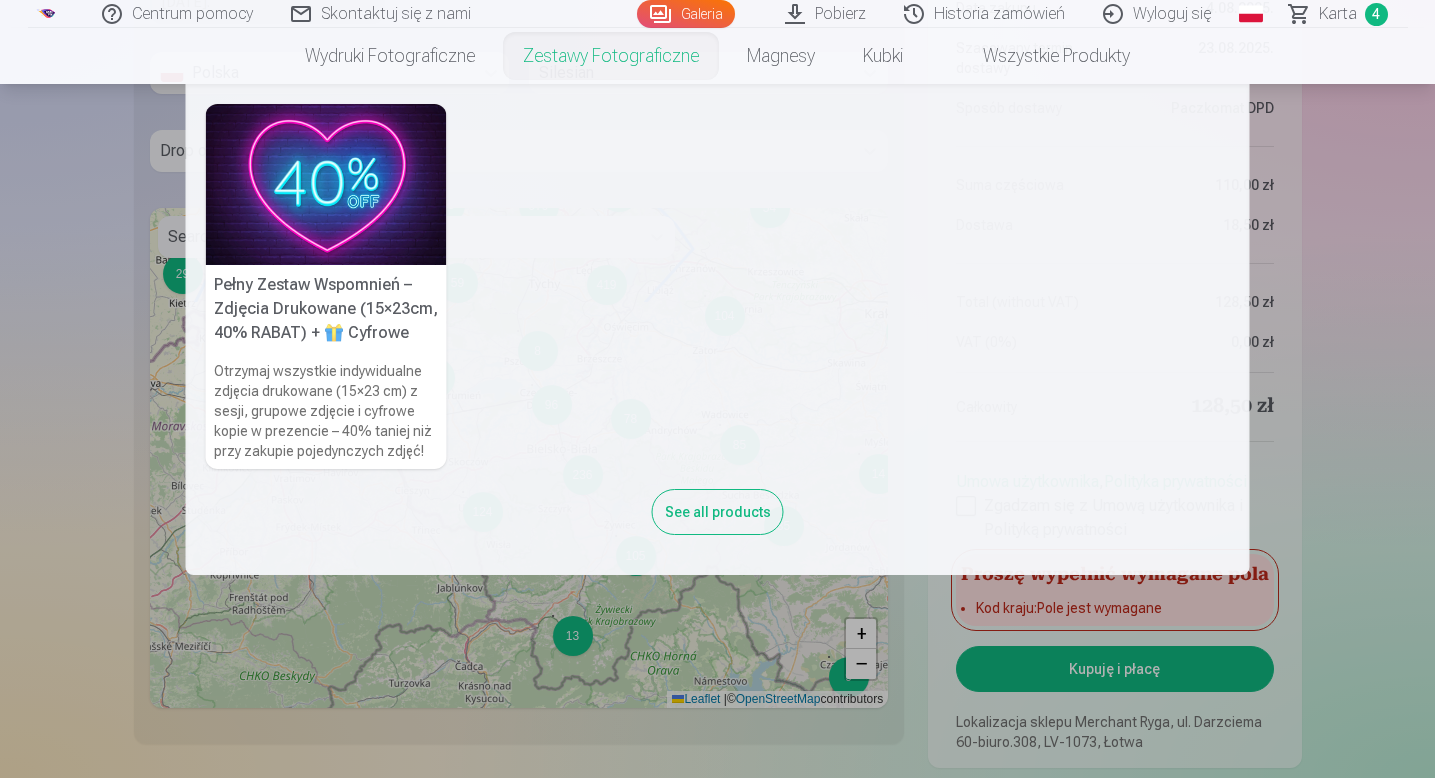 drag, startPoint x: 541, startPoint y: 538, endPoint x: 541, endPoint y: 84, distance: 454 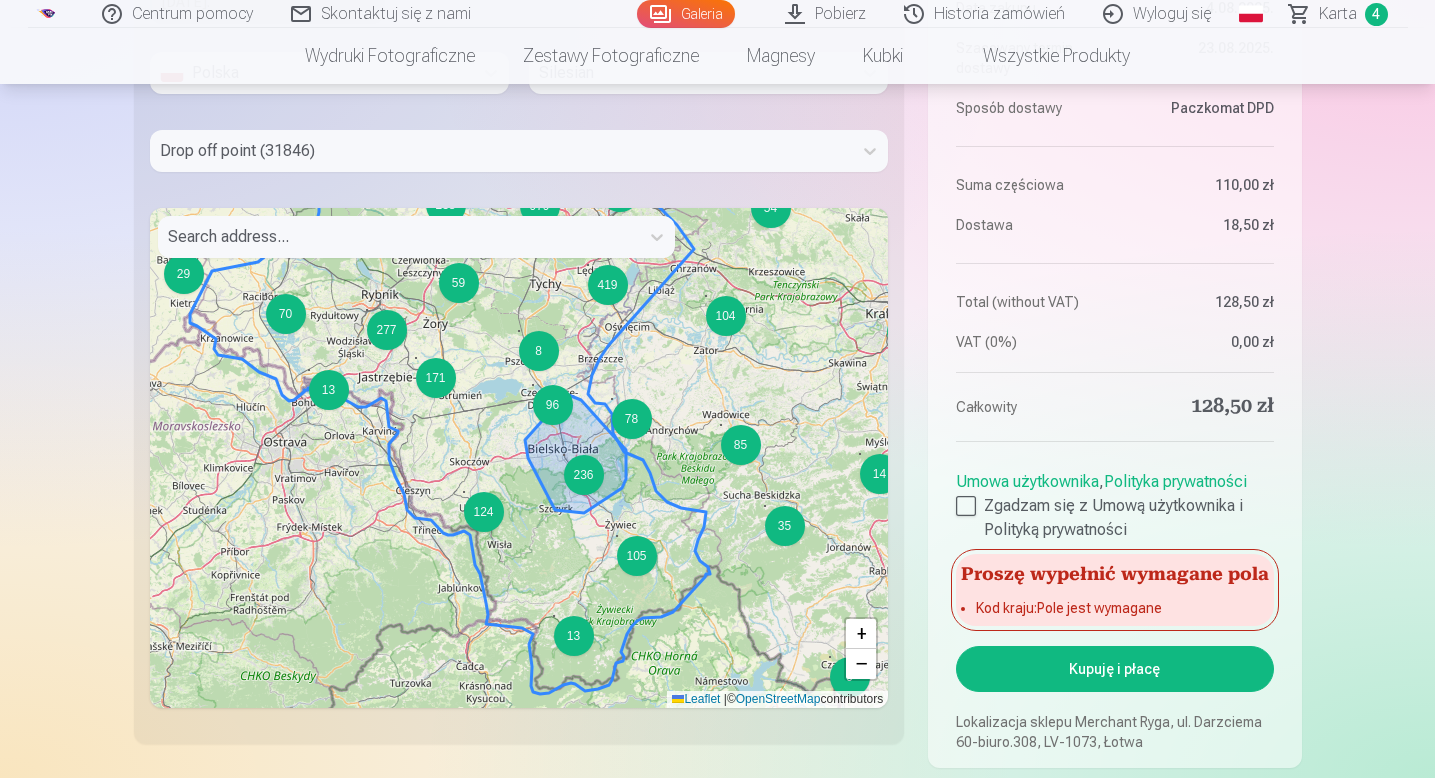 click on "236" at bounding box center (584, 475) 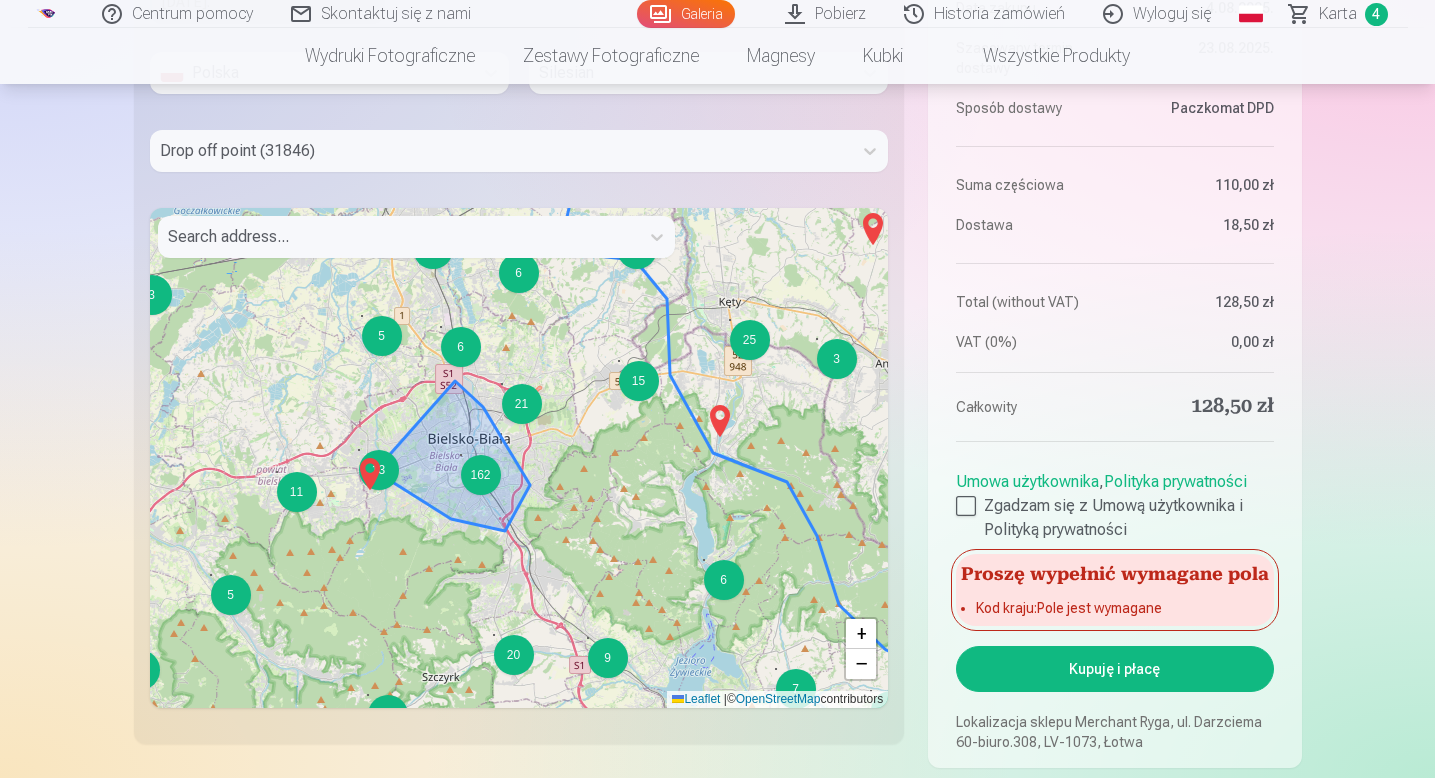 click on "162" at bounding box center (481, 475) 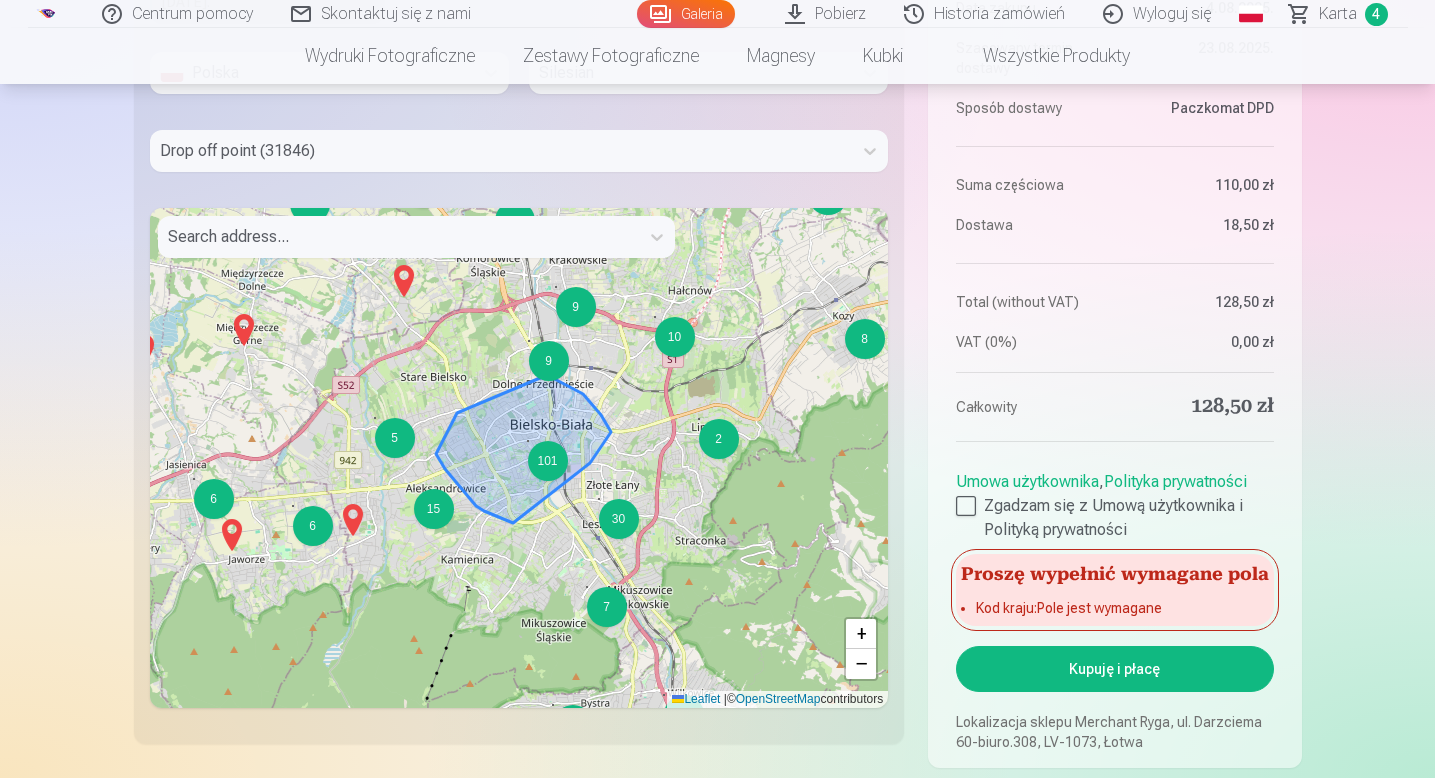 click on "101" at bounding box center (548, 461) 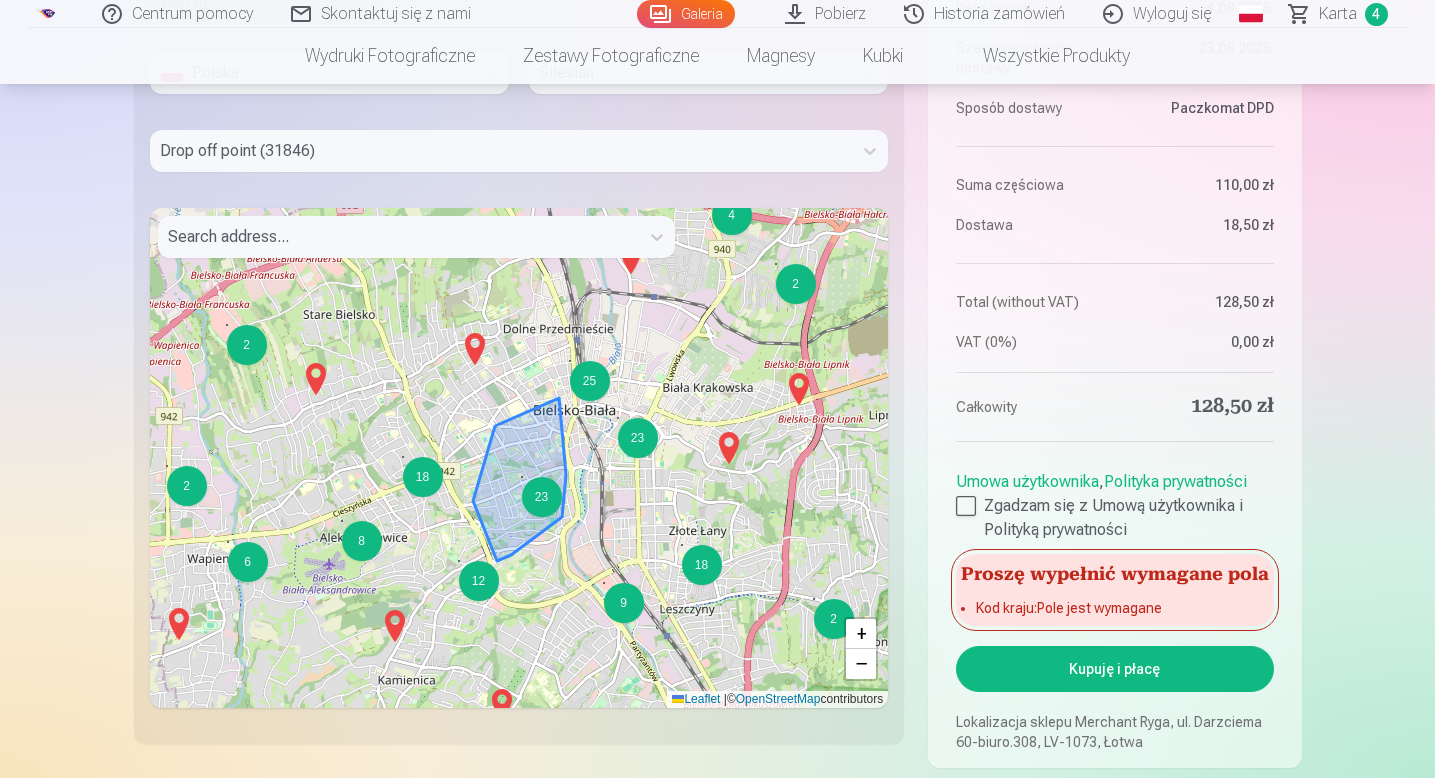 click on "23" at bounding box center [542, 497] 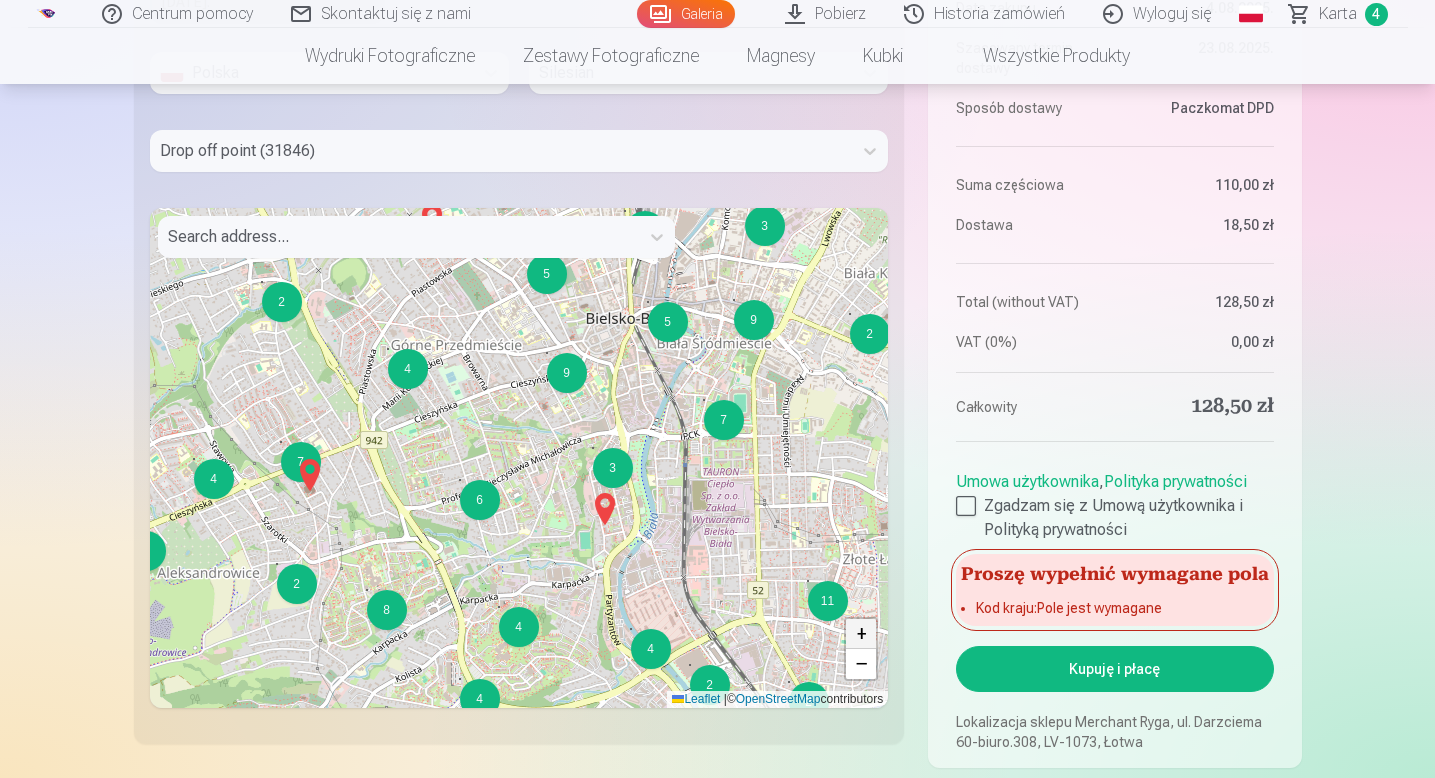 click on "+" at bounding box center (861, 634) 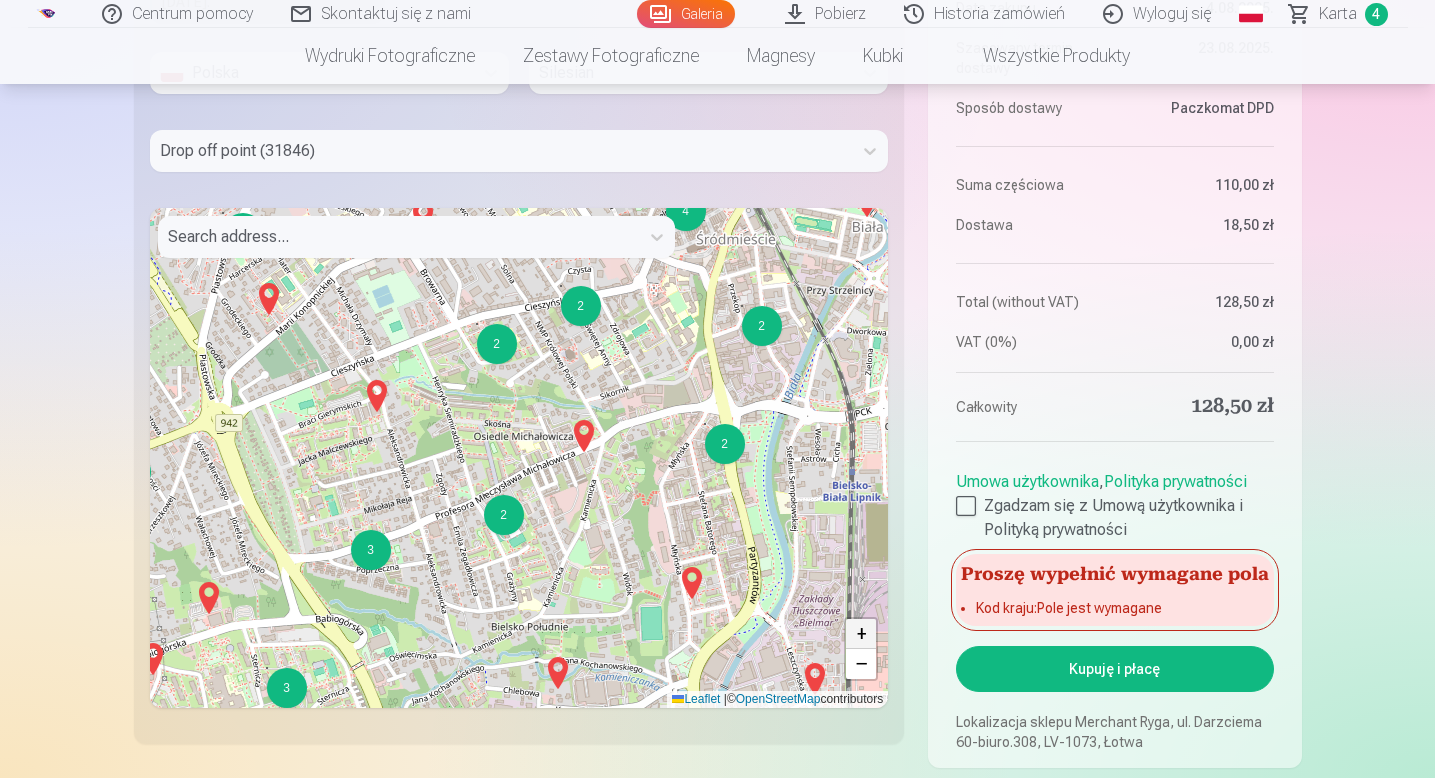 click on "+" at bounding box center (861, 634) 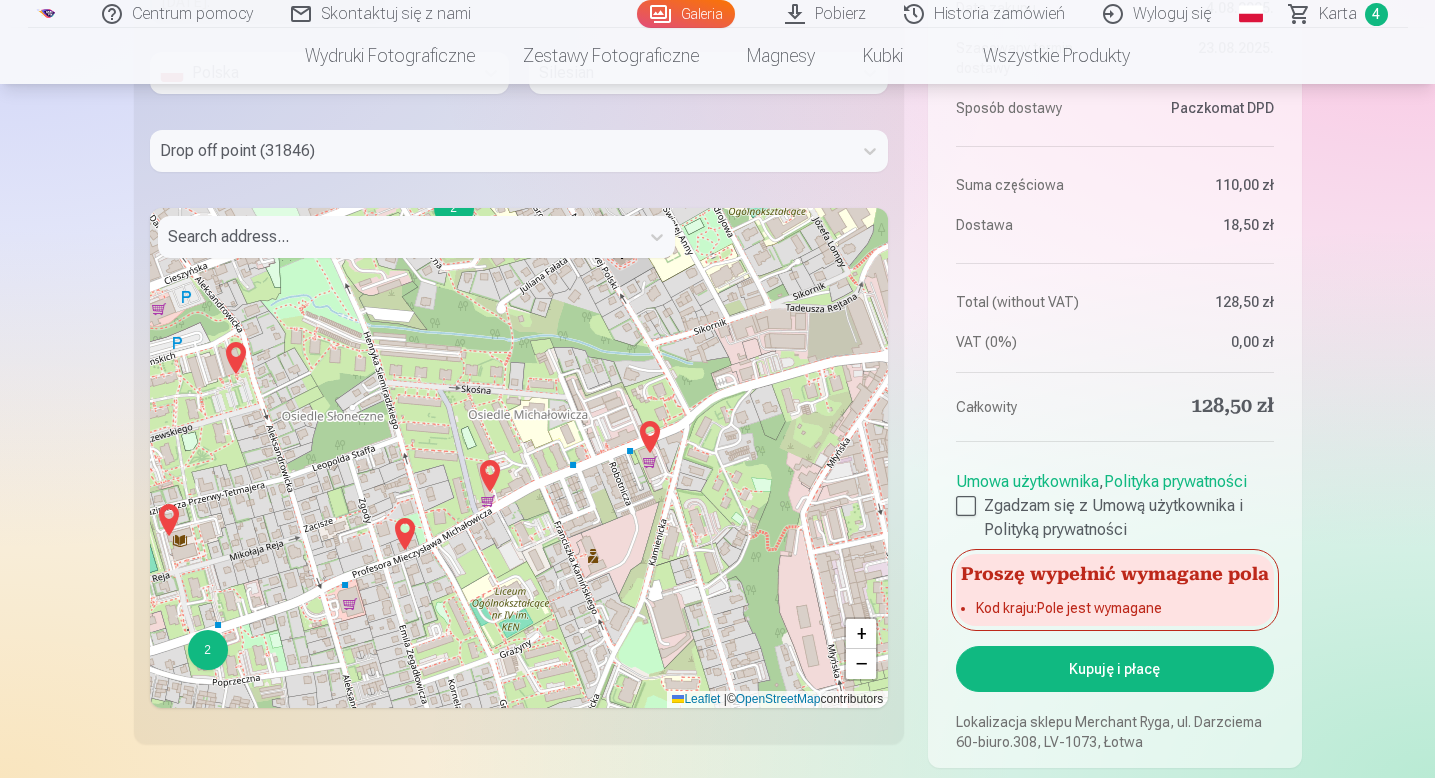 click at bounding box center (650, 437) 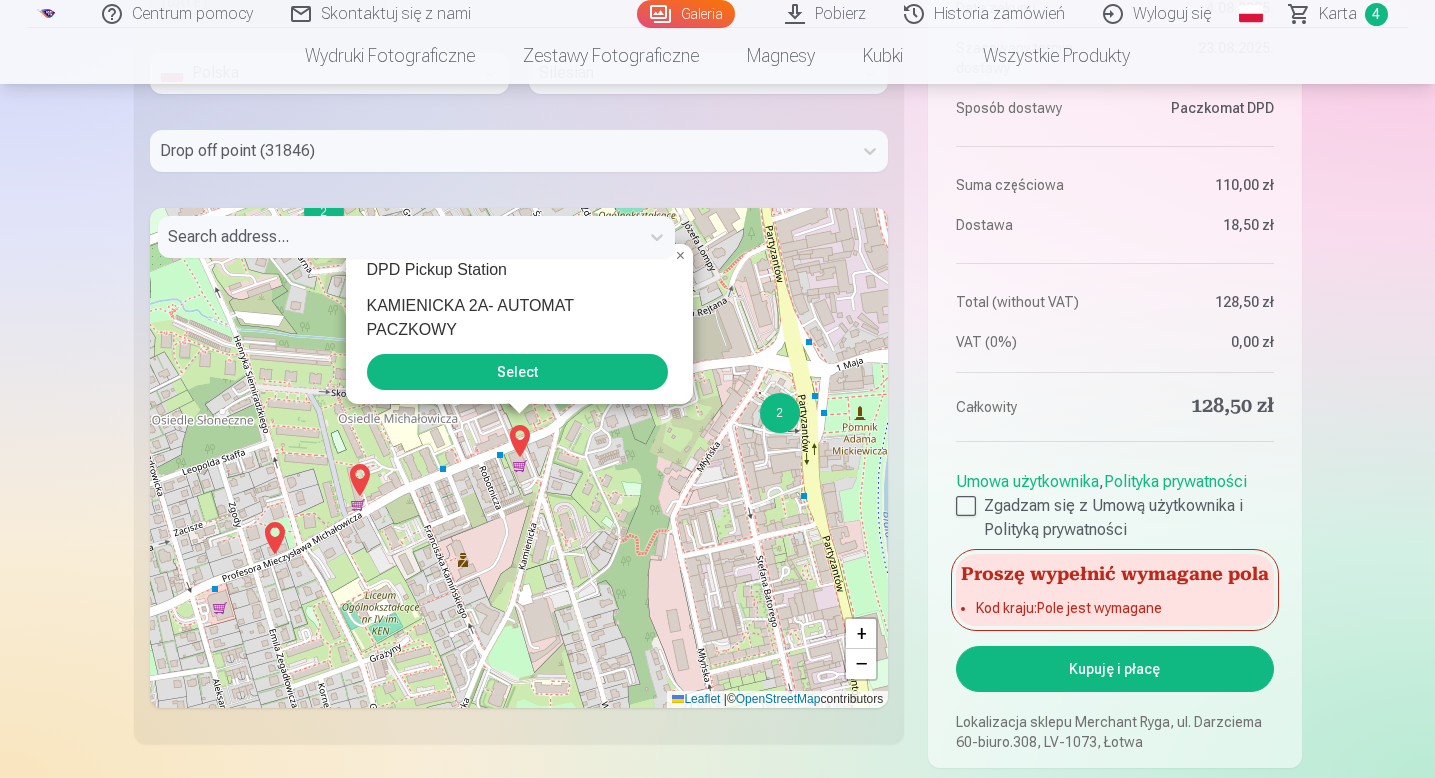 click on "Select" at bounding box center [517, 372] 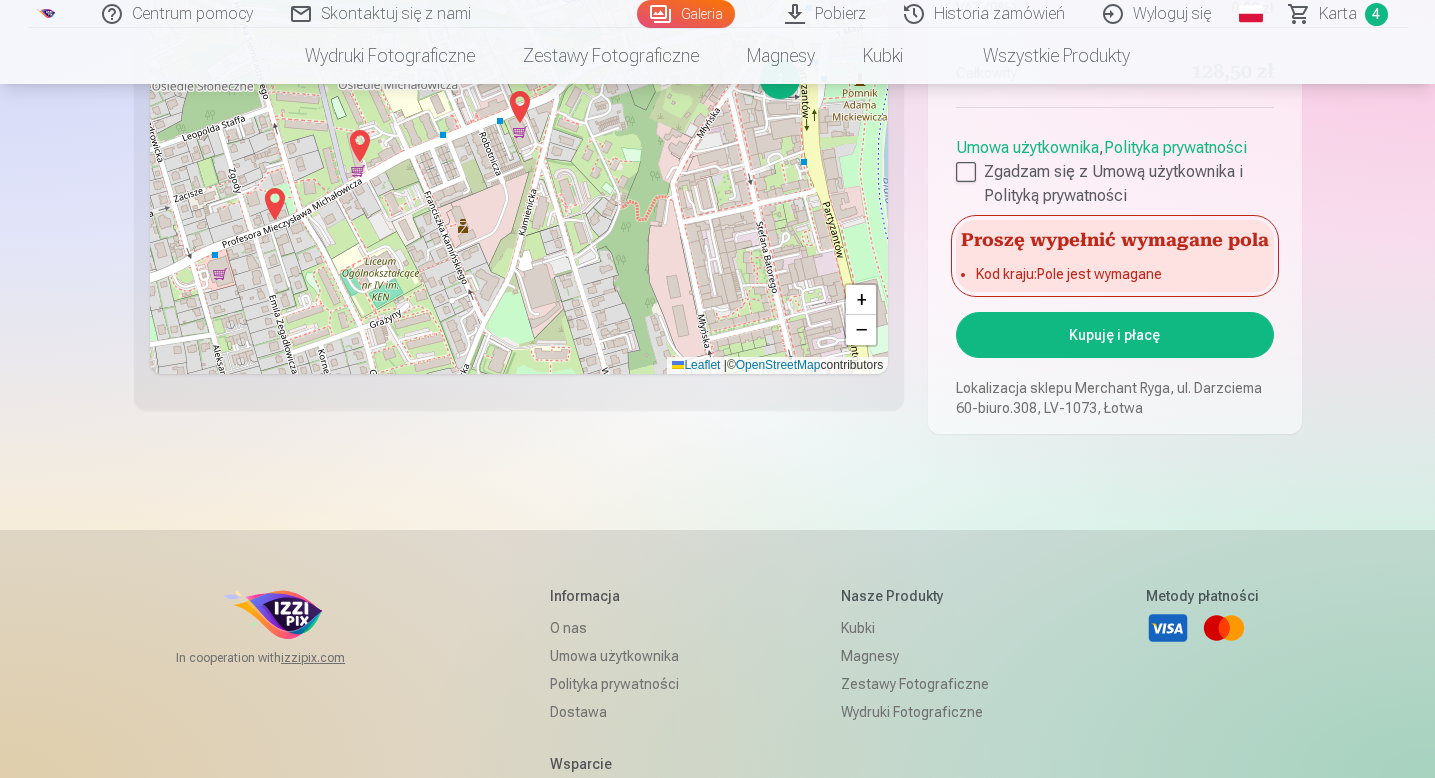 scroll, scrollTop: 2049, scrollLeft: 0, axis: vertical 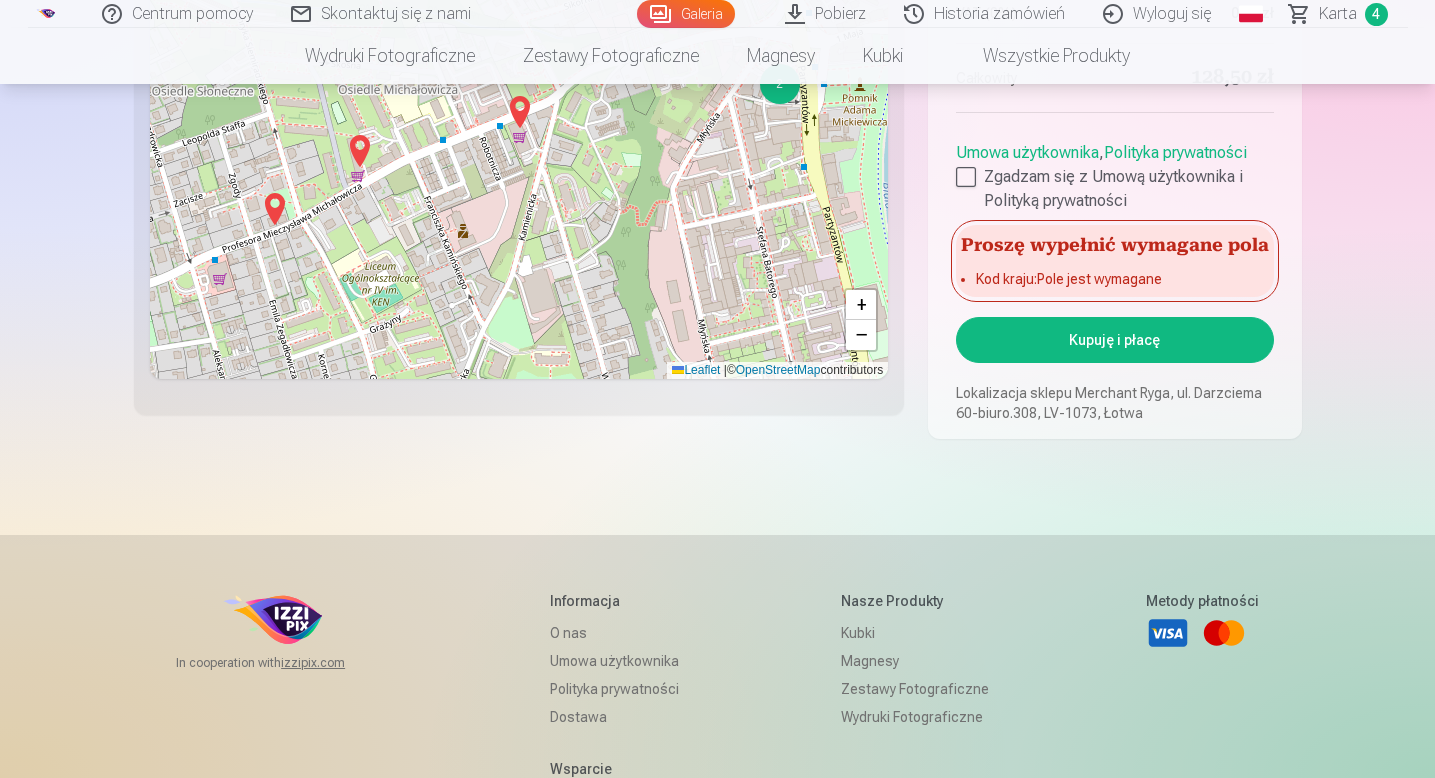 click on "Kupuję i płacę" at bounding box center [1114, 340] 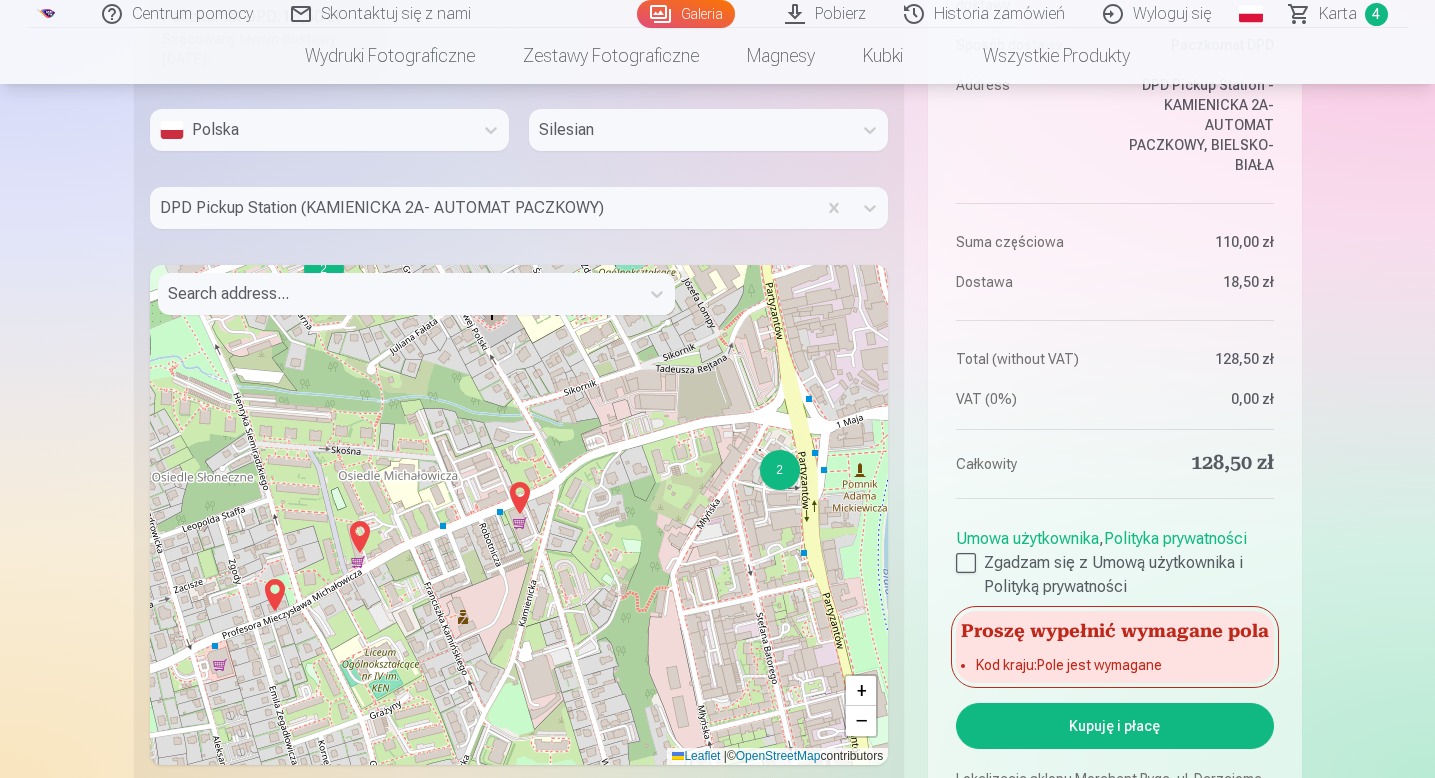 scroll, scrollTop: 1678, scrollLeft: 0, axis: vertical 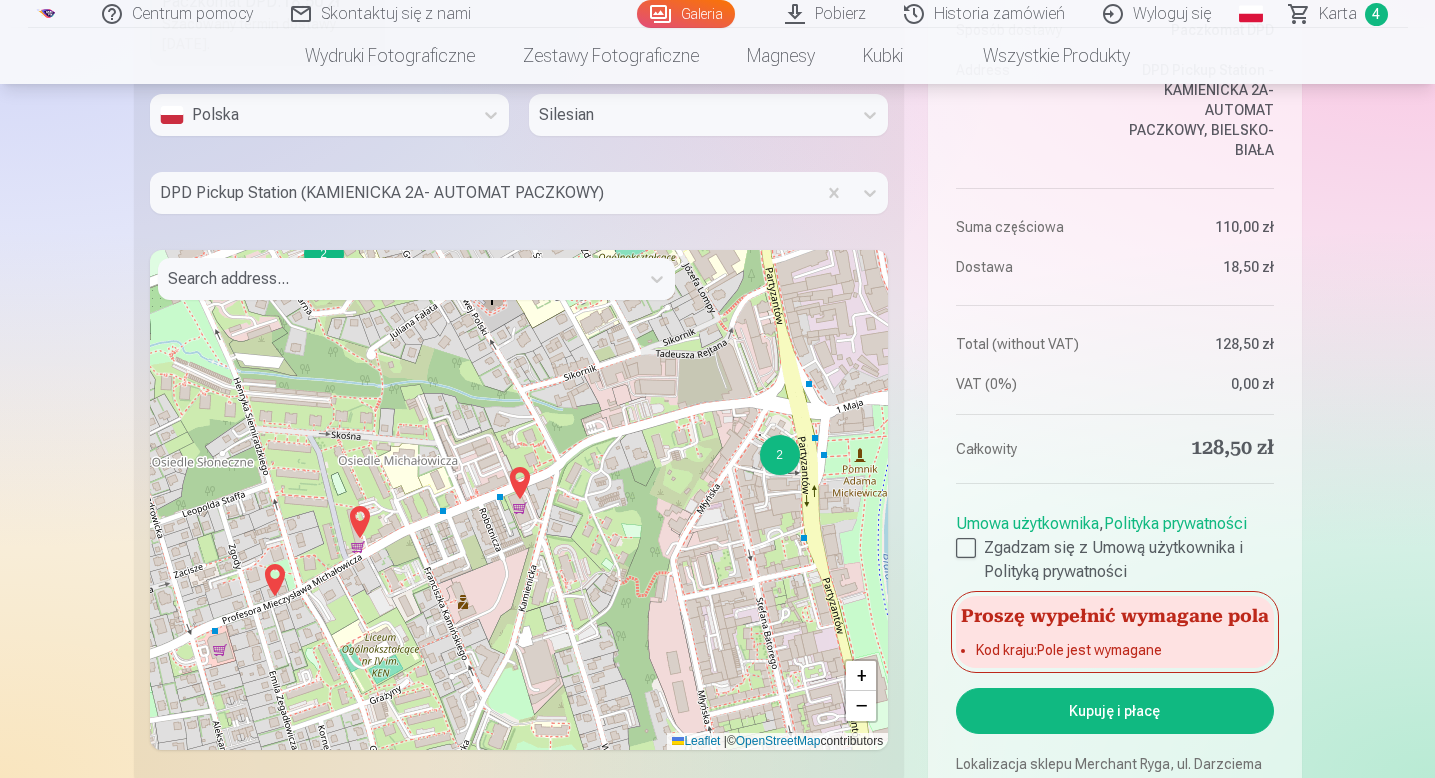 click on "Kupuję i płacę" at bounding box center [1114, 711] 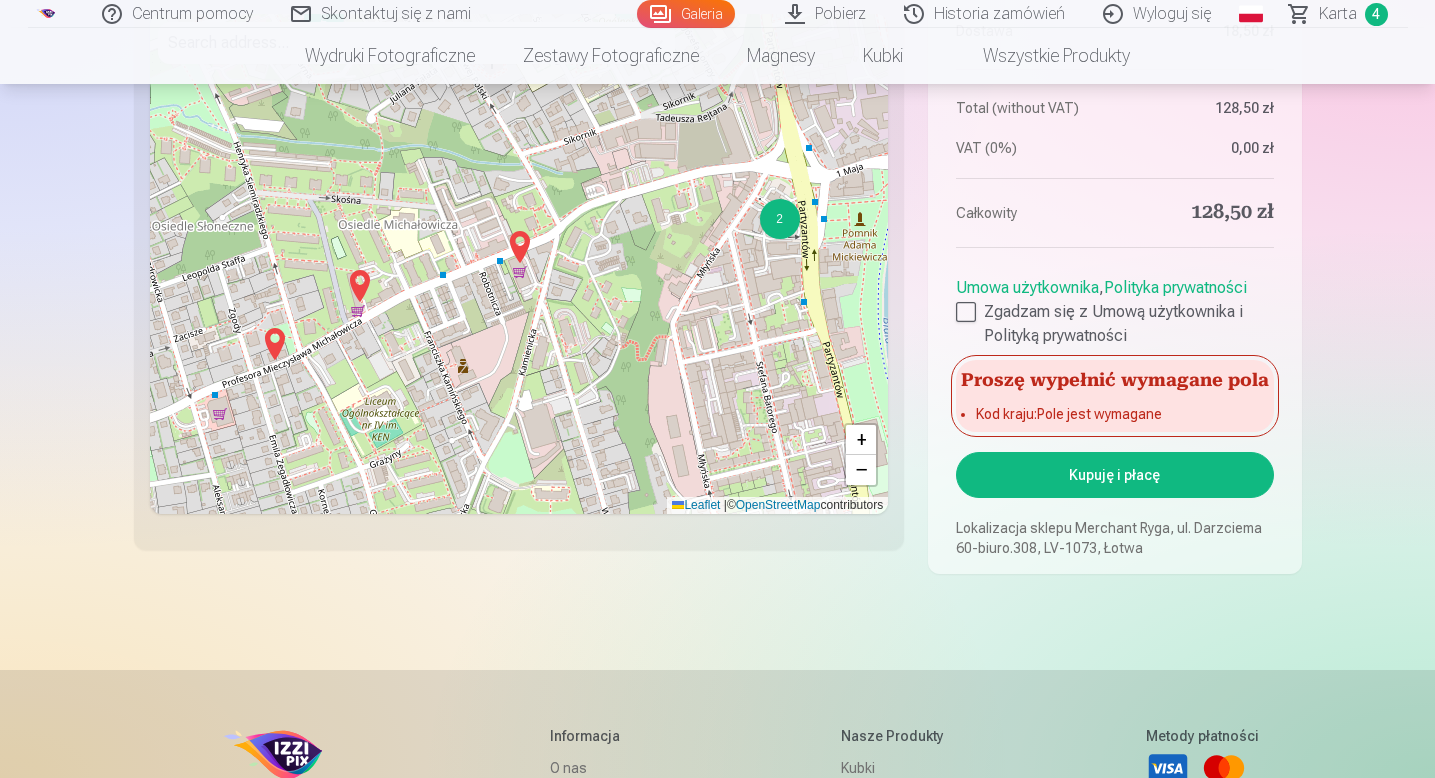 scroll, scrollTop: 1916, scrollLeft: 0, axis: vertical 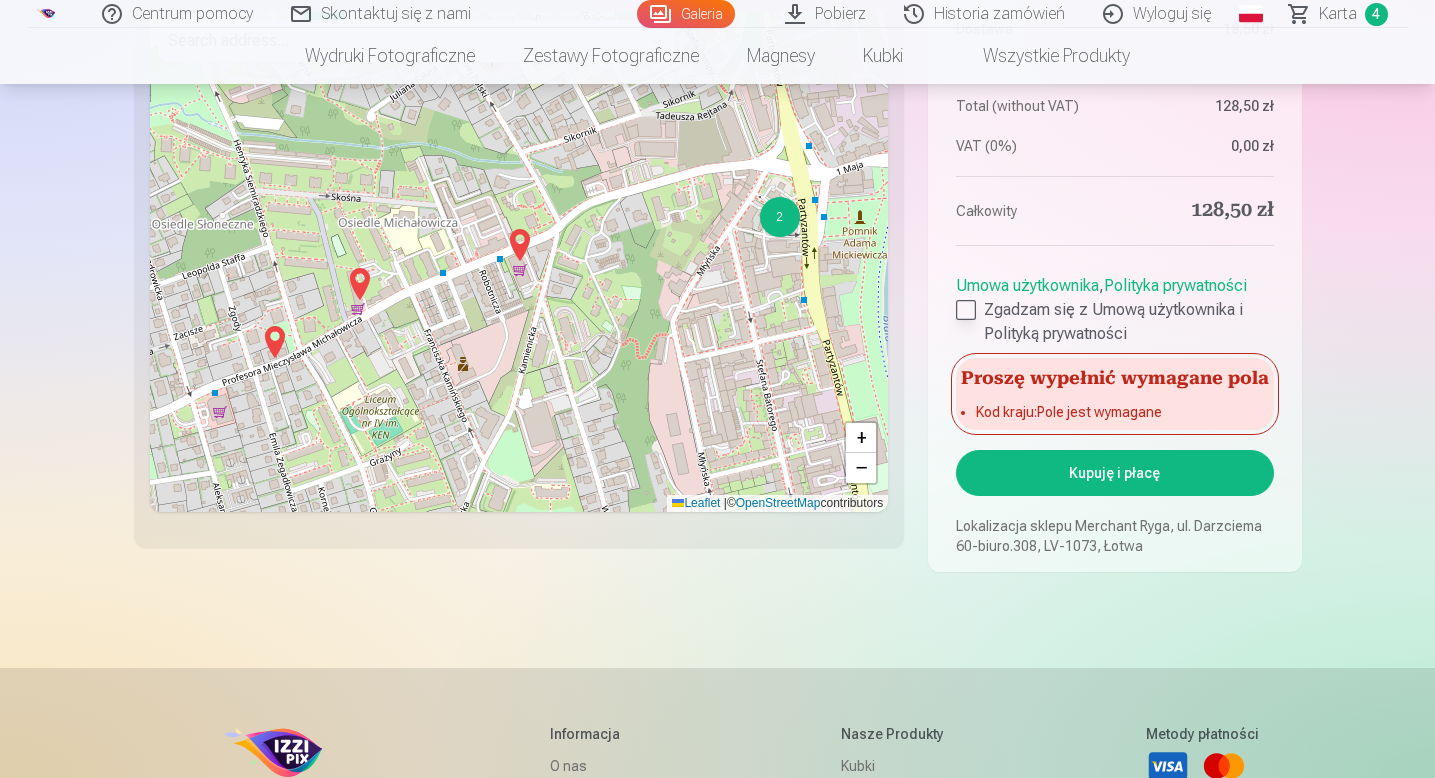 click at bounding box center (966, 310) 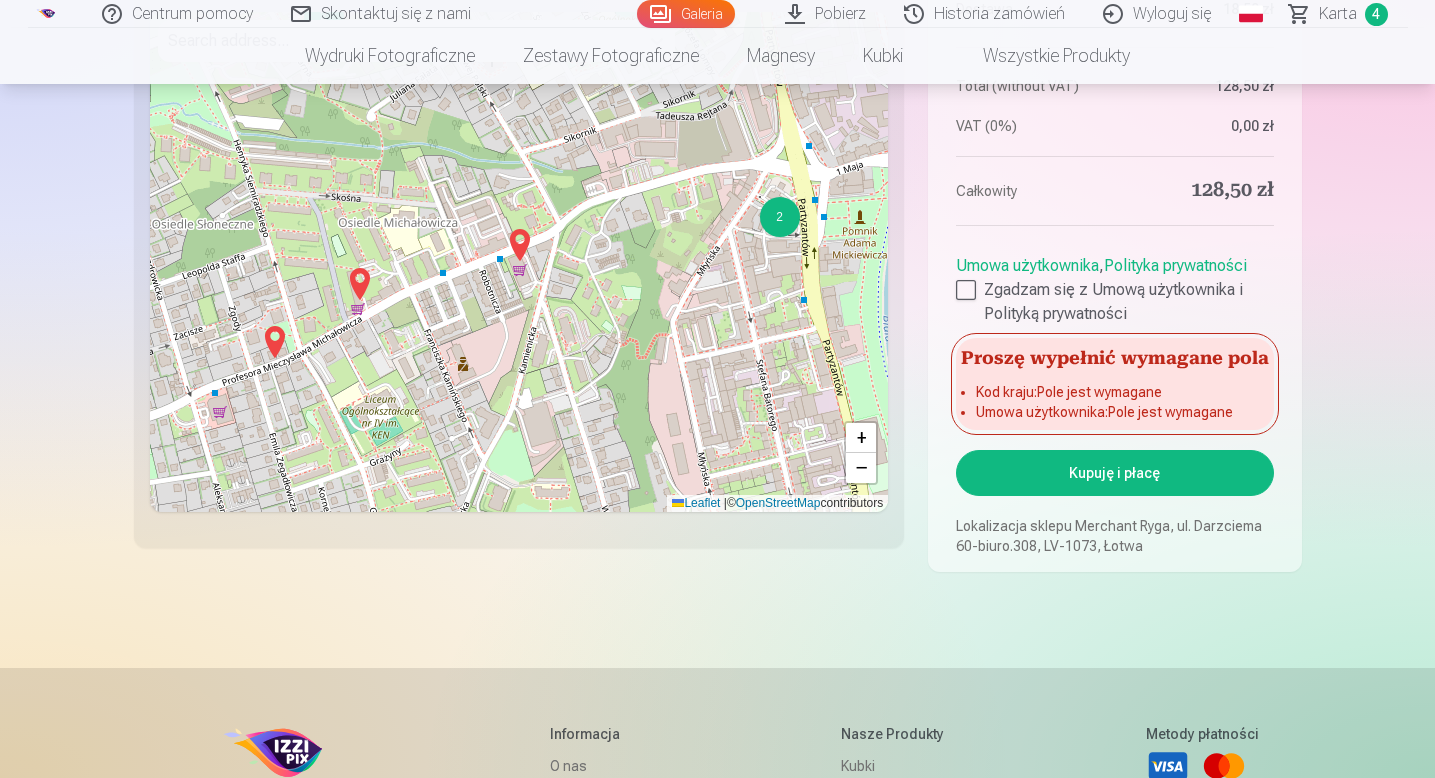click on "Kupuję i płacę" at bounding box center [1114, 473] 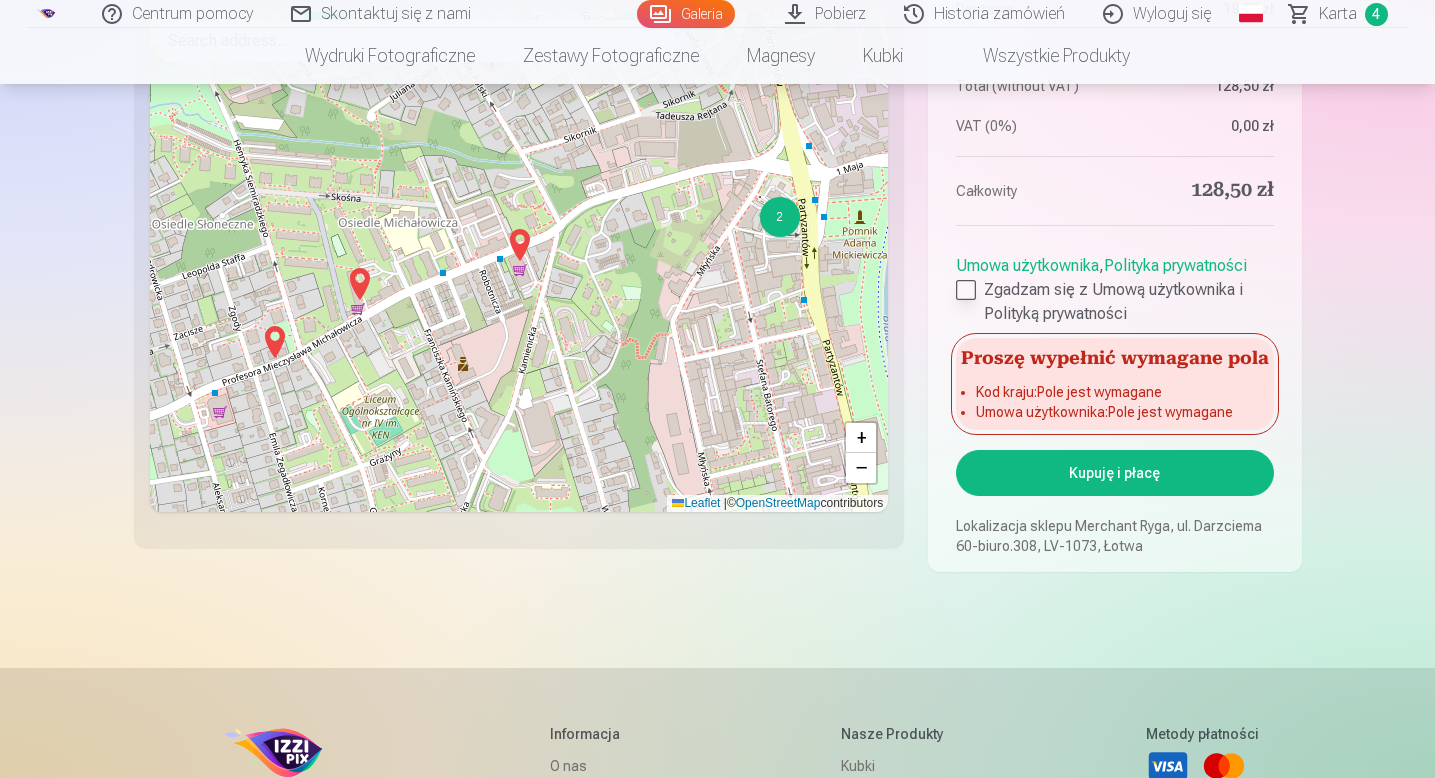 click at bounding box center (966, 290) 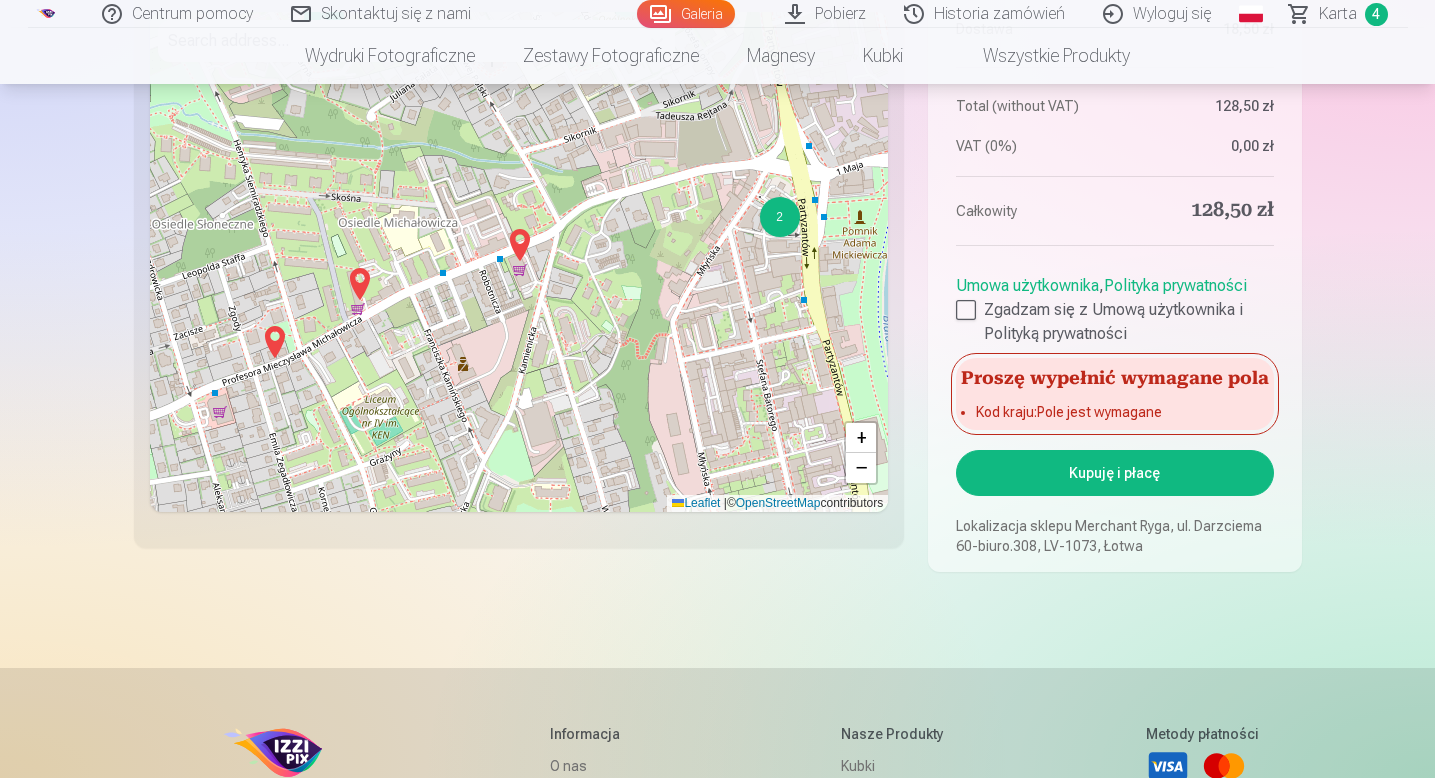 click on "Kupuję i płacę" at bounding box center (1114, 473) 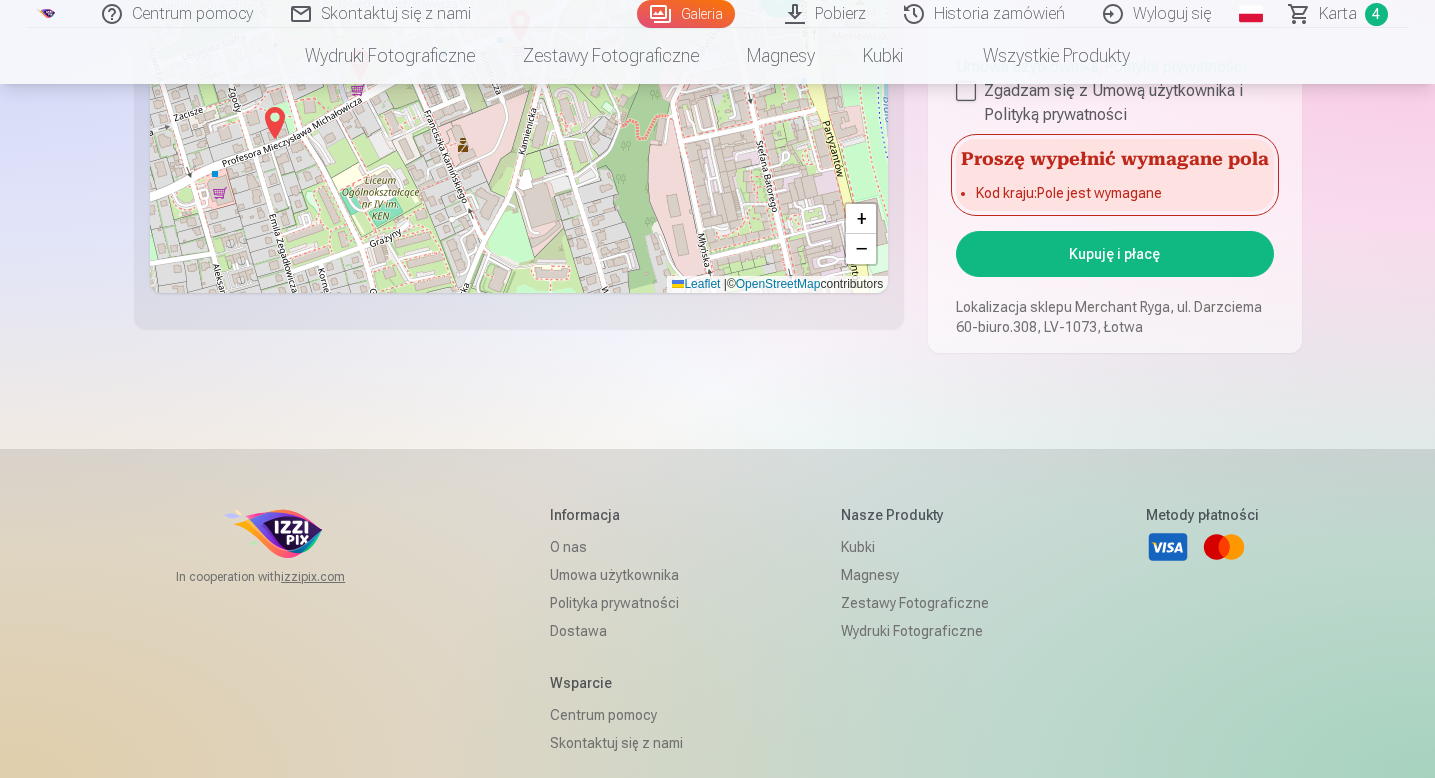 scroll, scrollTop: 1813, scrollLeft: 0, axis: vertical 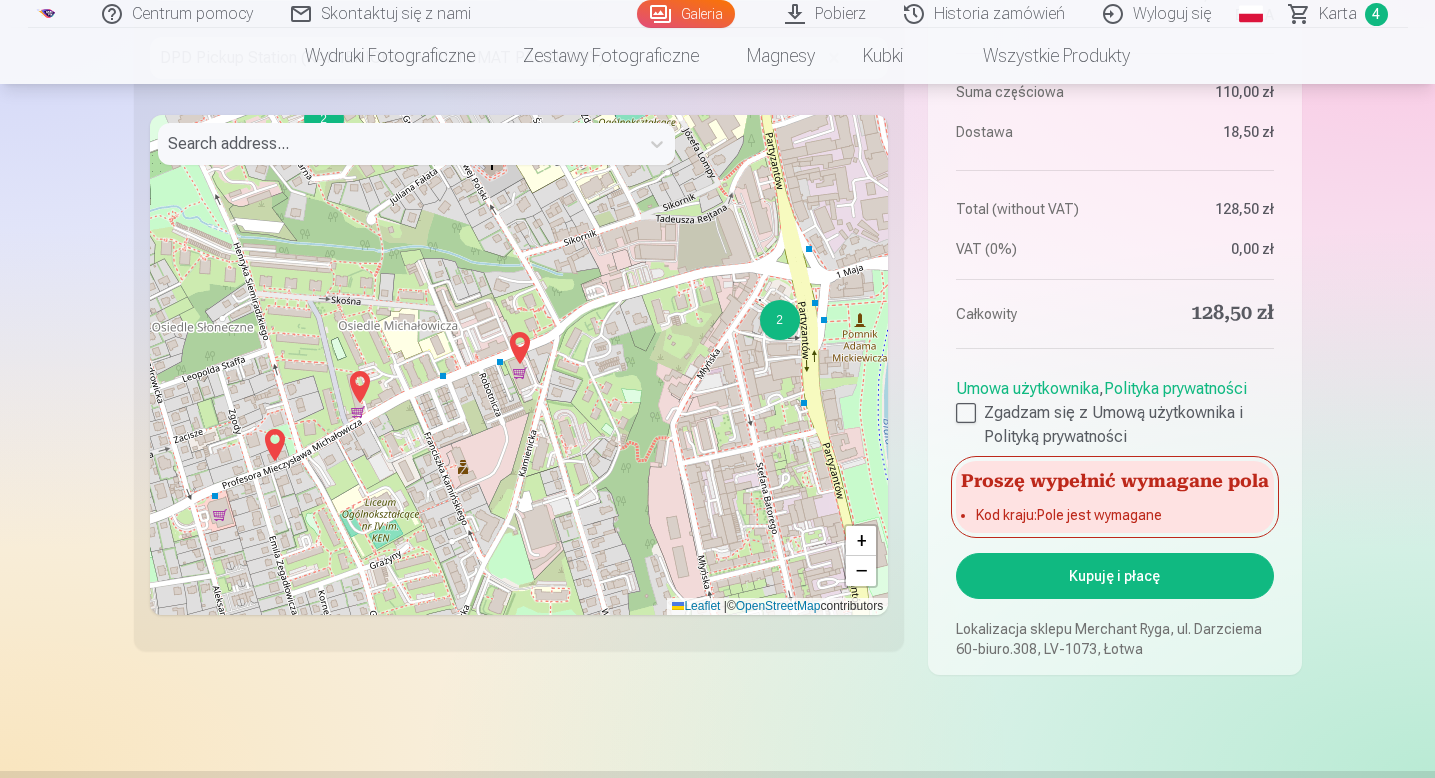 click on "Kupuję i płacę" at bounding box center (1114, 576) 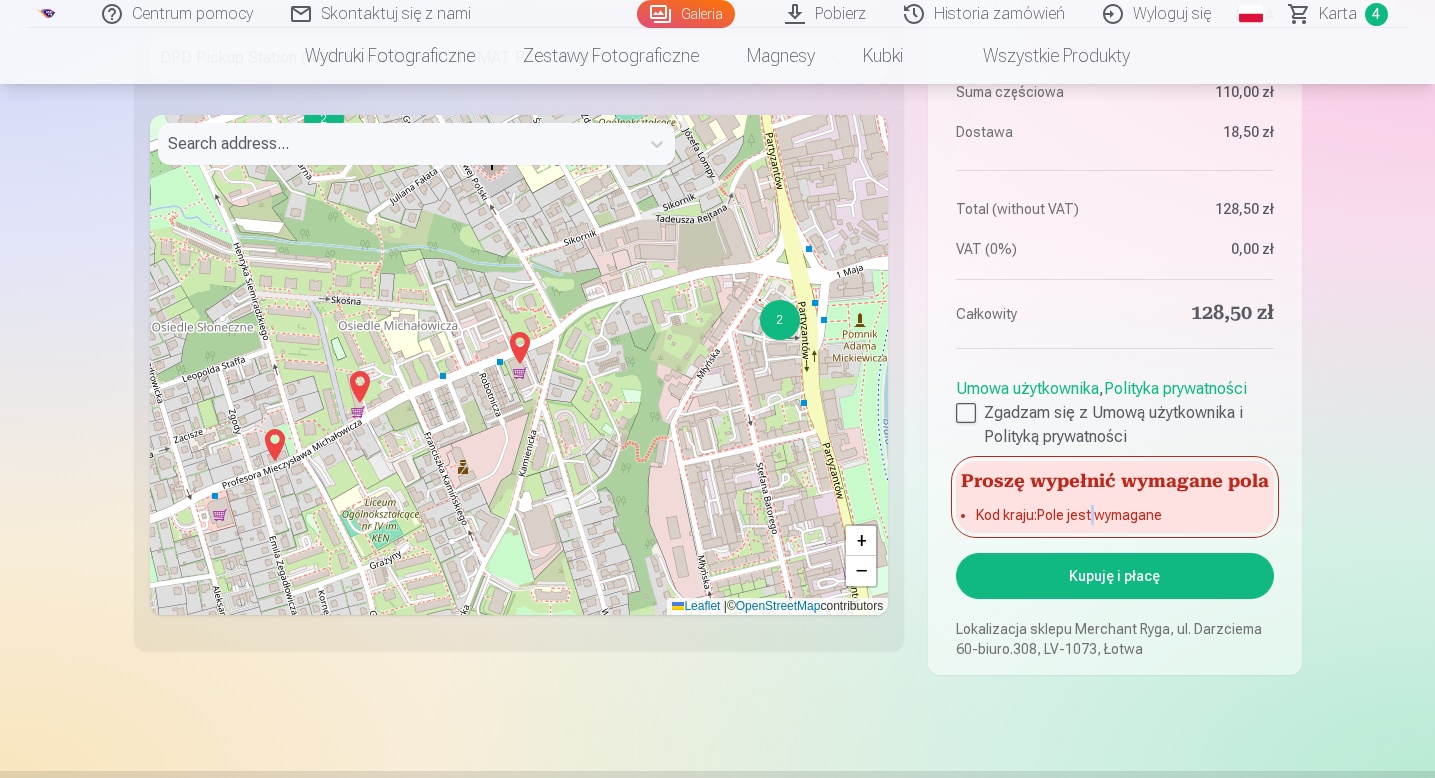 click on "Kod kraju :  Pole jest wymagane" at bounding box center (1114, 515) 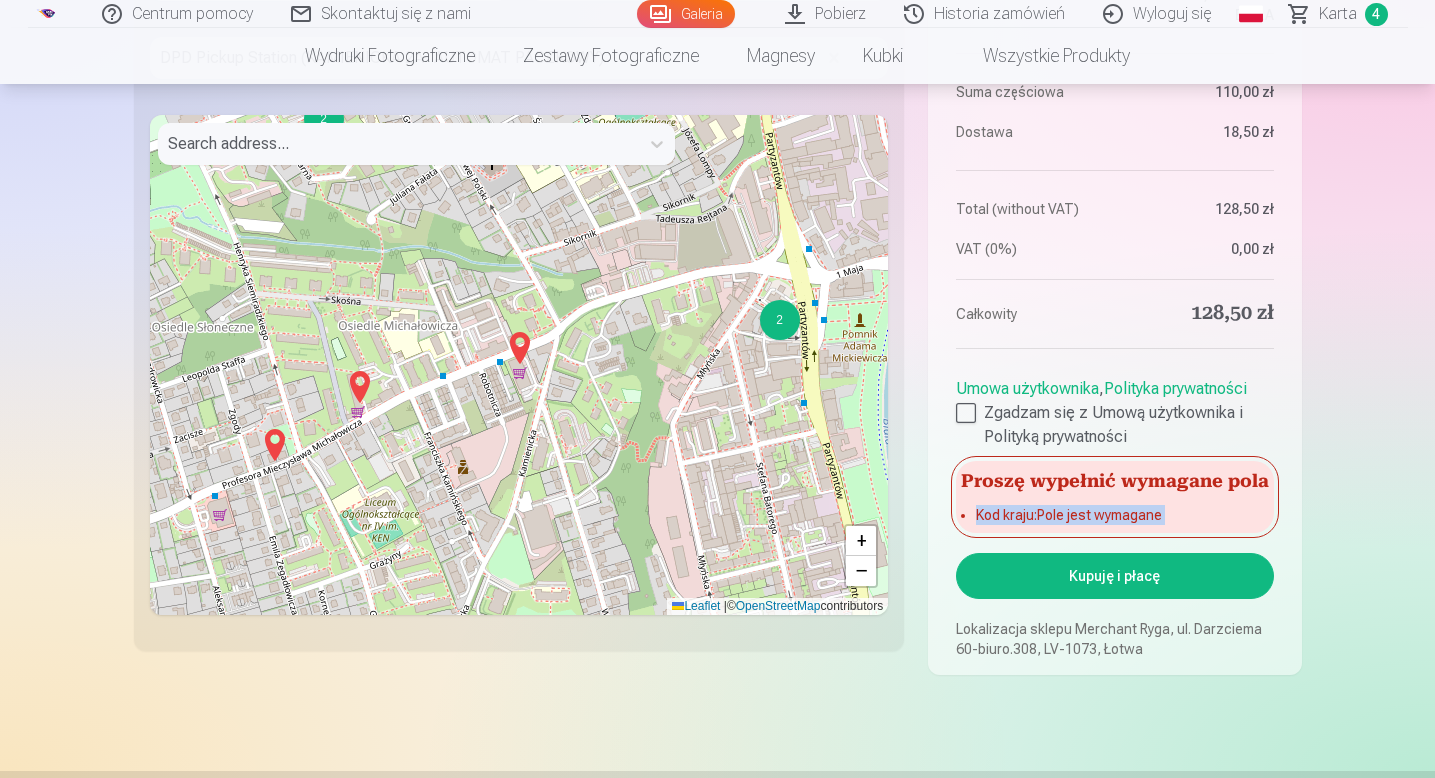 click on "Kod kraju :  Pole jest wymagane" at bounding box center [1114, 515] 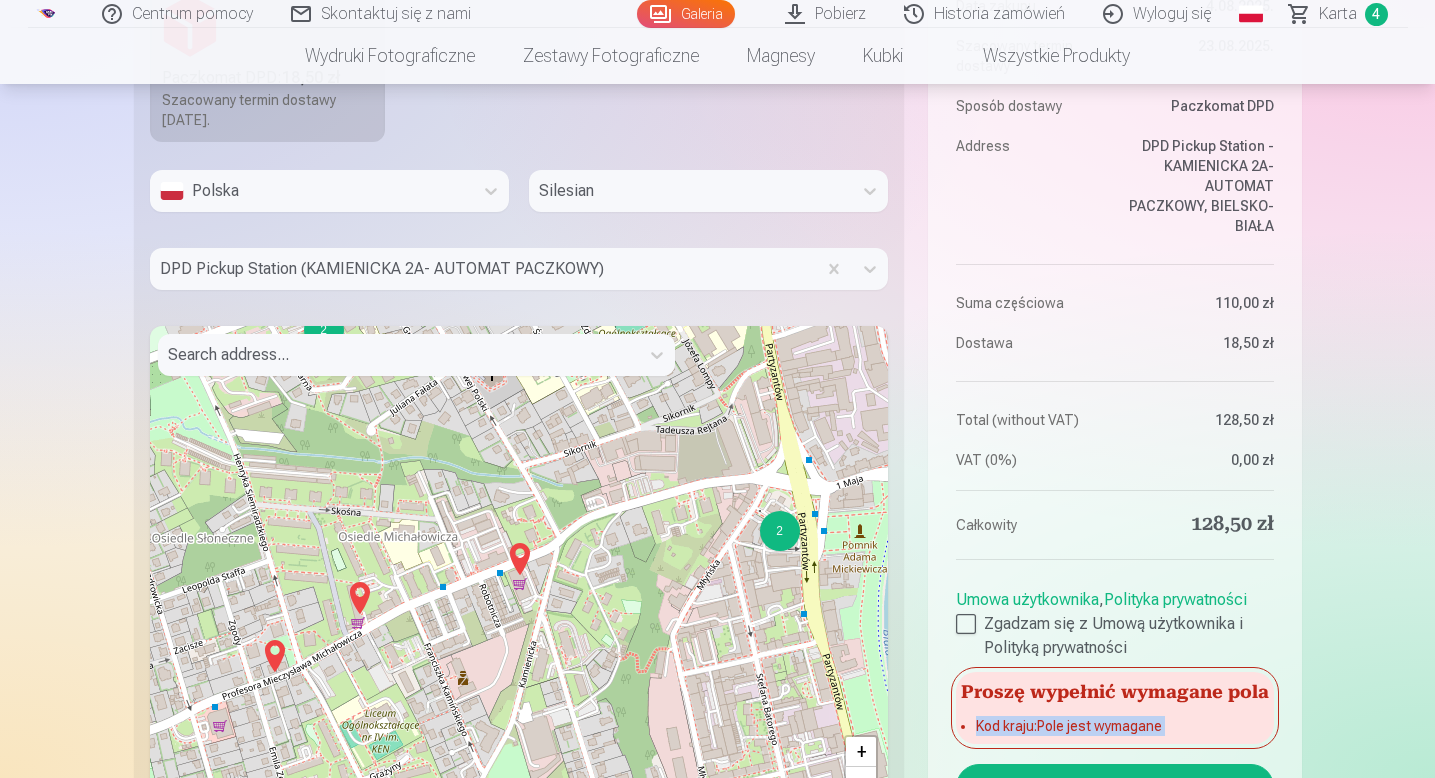 scroll, scrollTop: 1390, scrollLeft: 0, axis: vertical 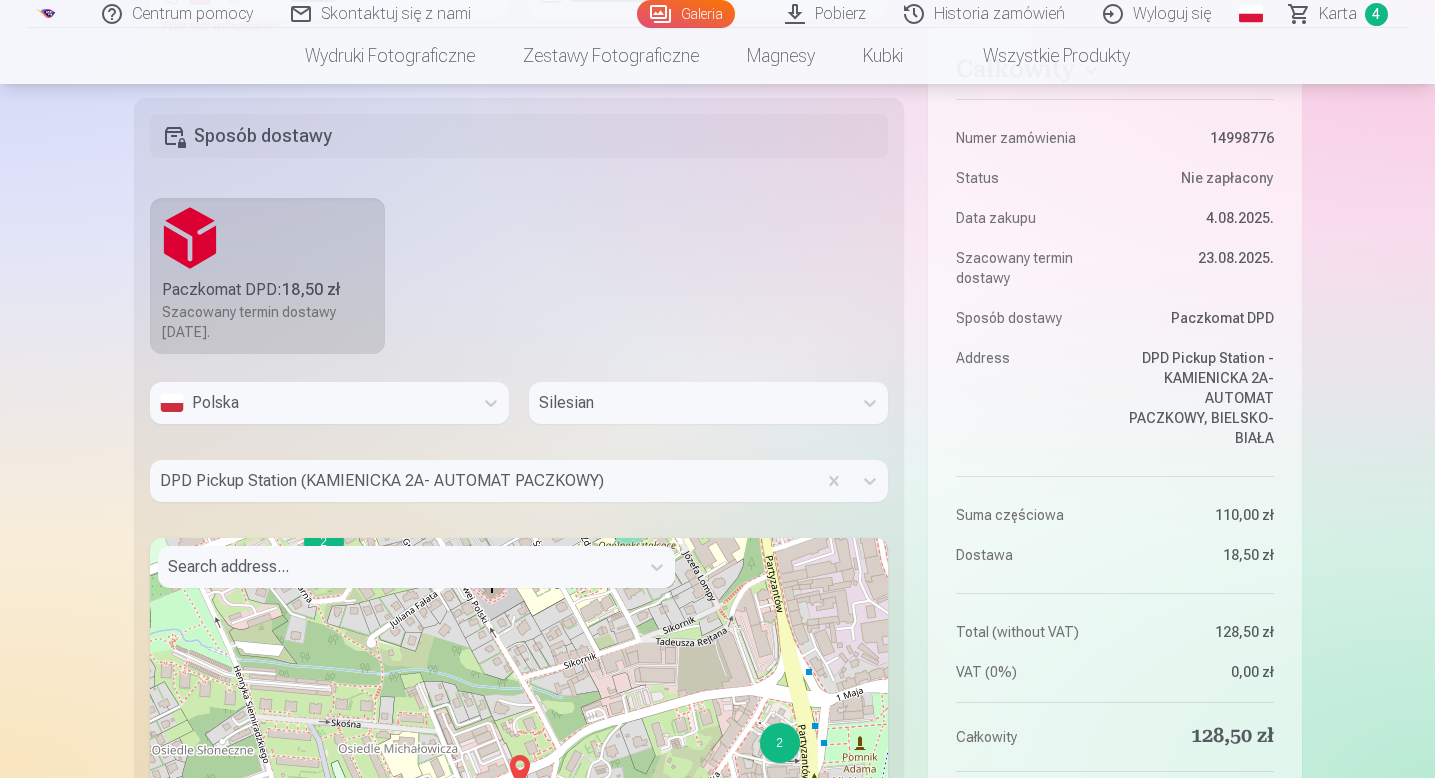 click on "18,50 zł" at bounding box center [311, 289] 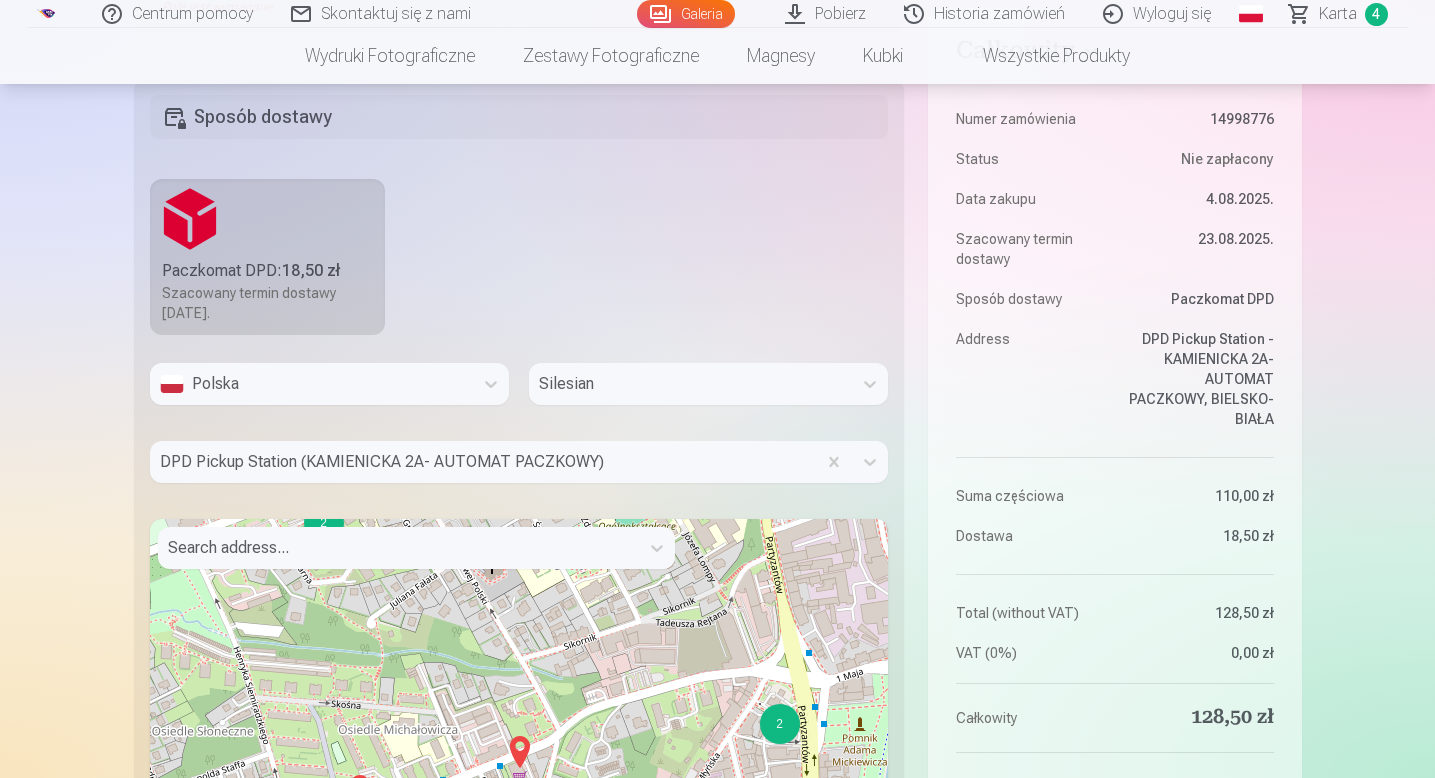 scroll, scrollTop: 1722, scrollLeft: 0, axis: vertical 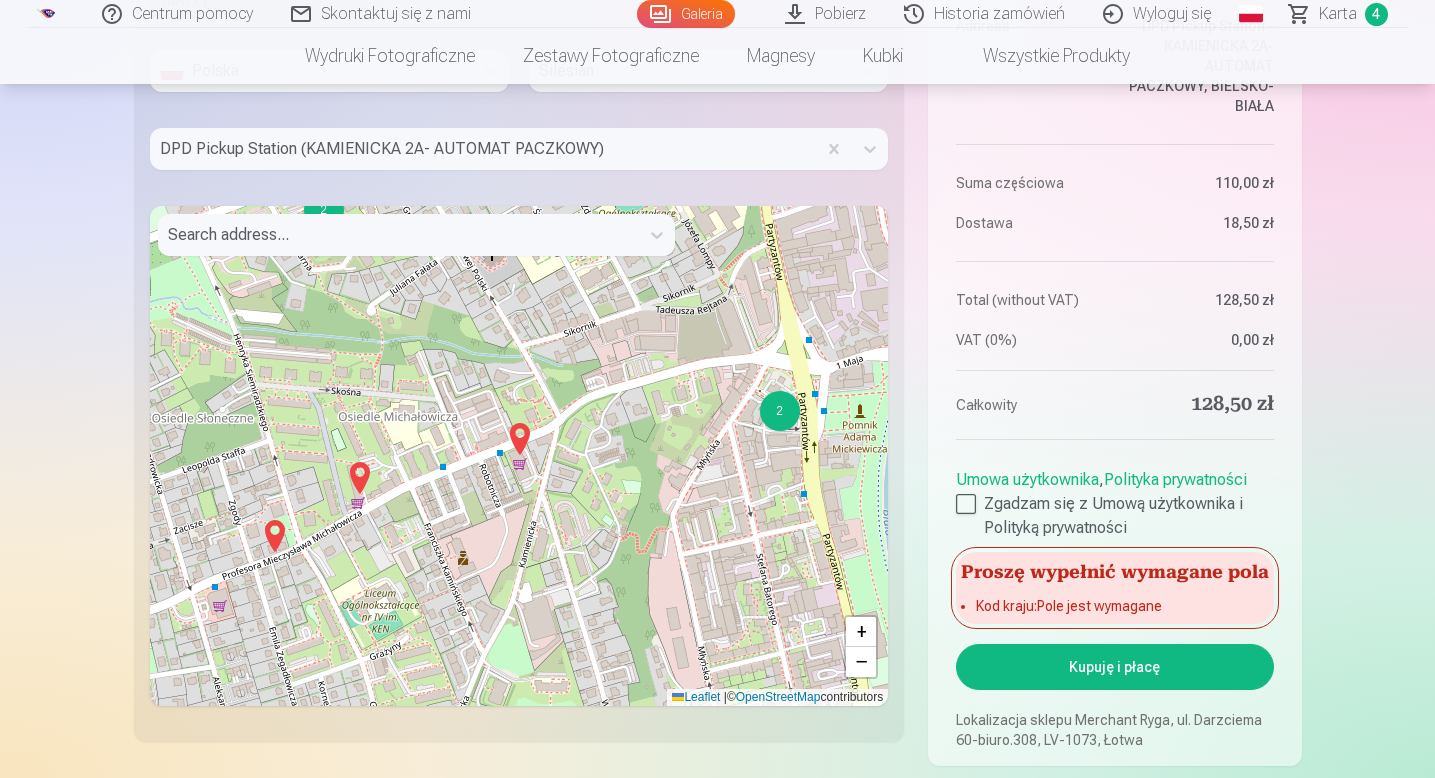click on "Kupuję i płacę" at bounding box center [1114, 667] 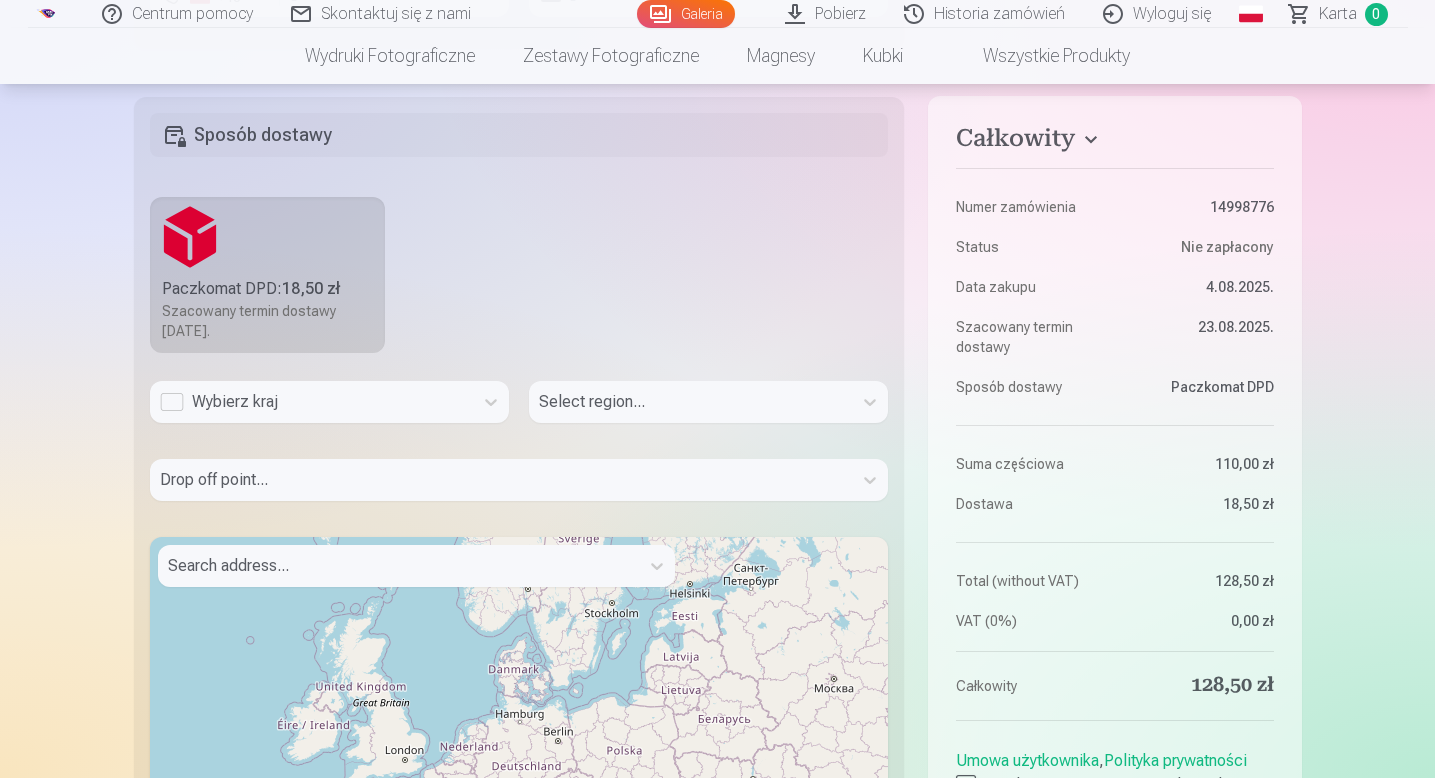 scroll, scrollTop: 1394, scrollLeft: 0, axis: vertical 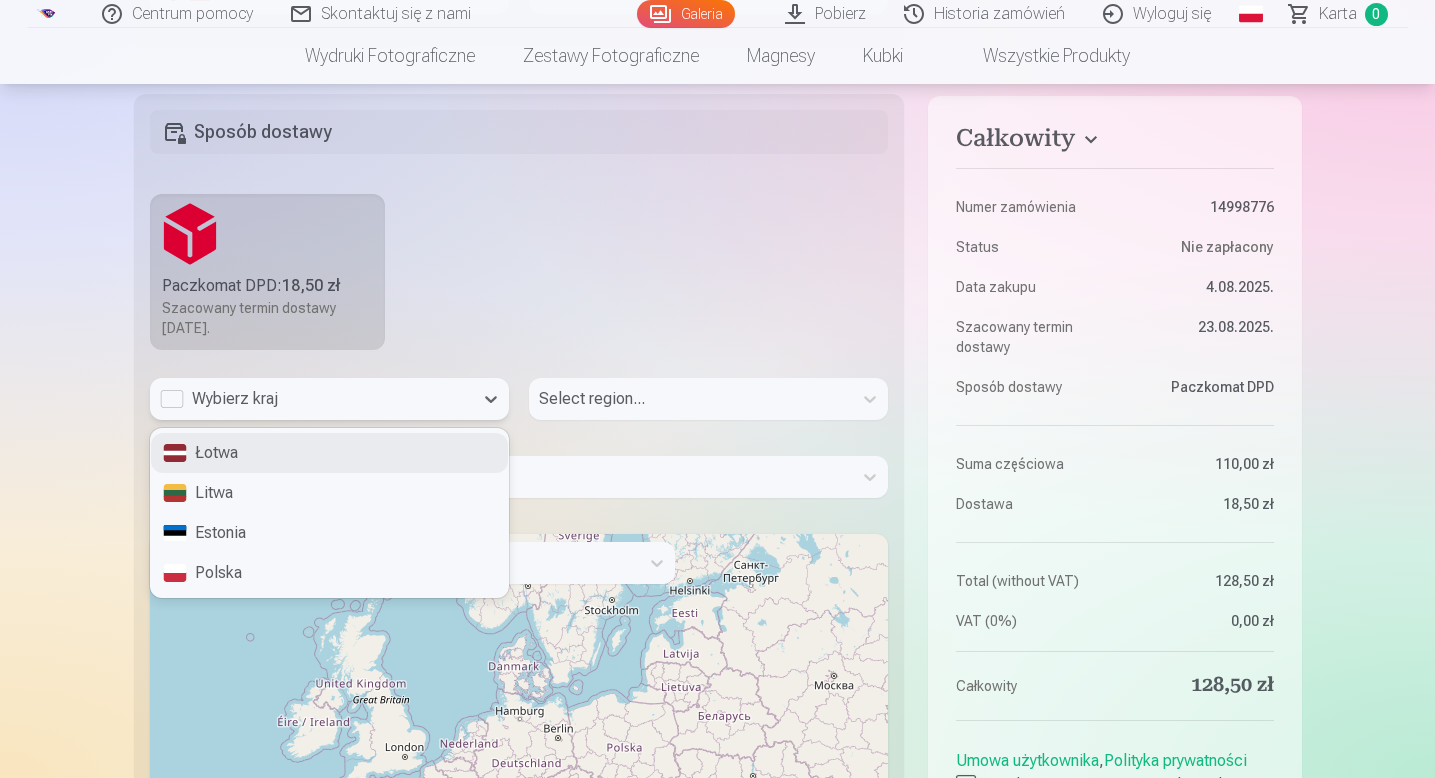 click on "Wybierz kraj" at bounding box center [311, 399] 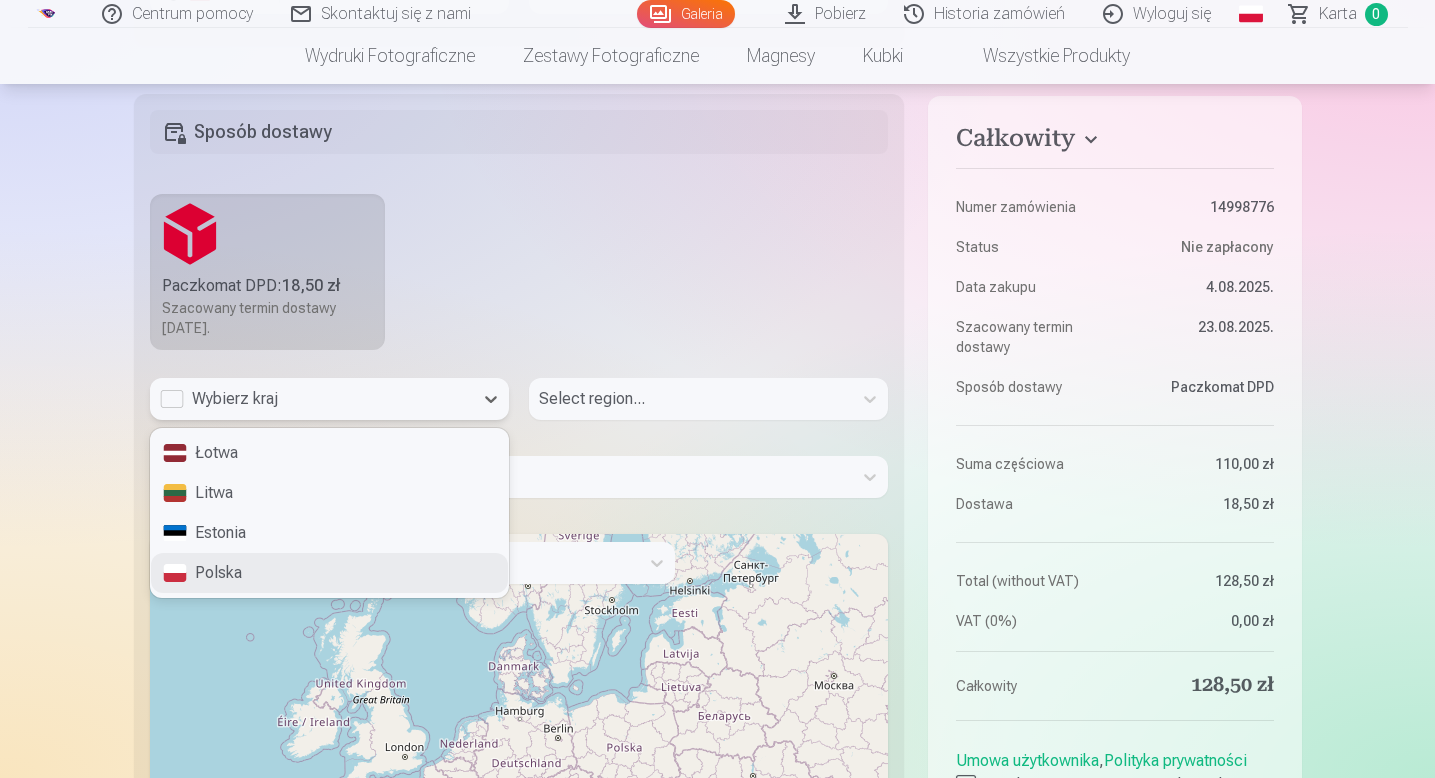 click on "Polska" at bounding box center [329, 573] 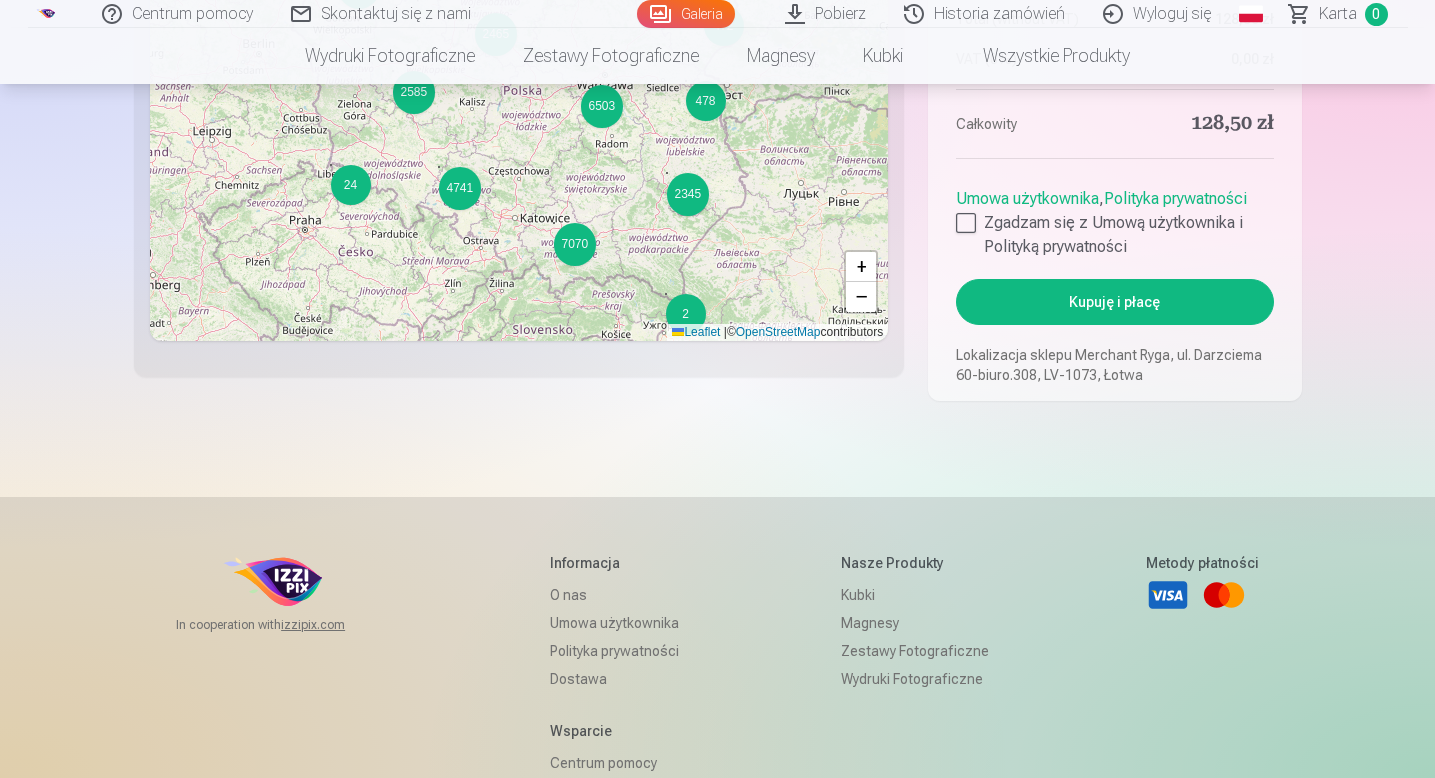scroll, scrollTop: 1859, scrollLeft: 0, axis: vertical 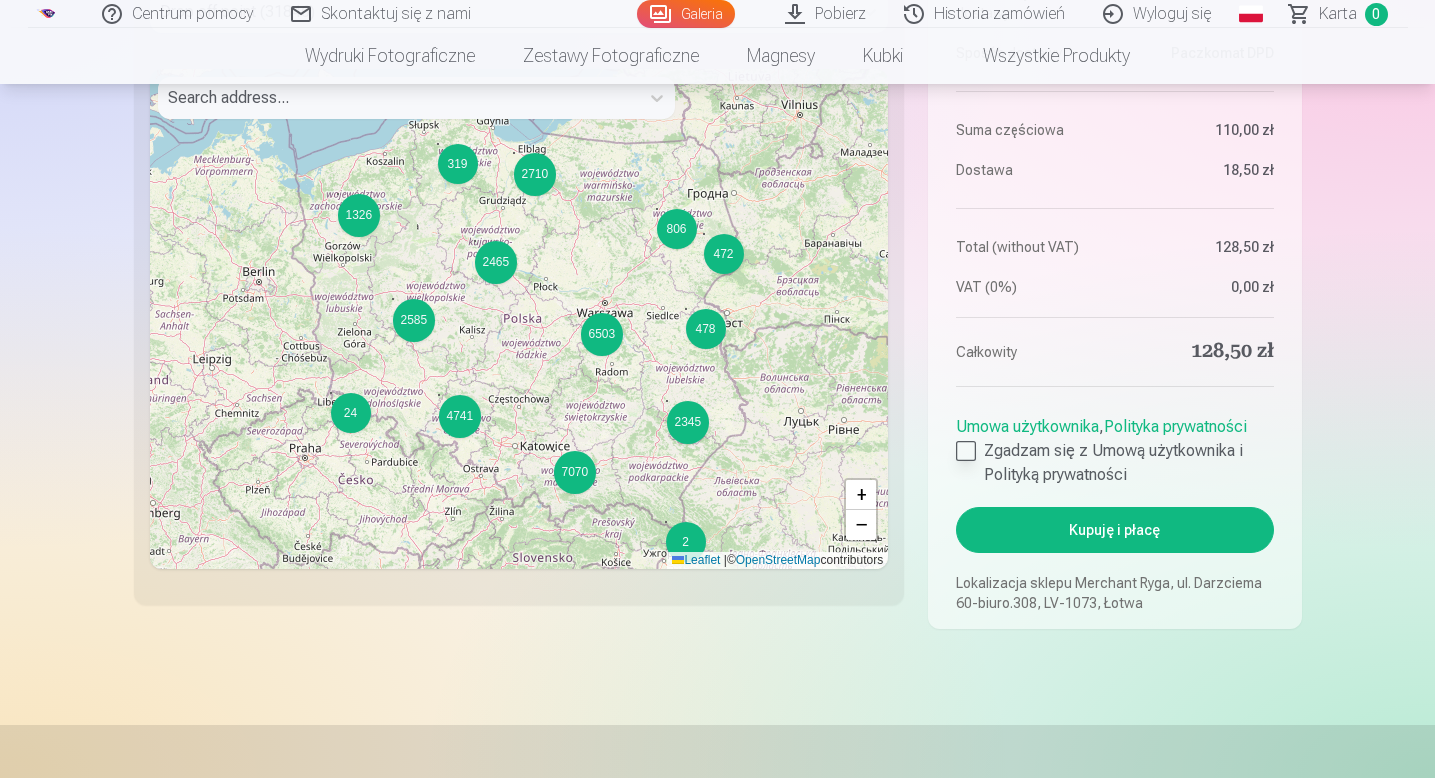 click at bounding box center (966, 451) 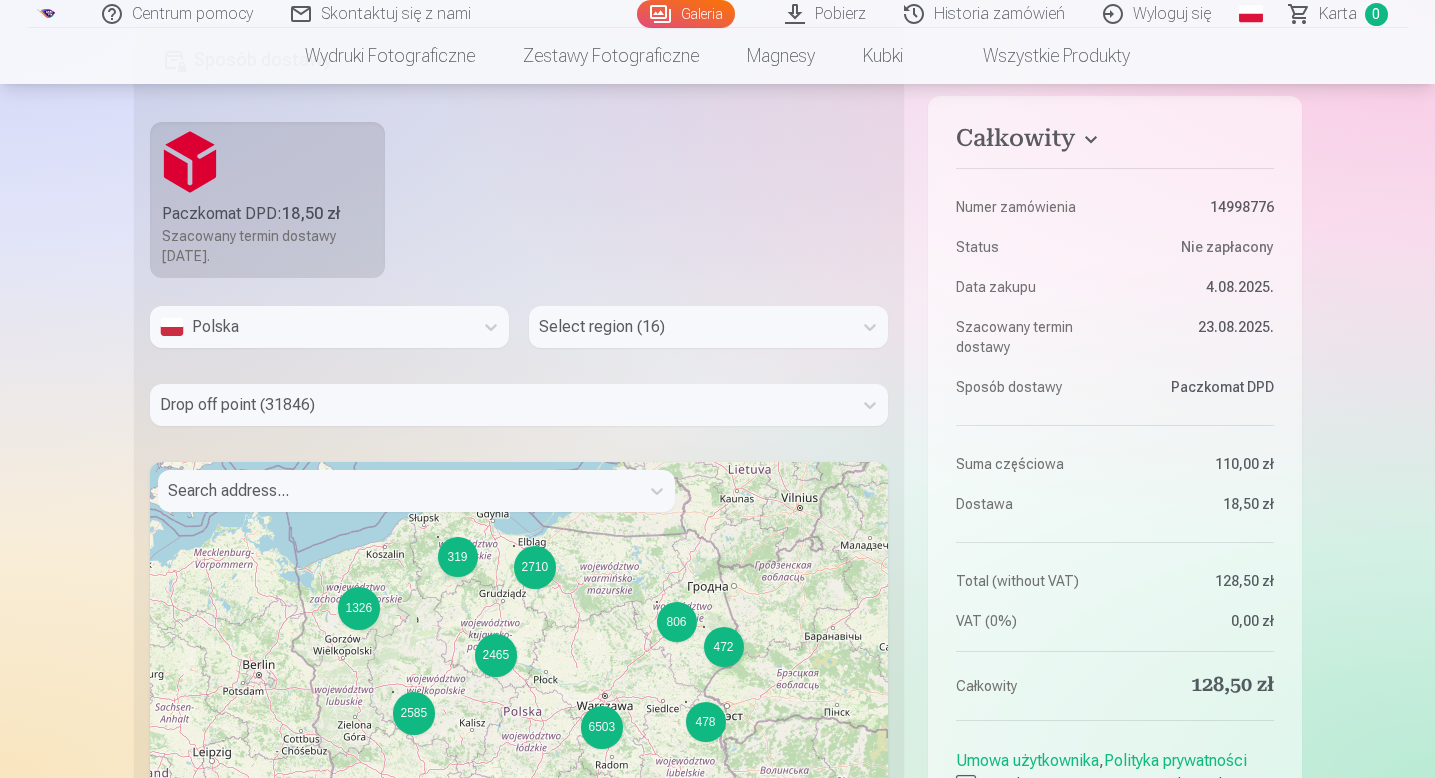 scroll, scrollTop: 1464, scrollLeft: 0, axis: vertical 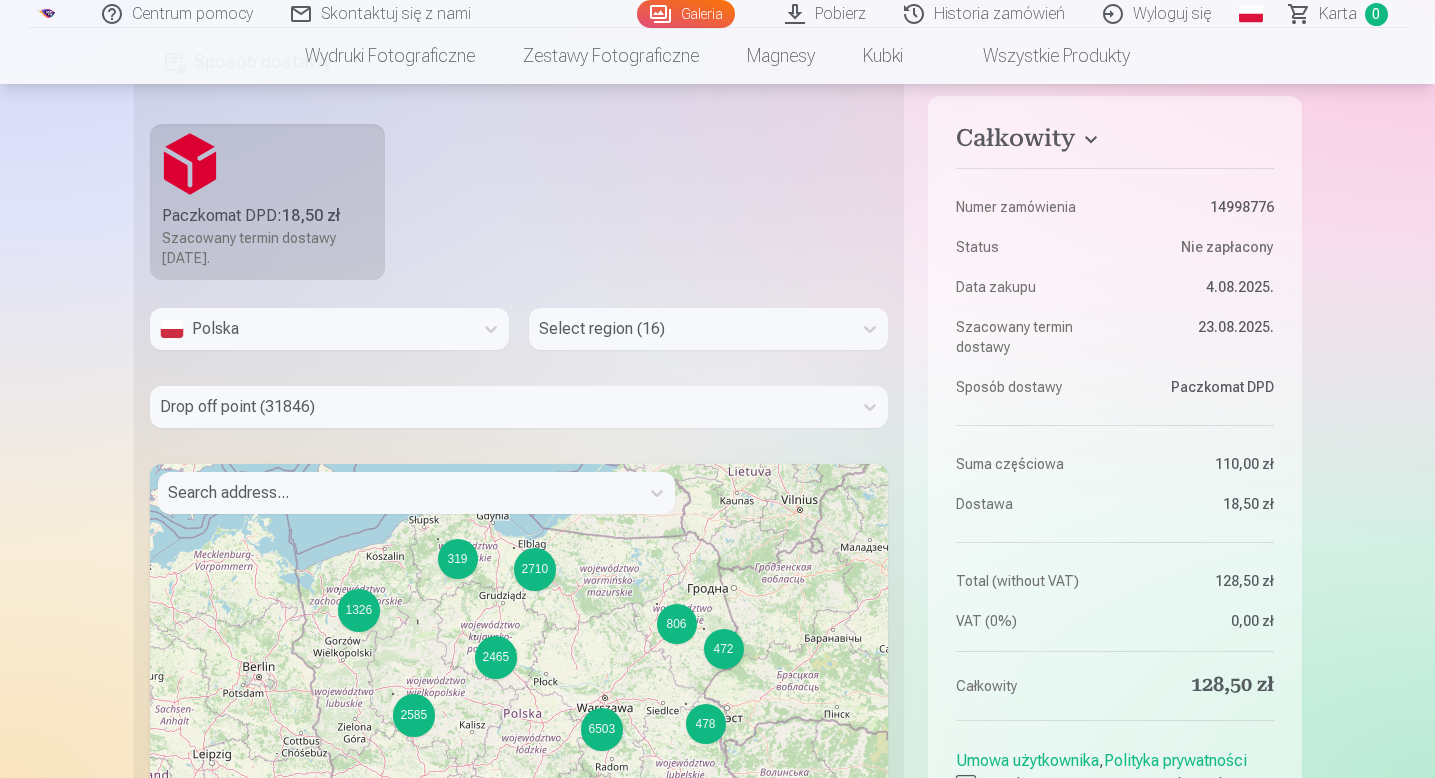click at bounding box center (690, 329) 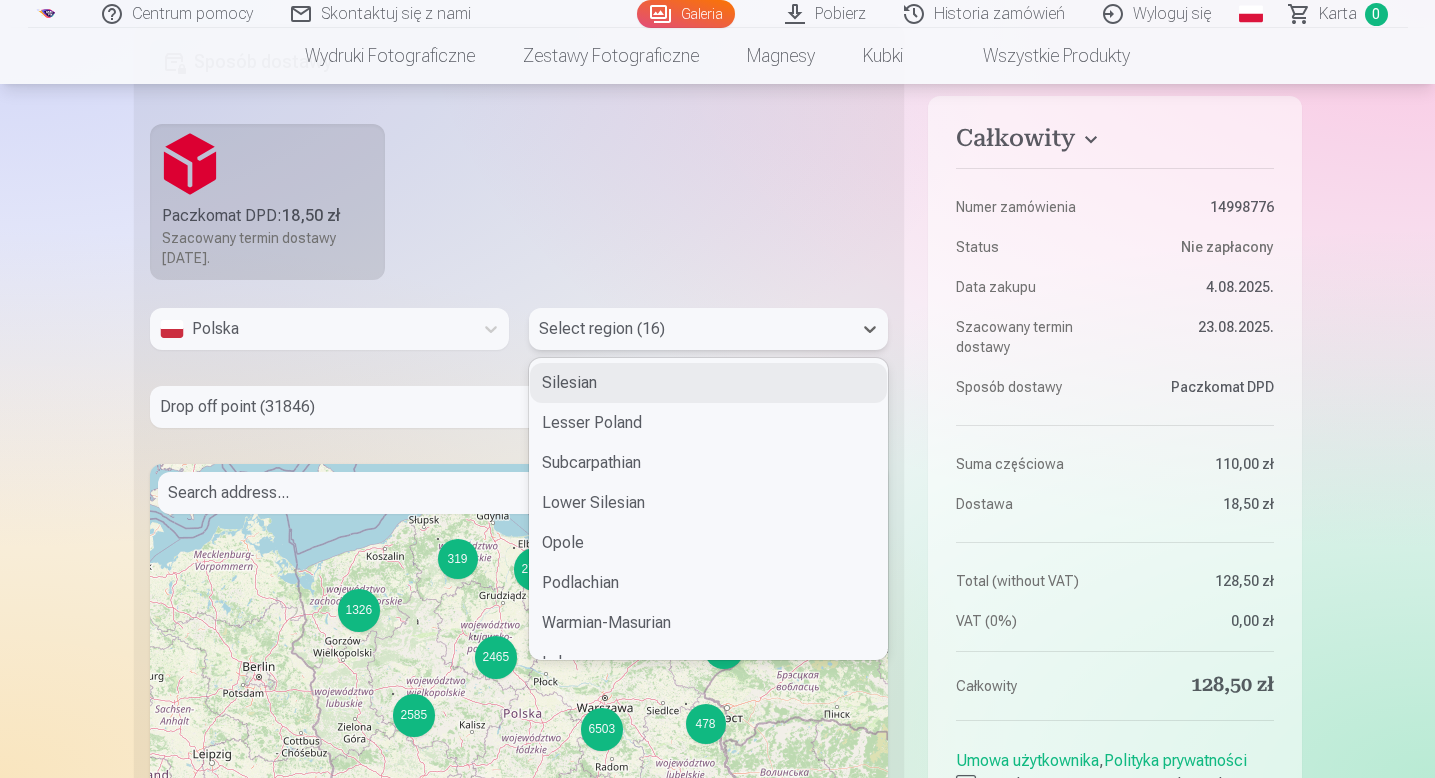 click on "Silesian" at bounding box center [708, 383] 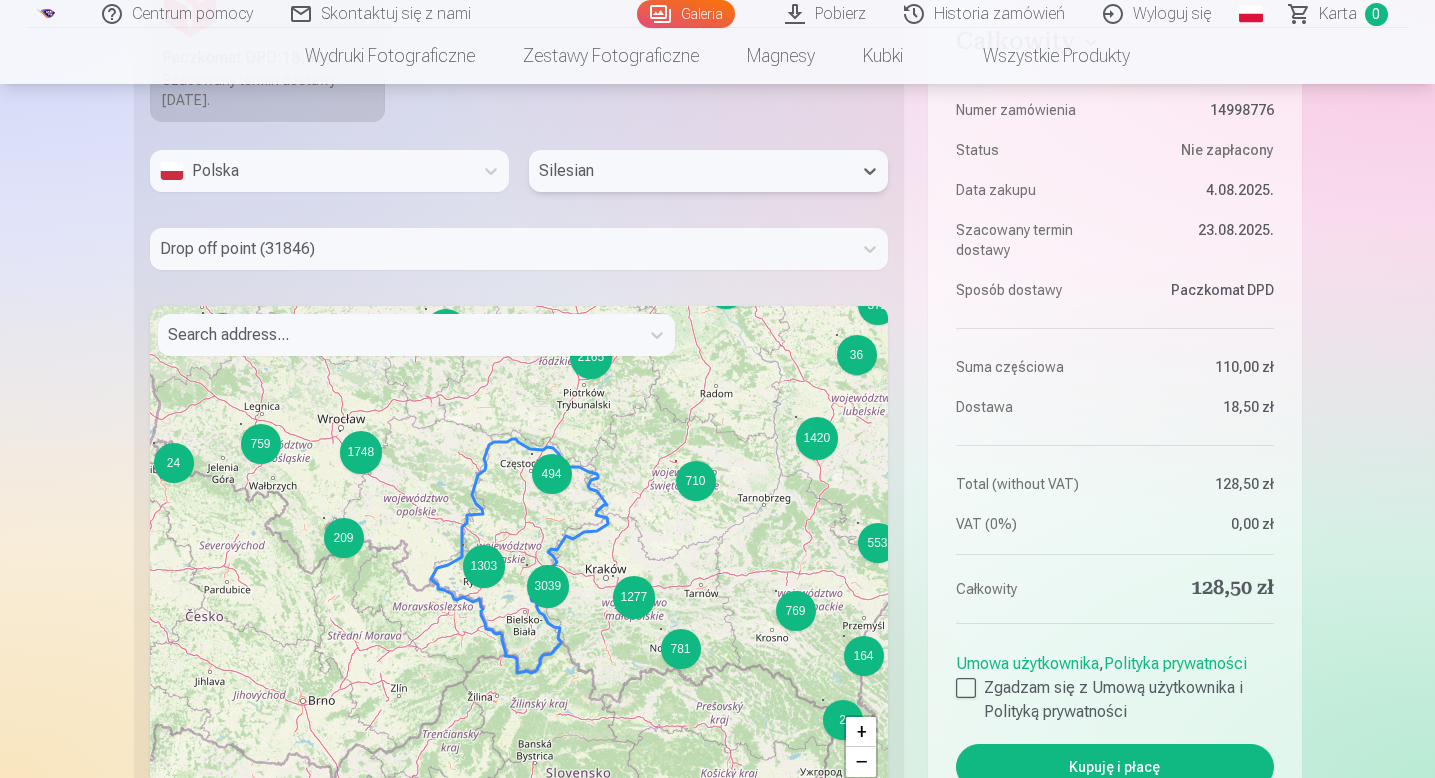 scroll, scrollTop: 1623, scrollLeft: 0, axis: vertical 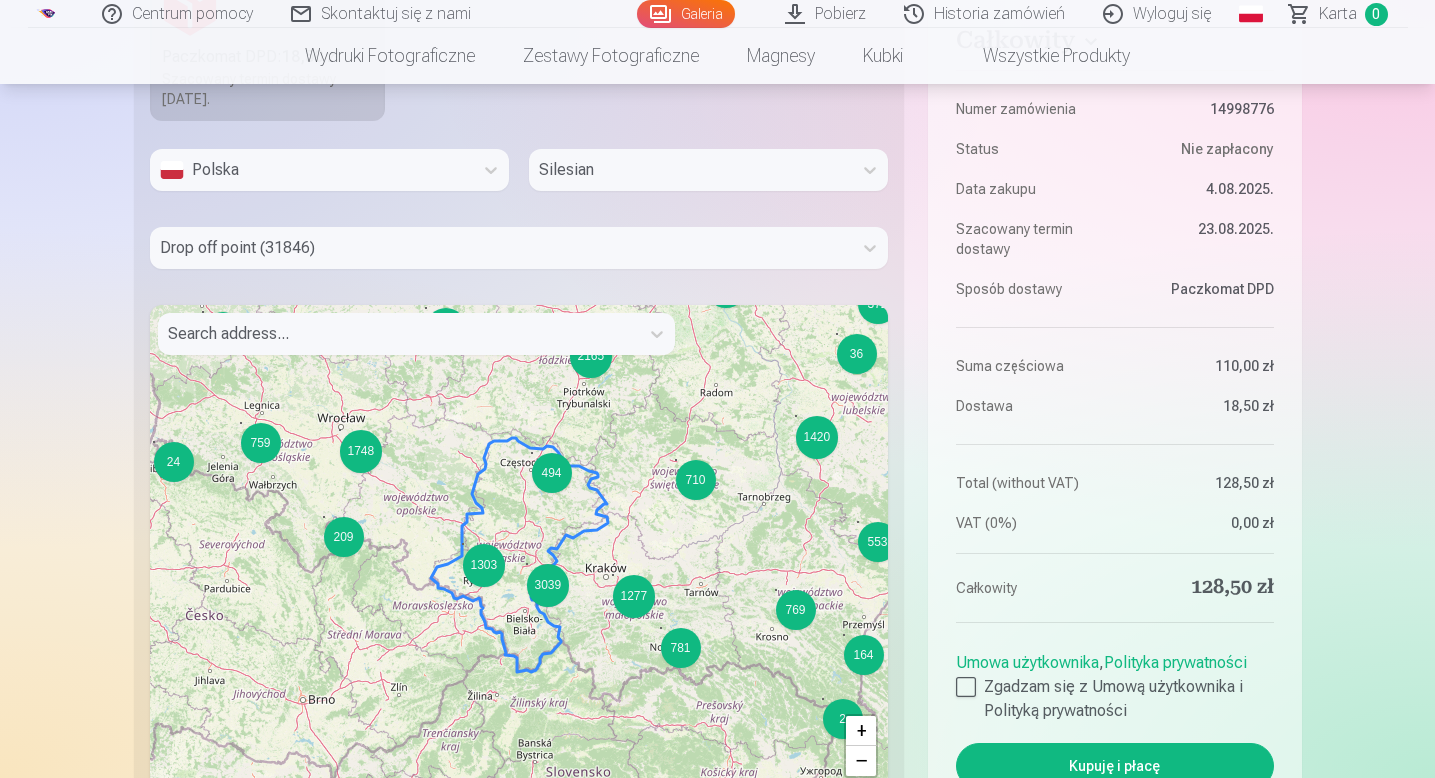 click on "Polska   Silesian   Drop off point ([NUMBER])   Search address... [NUMBERS] + −  Leaflet   |  ©  OpenStreetMap  contributors" at bounding box center (519, 555) 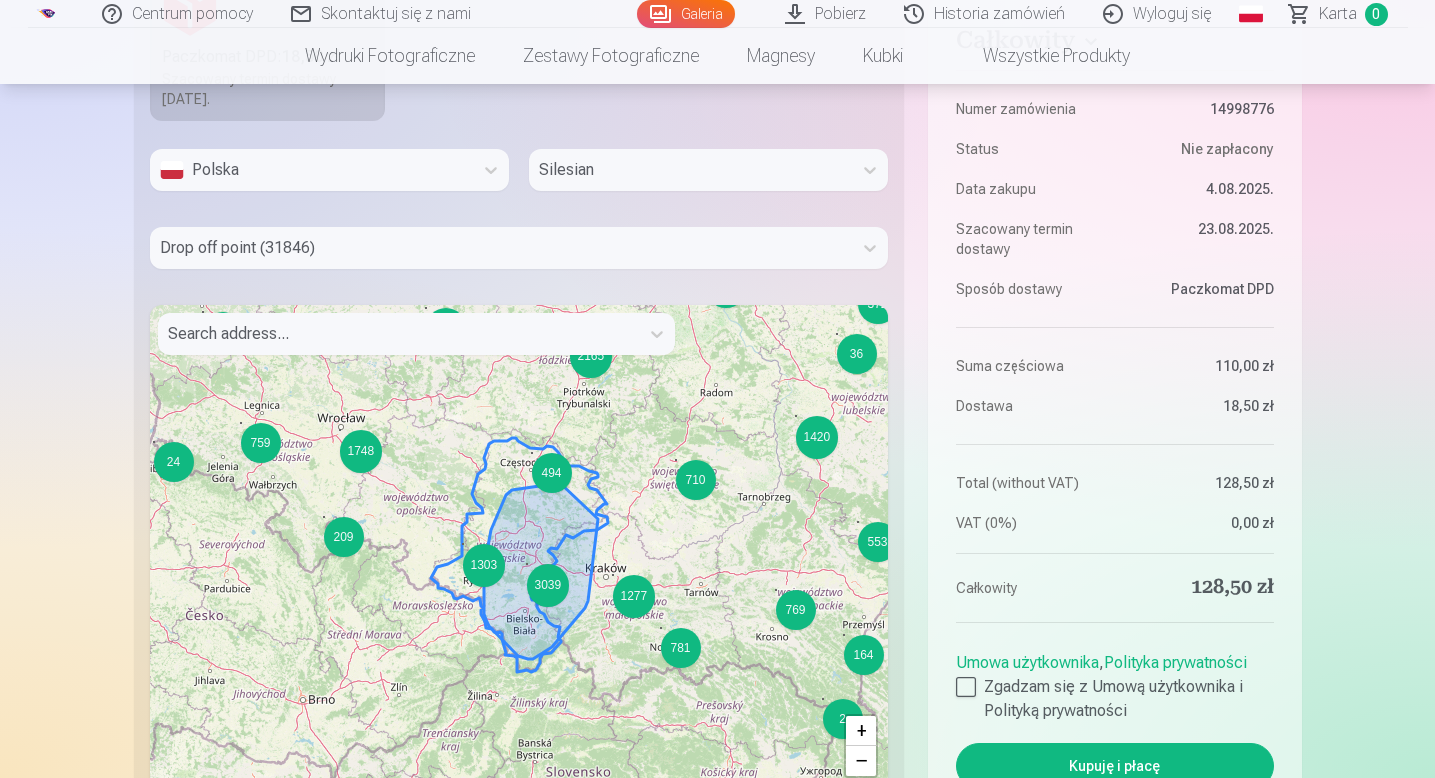 click on "3039" at bounding box center (548, 585) 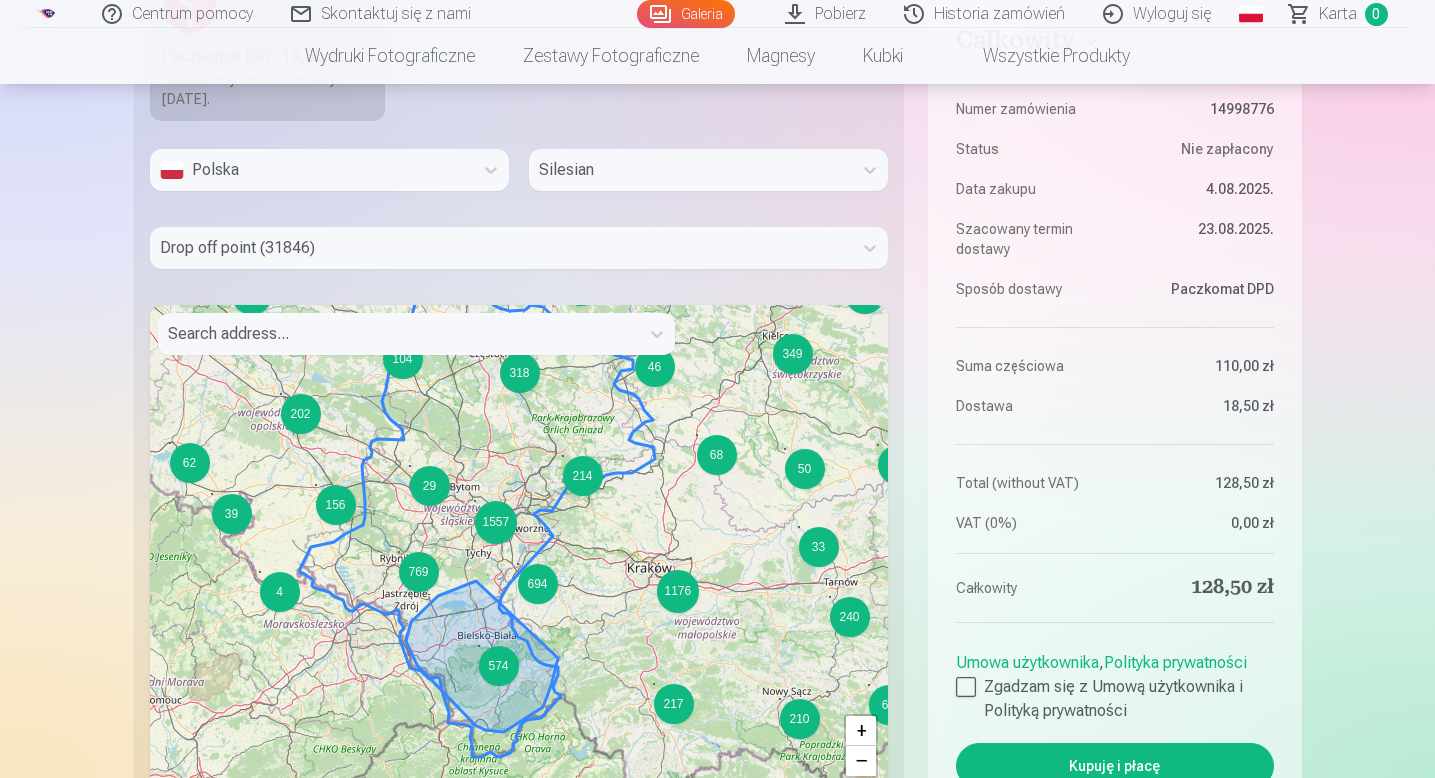 click on "574" at bounding box center (499, 666) 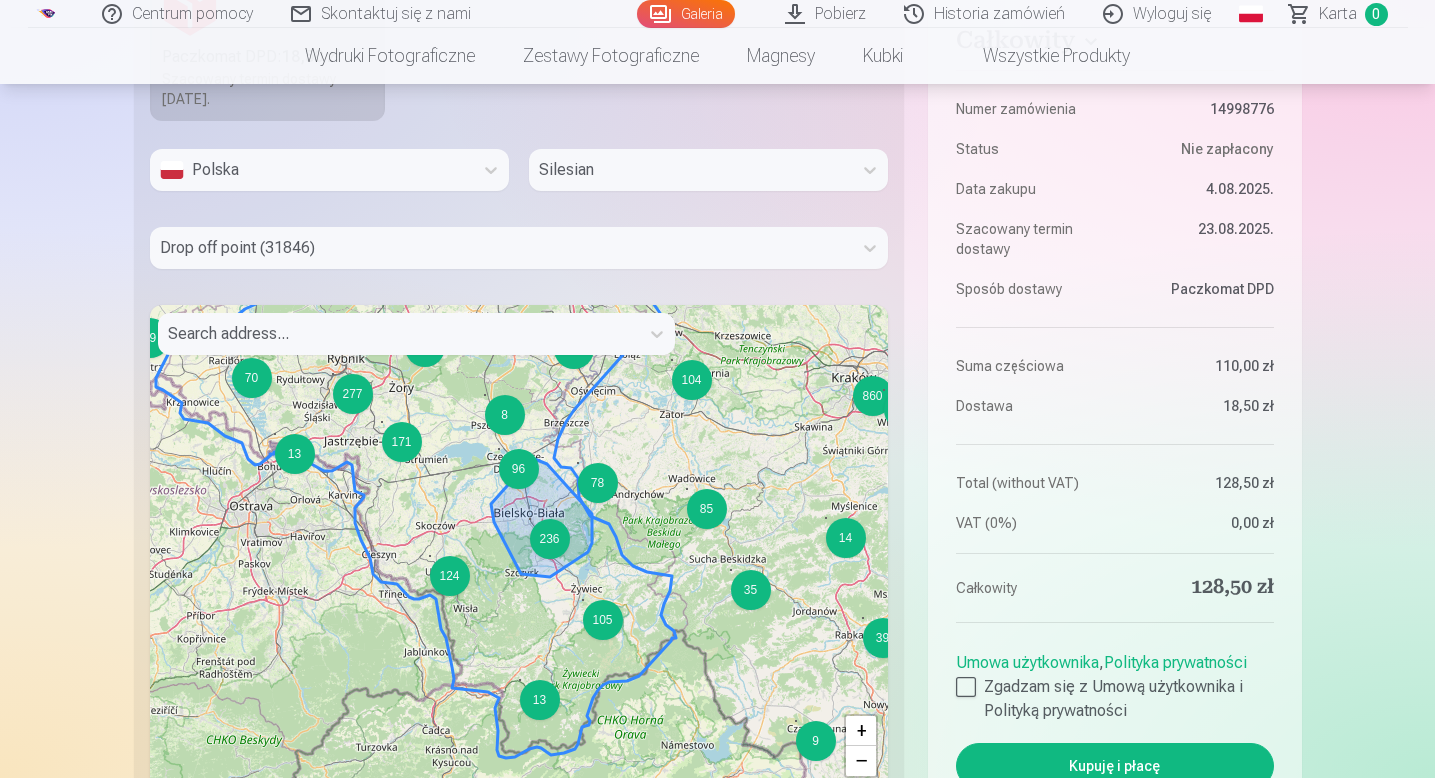 click on "236" at bounding box center (550, 539) 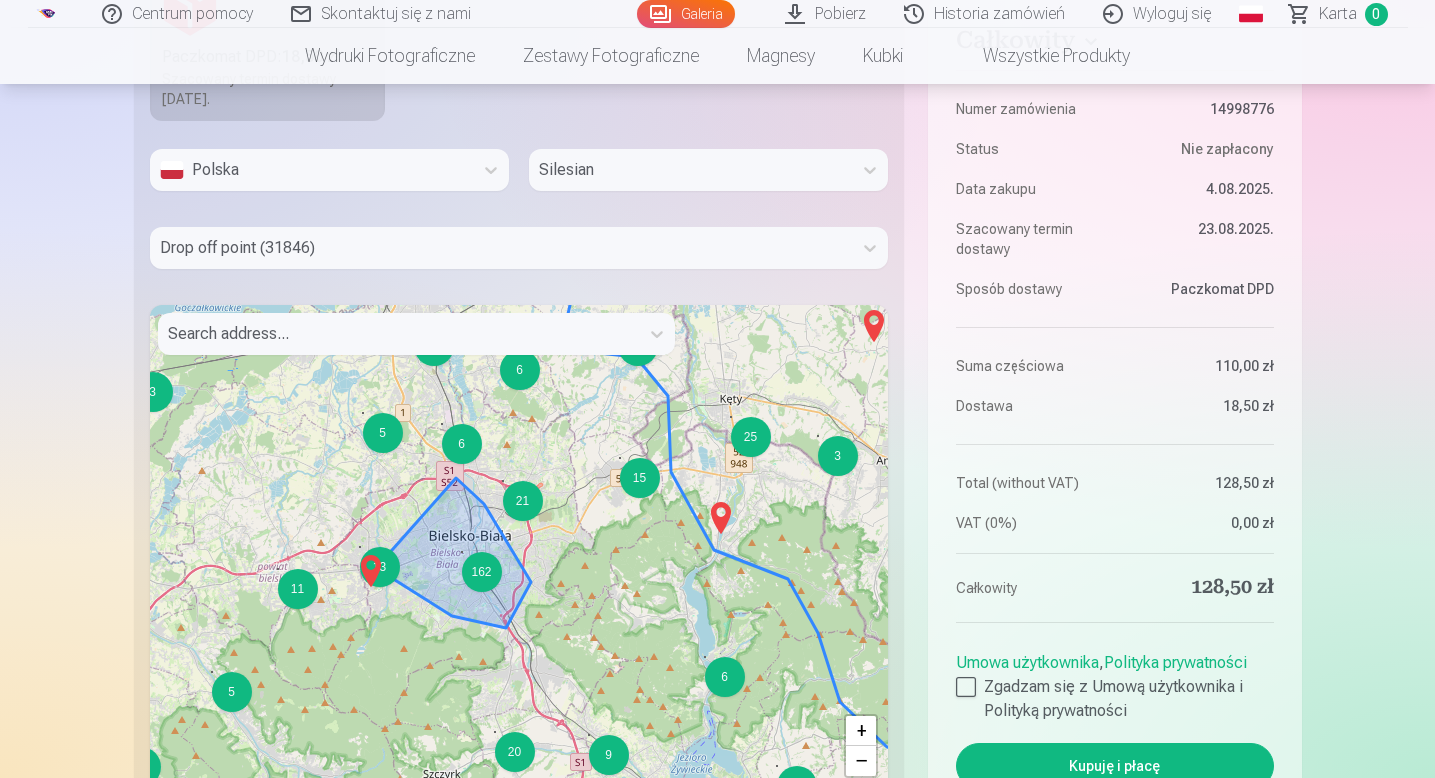 click on "162" at bounding box center [482, 572] 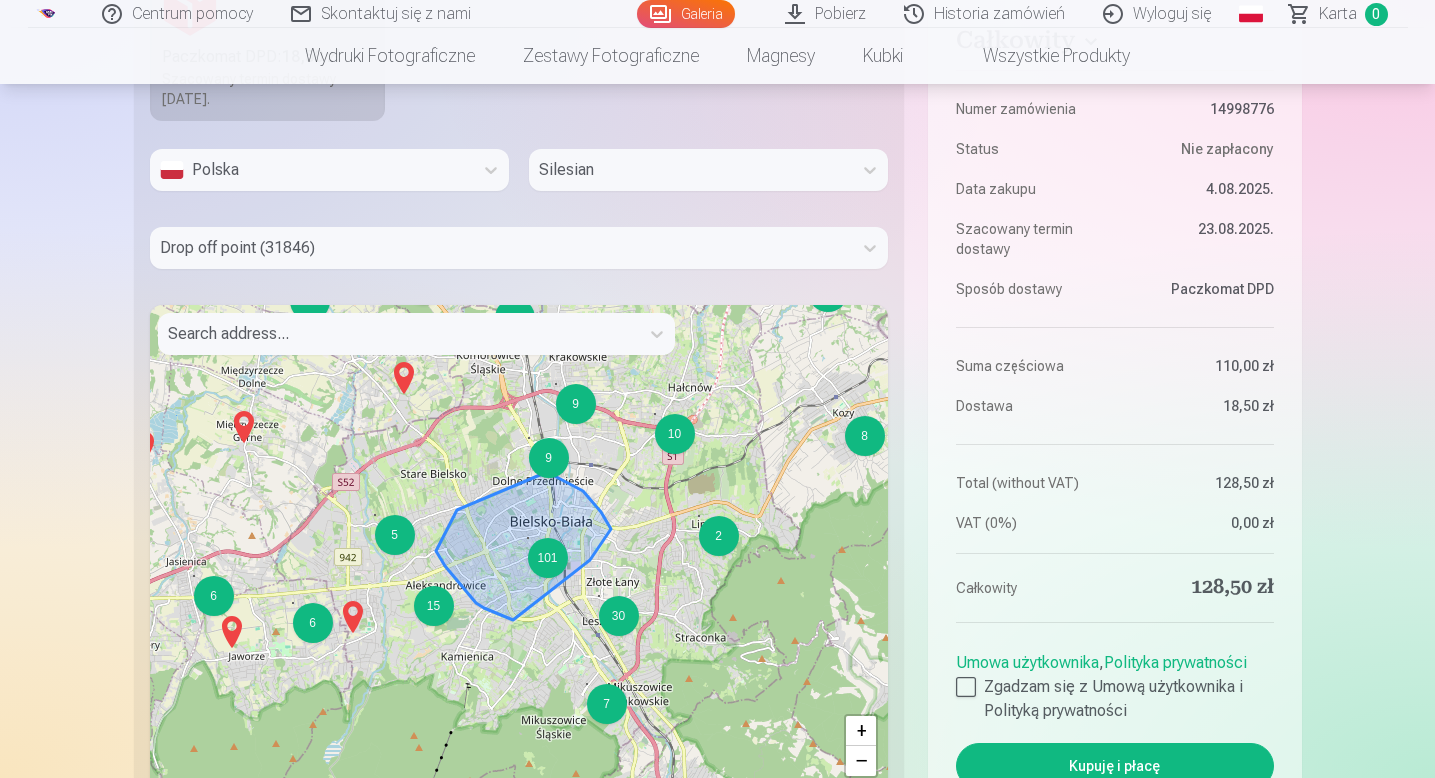 click on "101" at bounding box center (548, 558) 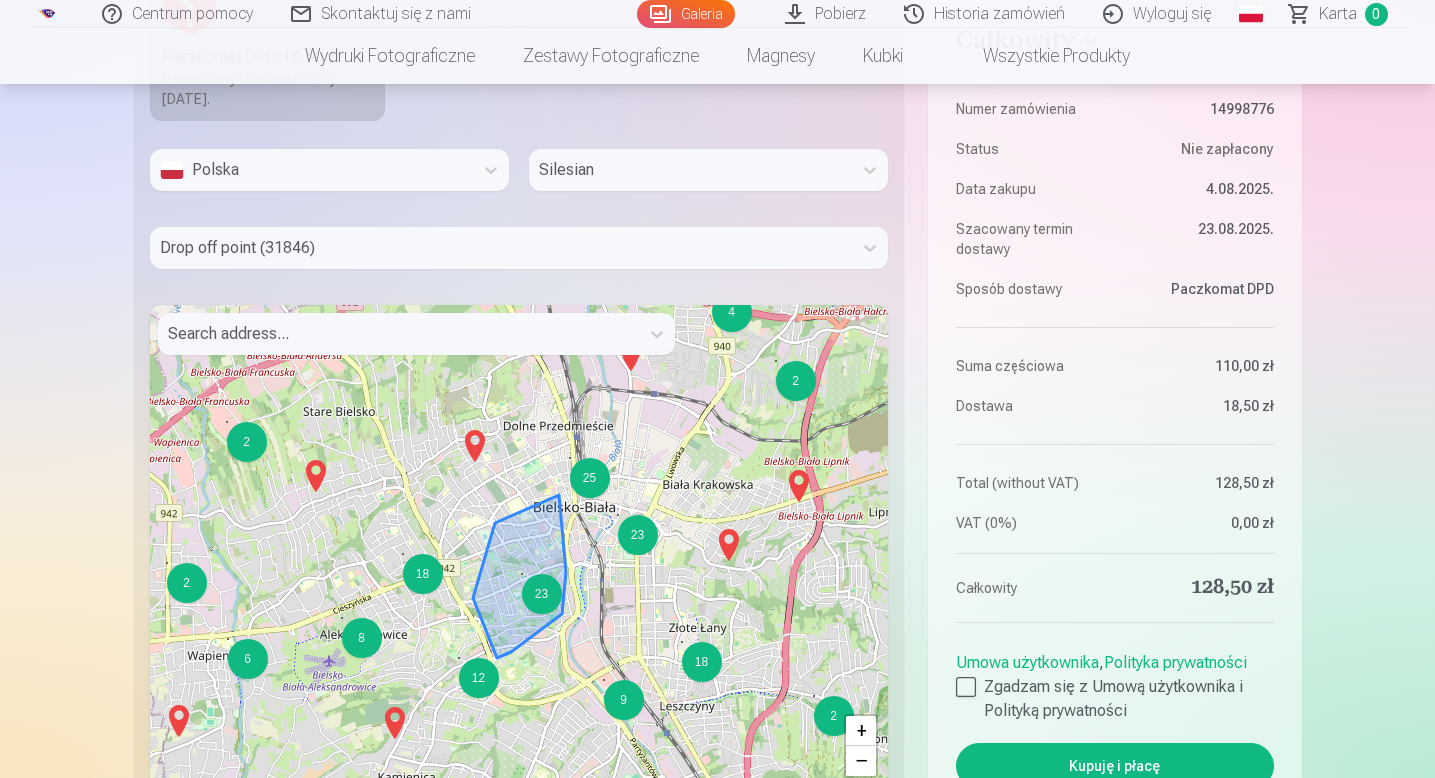 click on "23" at bounding box center (542, 594) 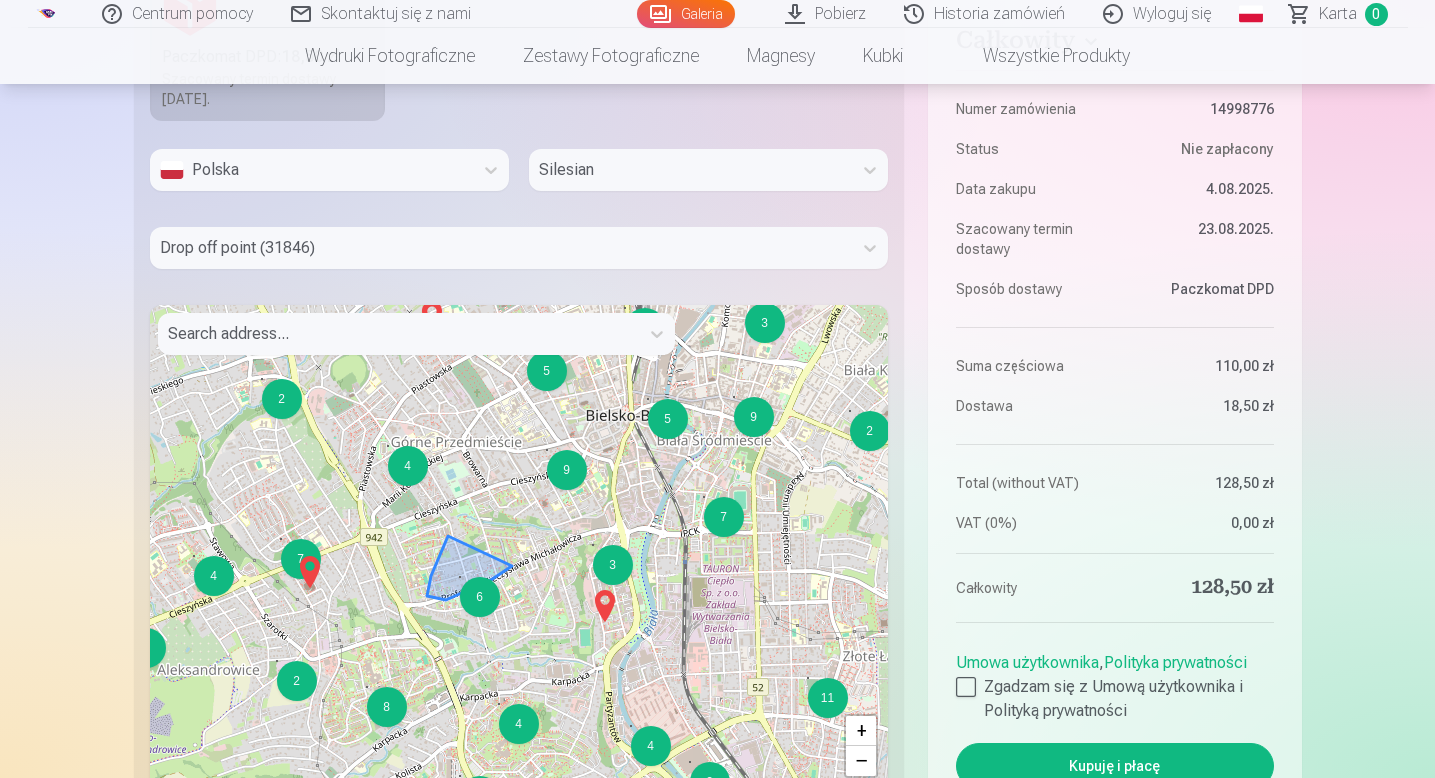 click on "6" at bounding box center (480, 597) 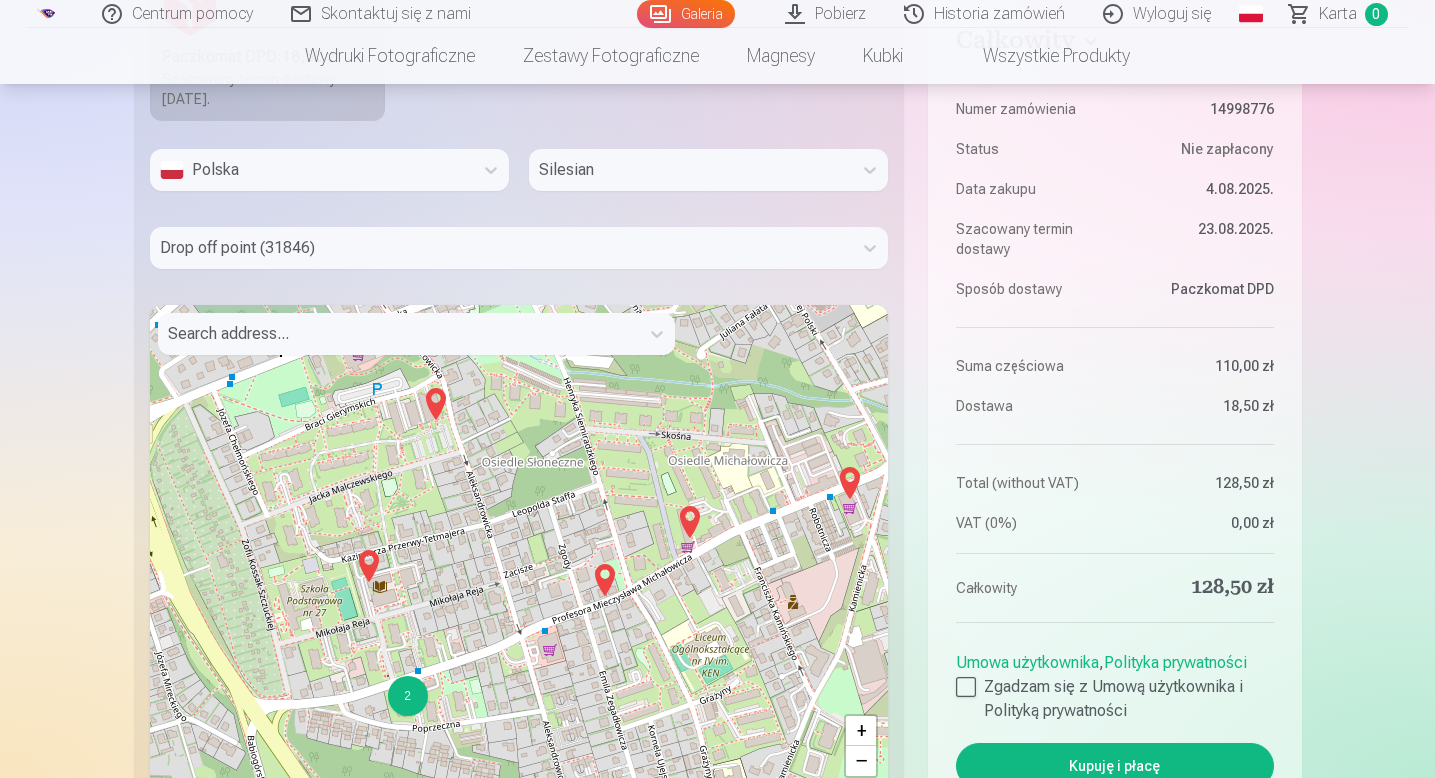 click at bounding box center [850, 483] 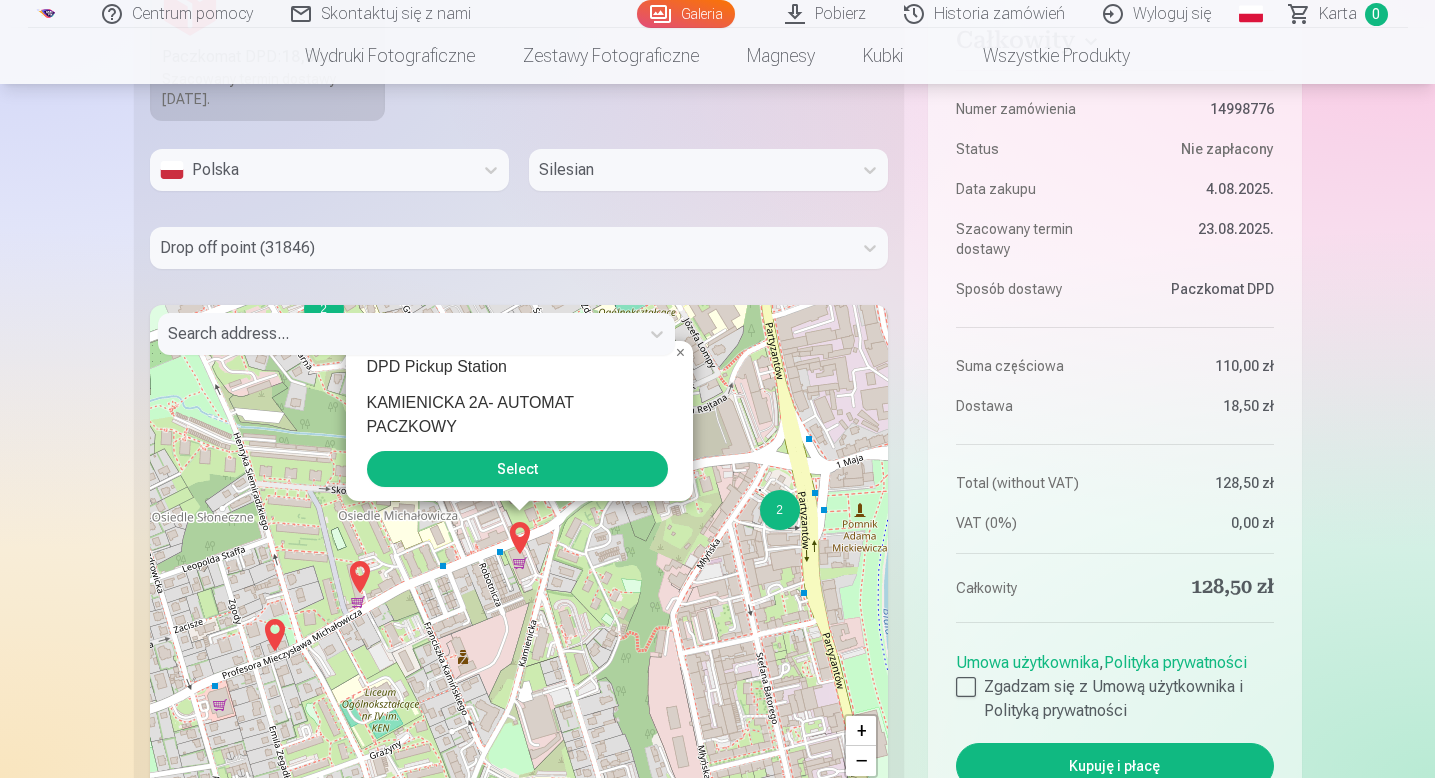 click on "Select" at bounding box center (517, 469) 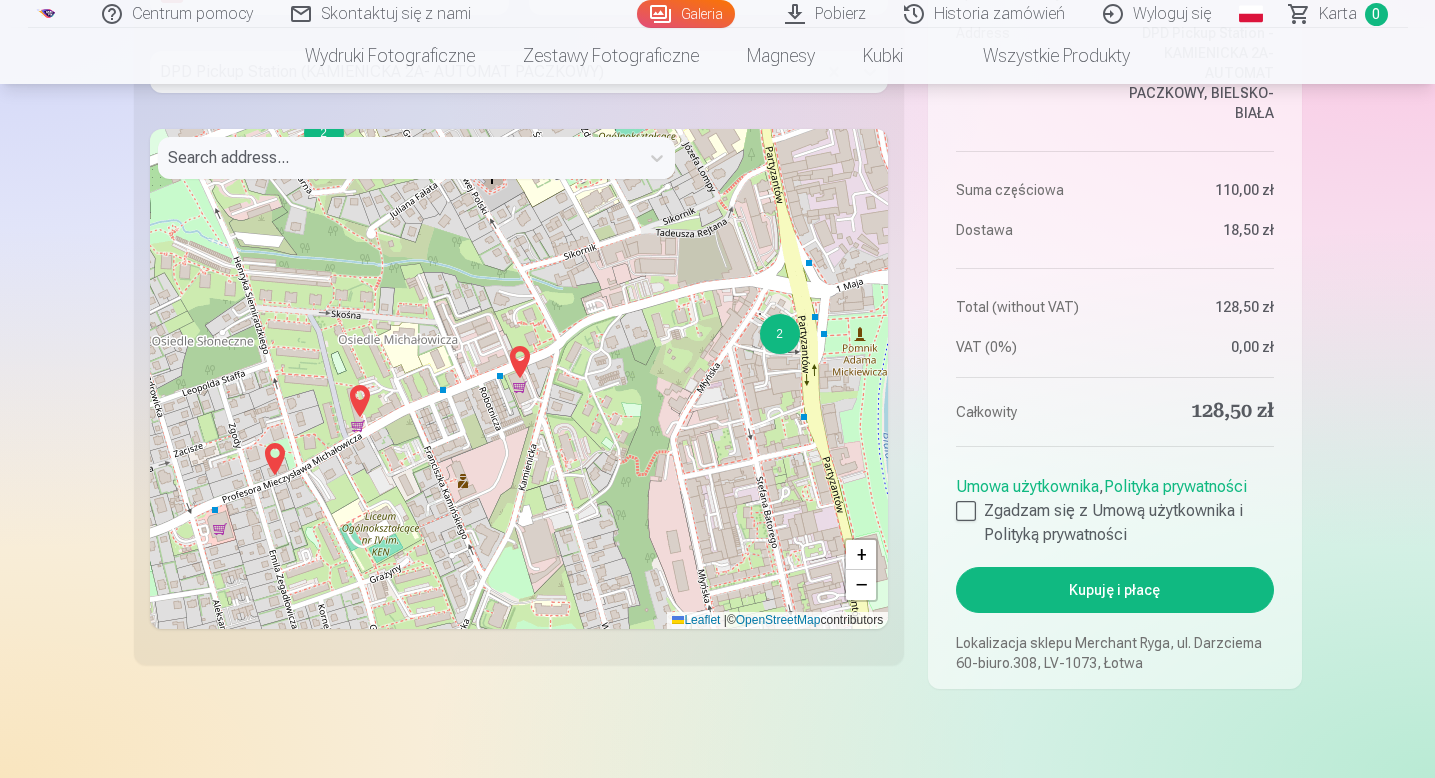 scroll, scrollTop: 1805, scrollLeft: 0, axis: vertical 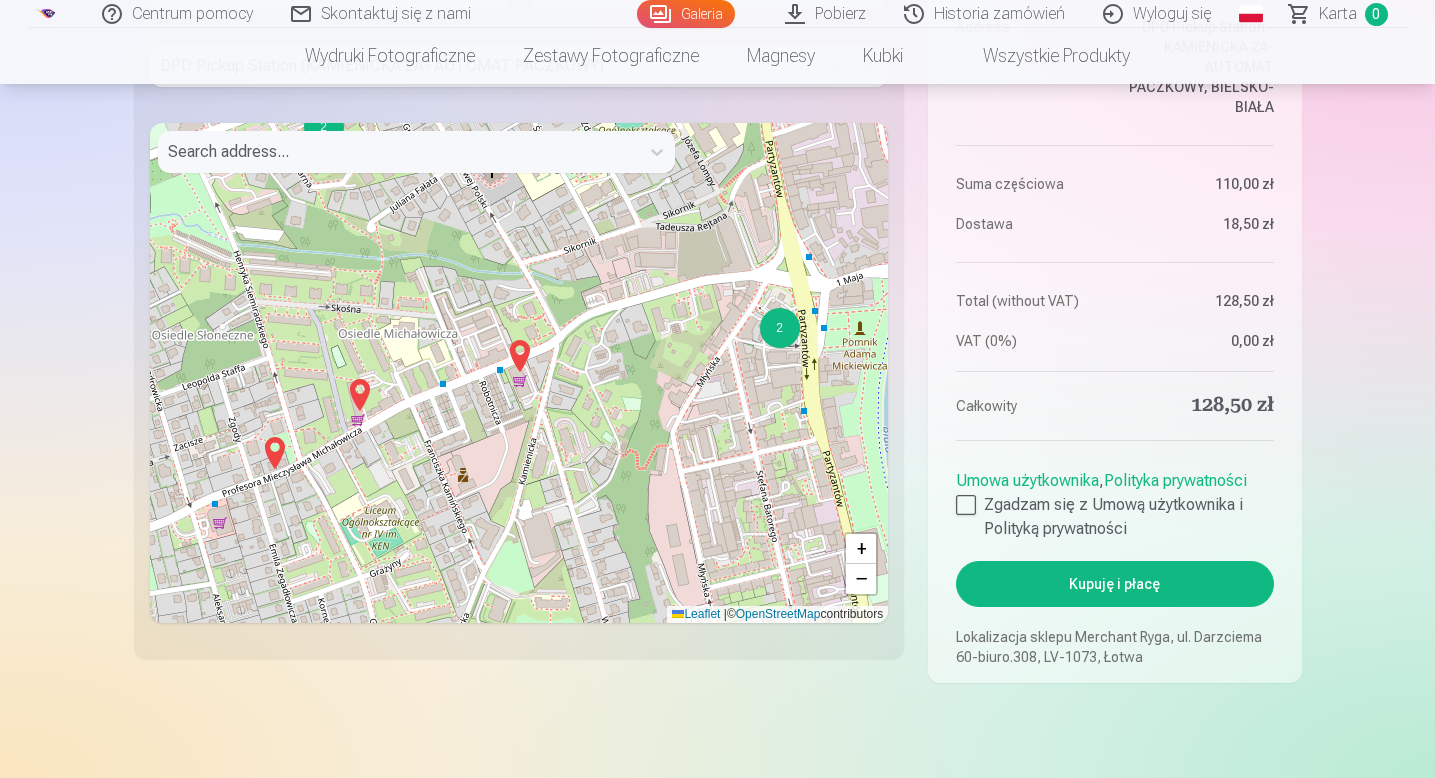 click on "Kupuję i płacę" at bounding box center (1114, 584) 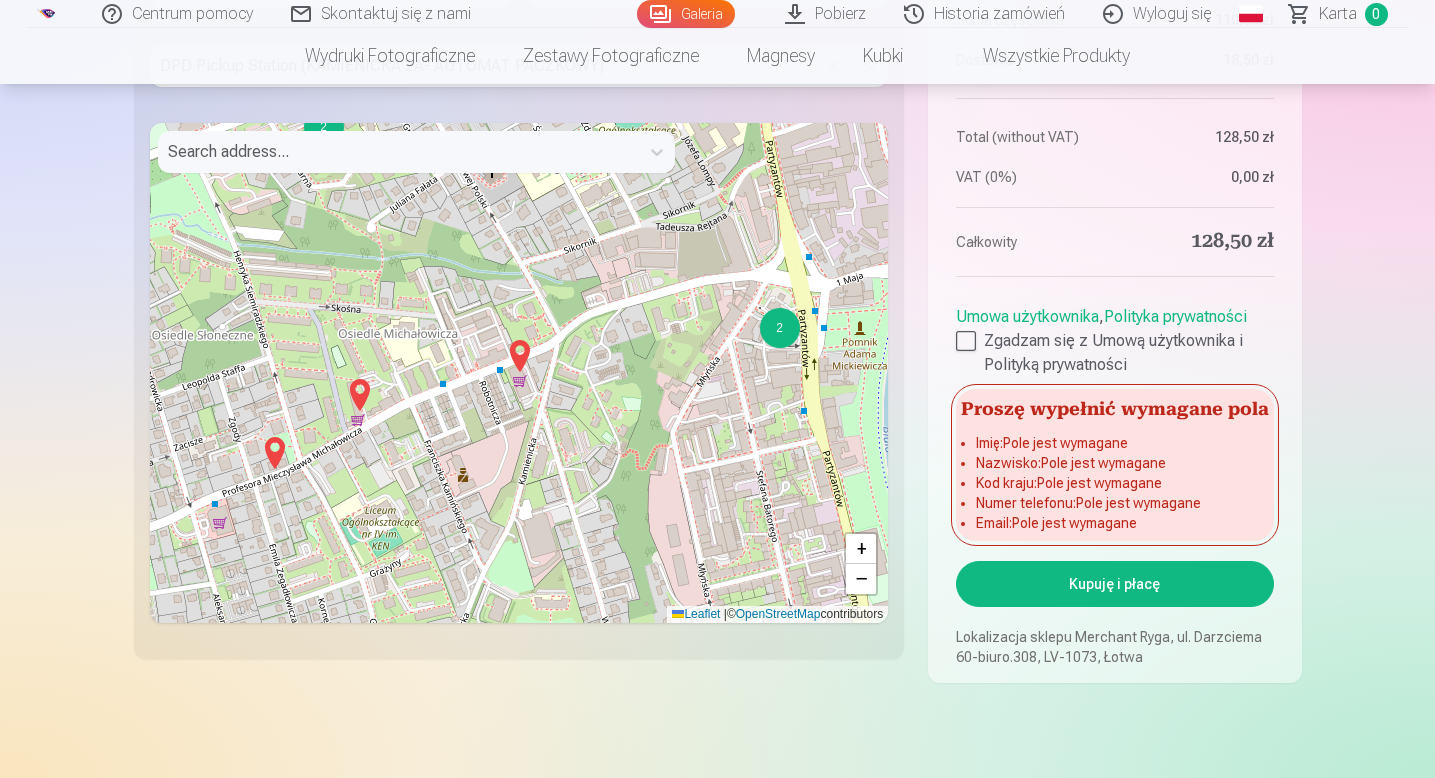 scroll, scrollTop: 934, scrollLeft: 0, axis: vertical 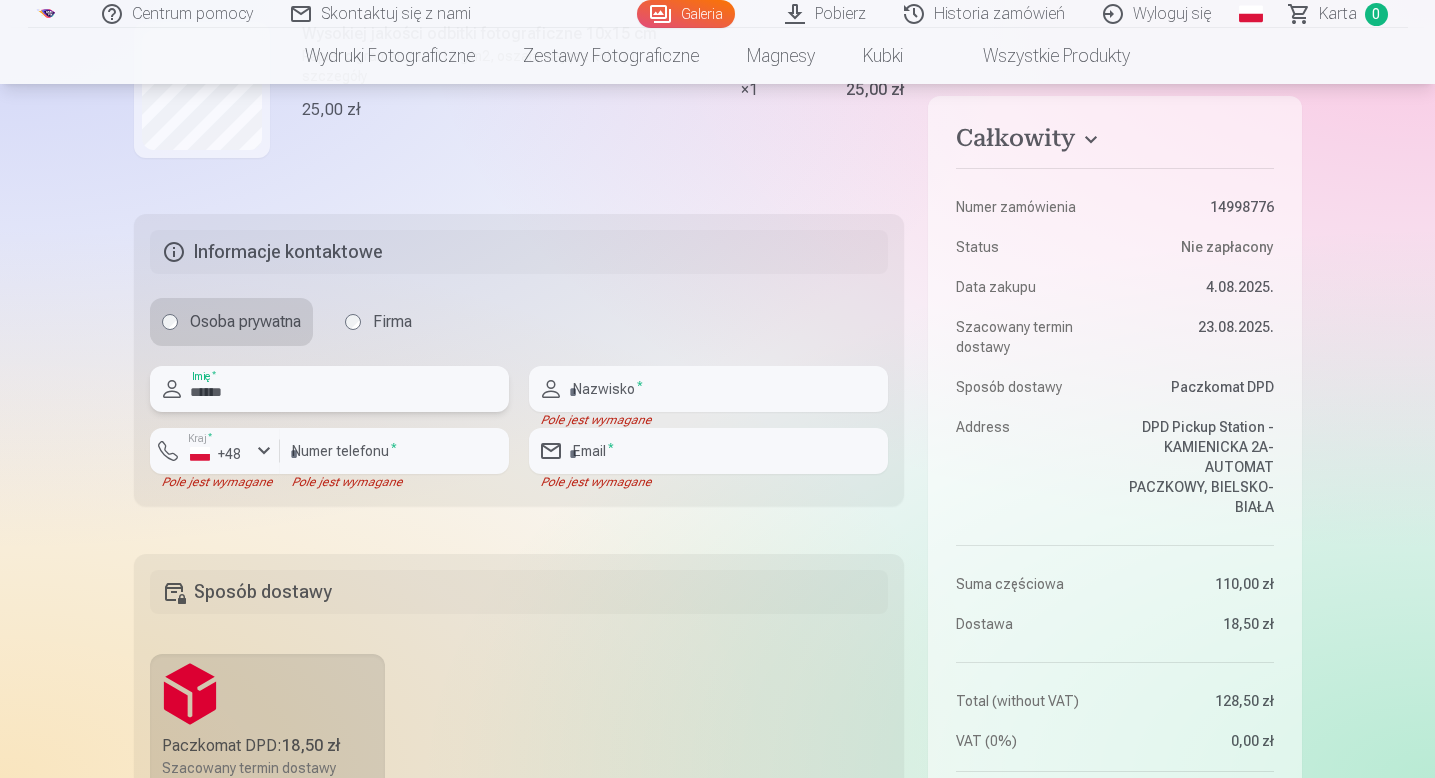 type on "******" 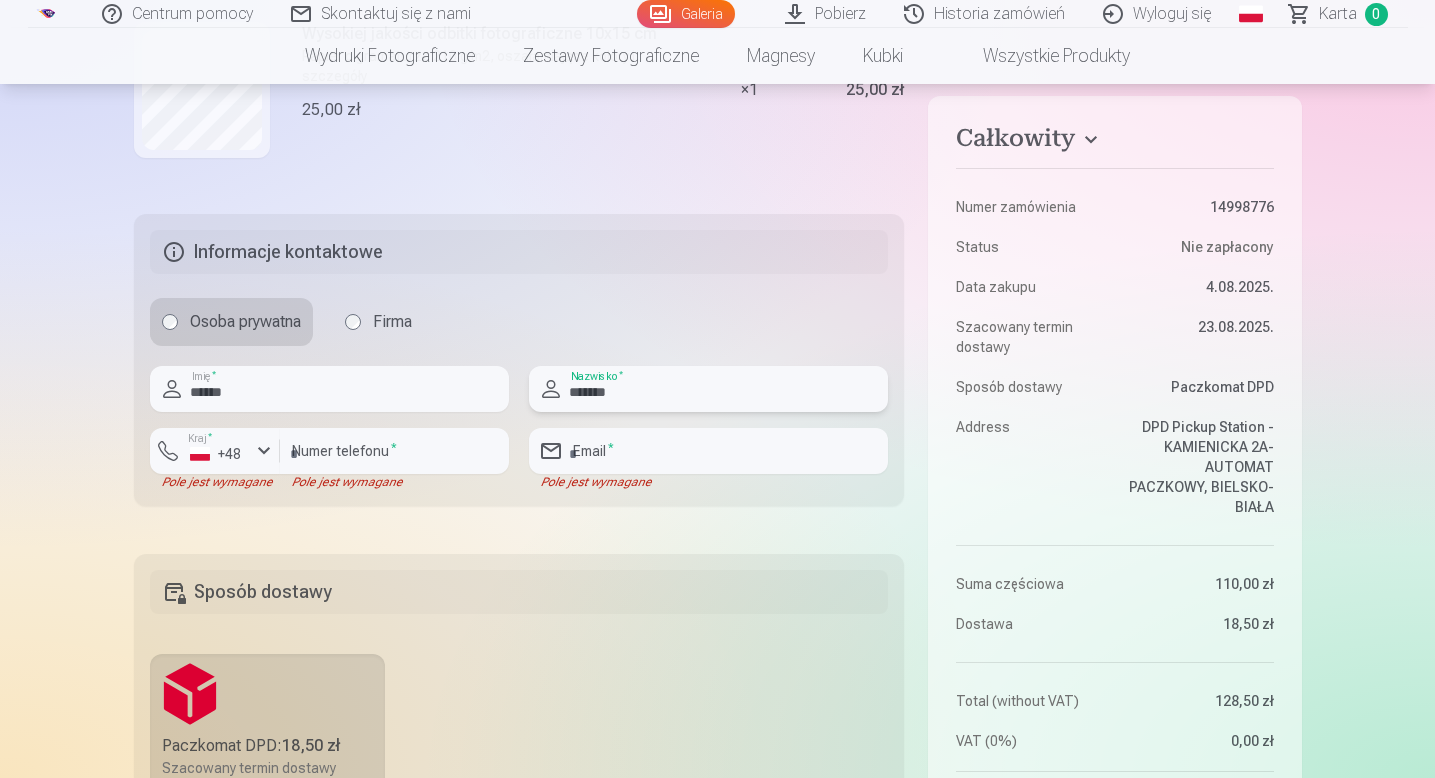 type on "*******" 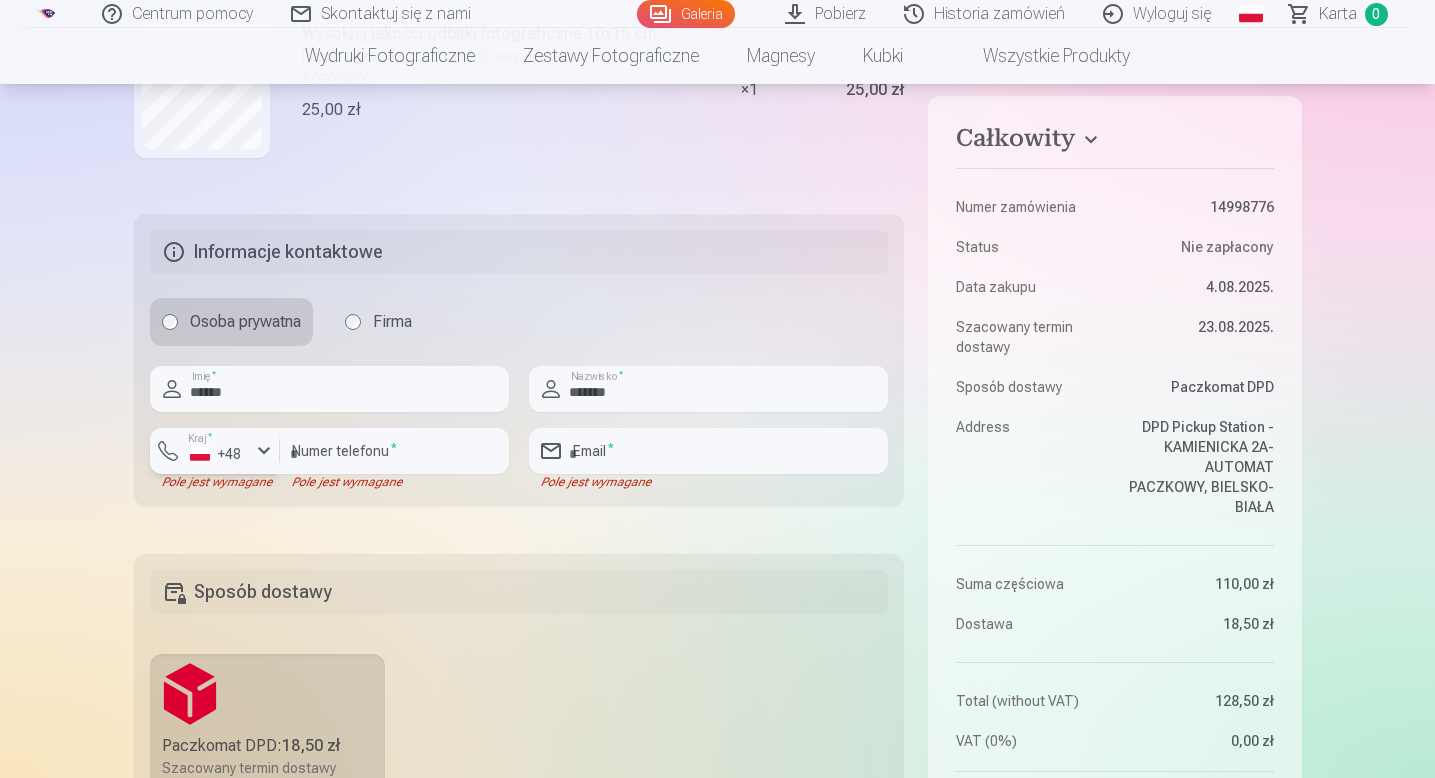 type 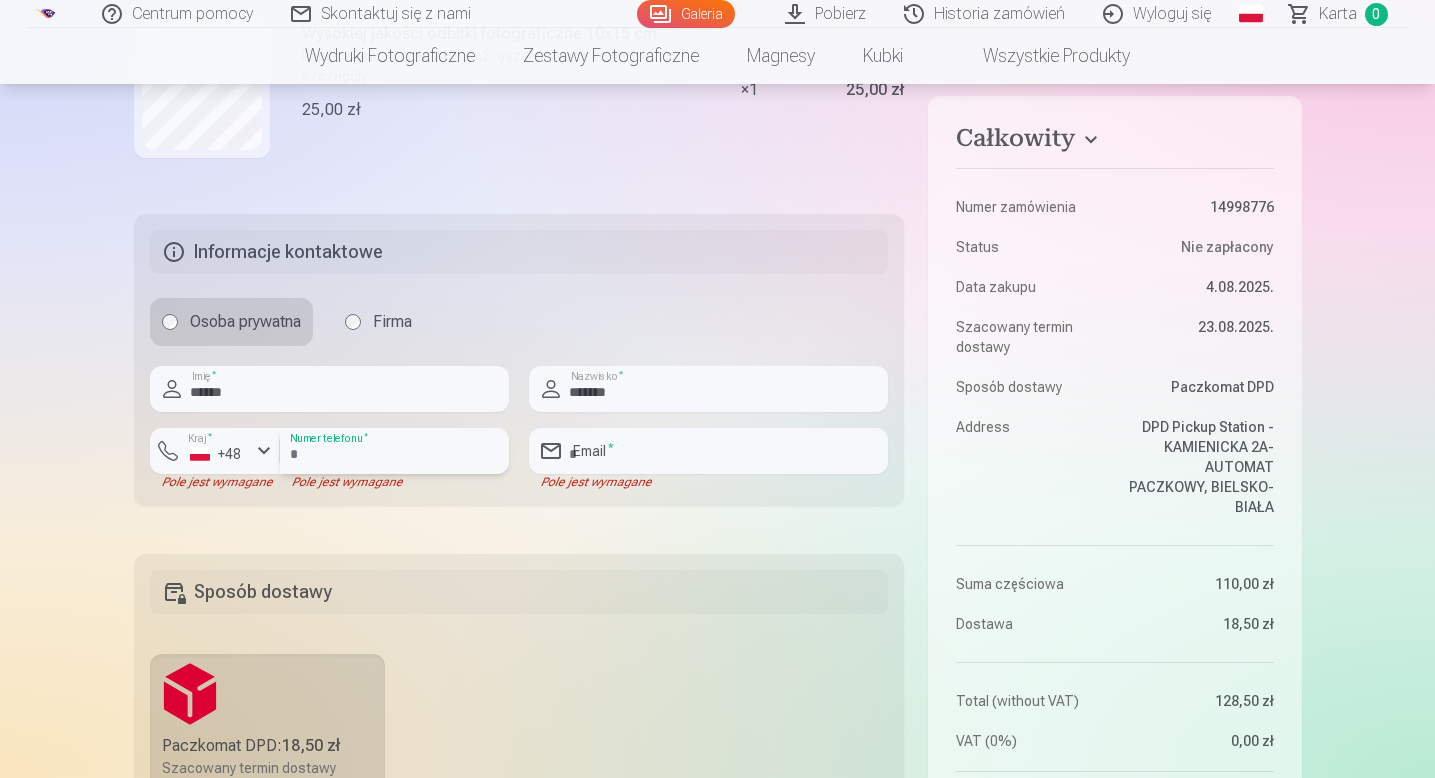 click at bounding box center (394, 451) 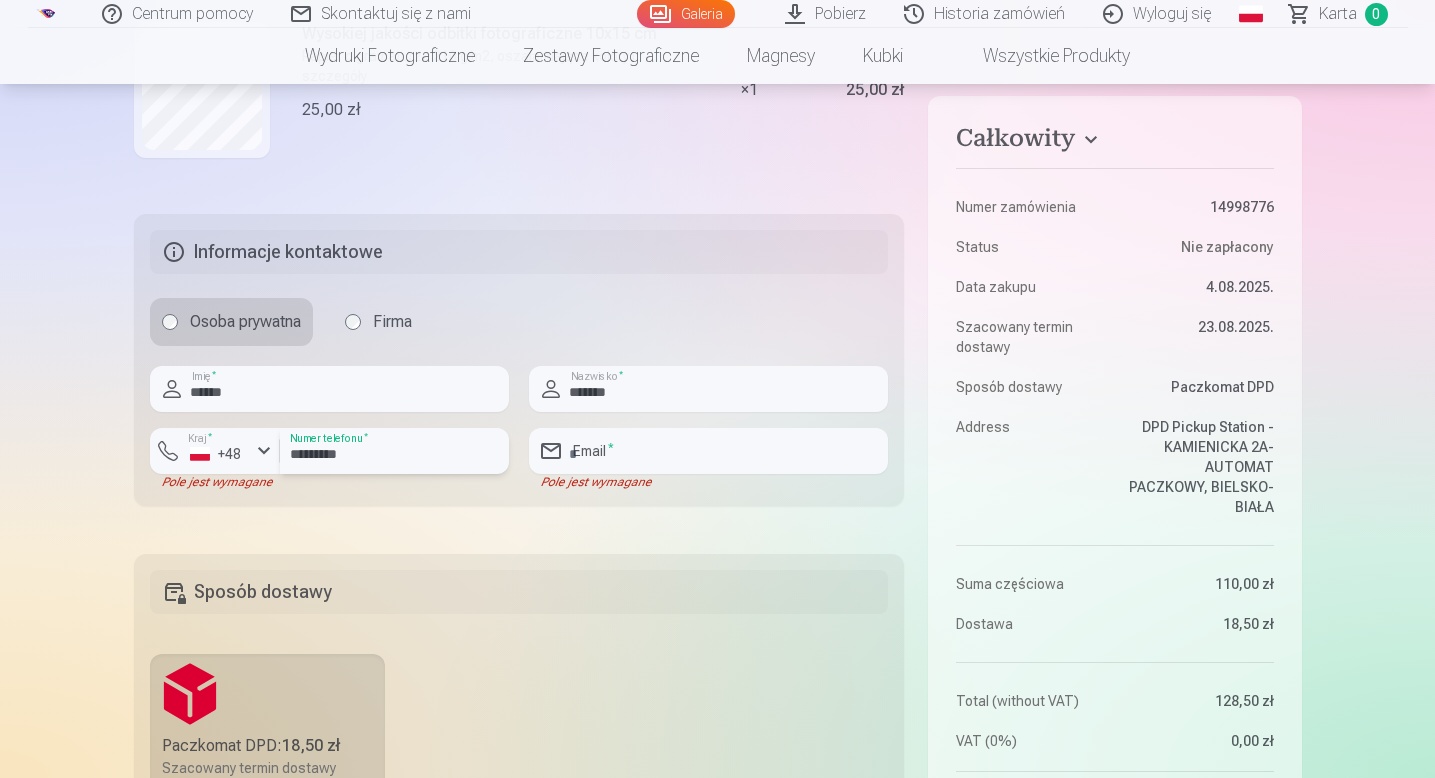 type on "*********" 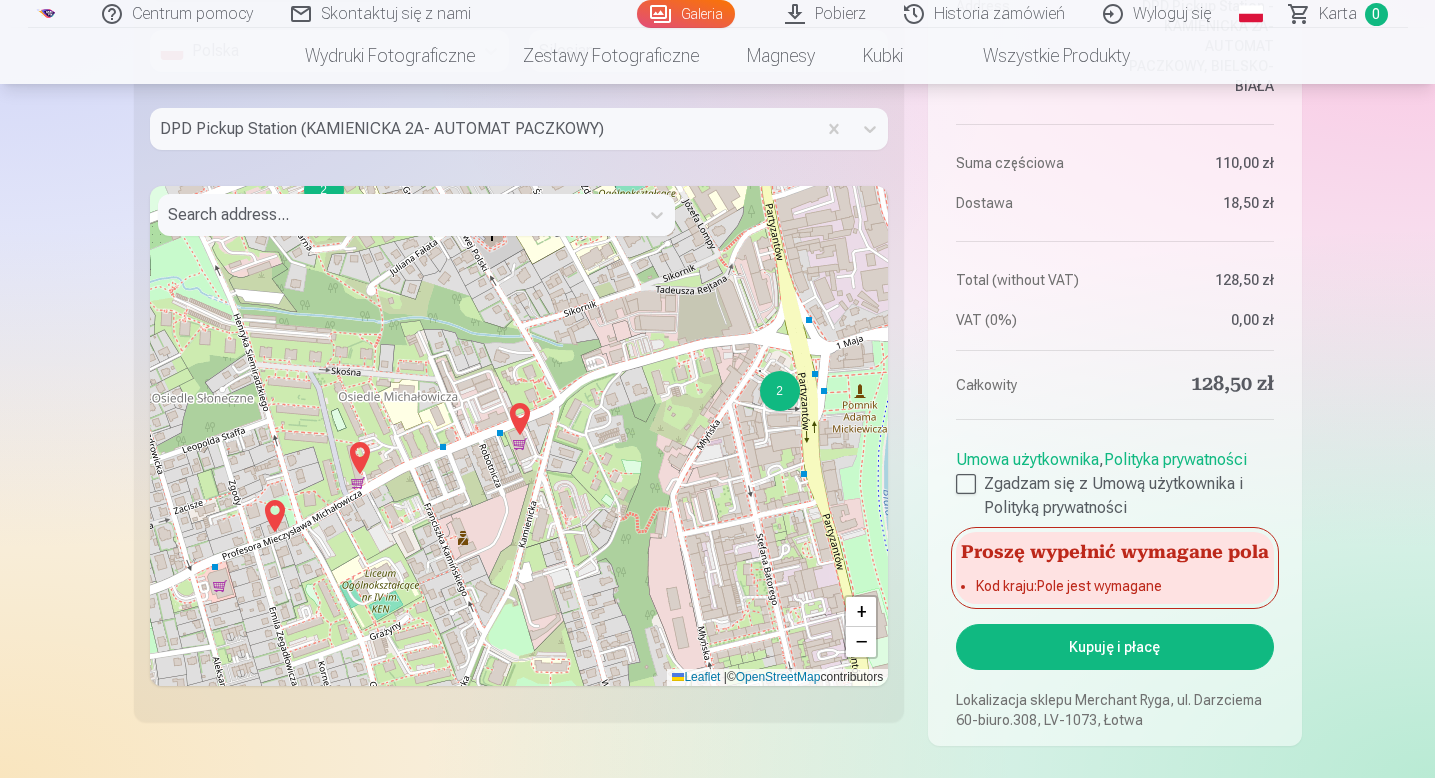 scroll, scrollTop: 1854, scrollLeft: 0, axis: vertical 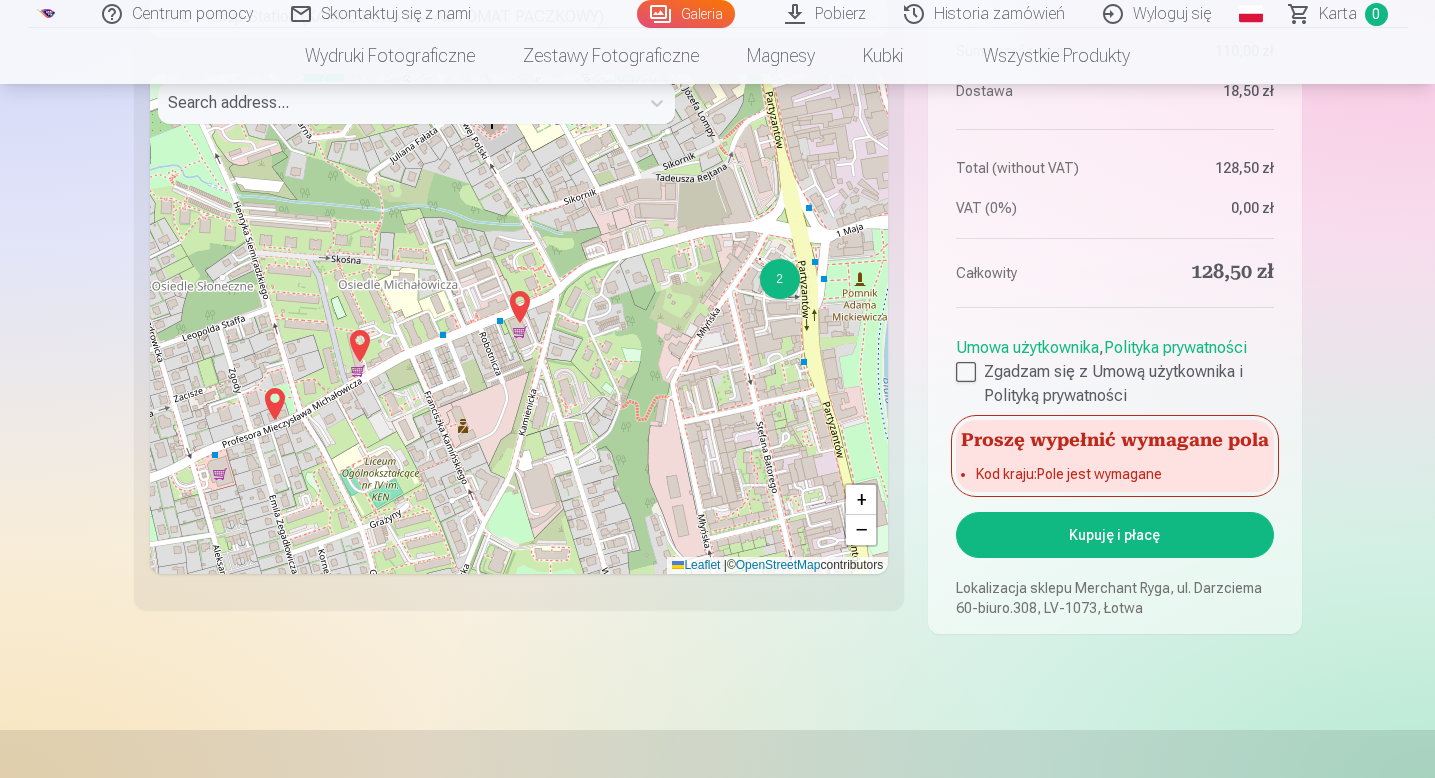 type on "**********" 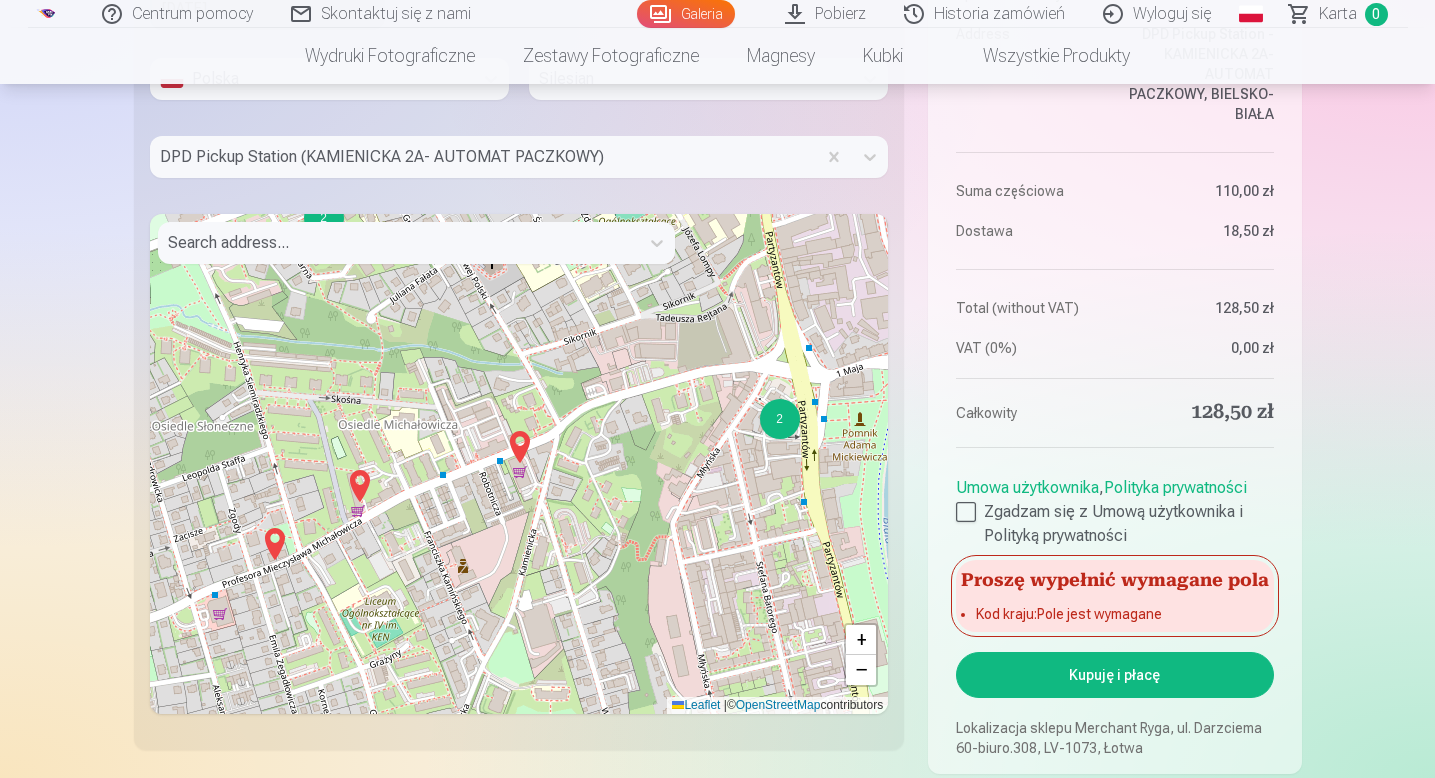 scroll, scrollTop: 1713, scrollLeft: 0, axis: vertical 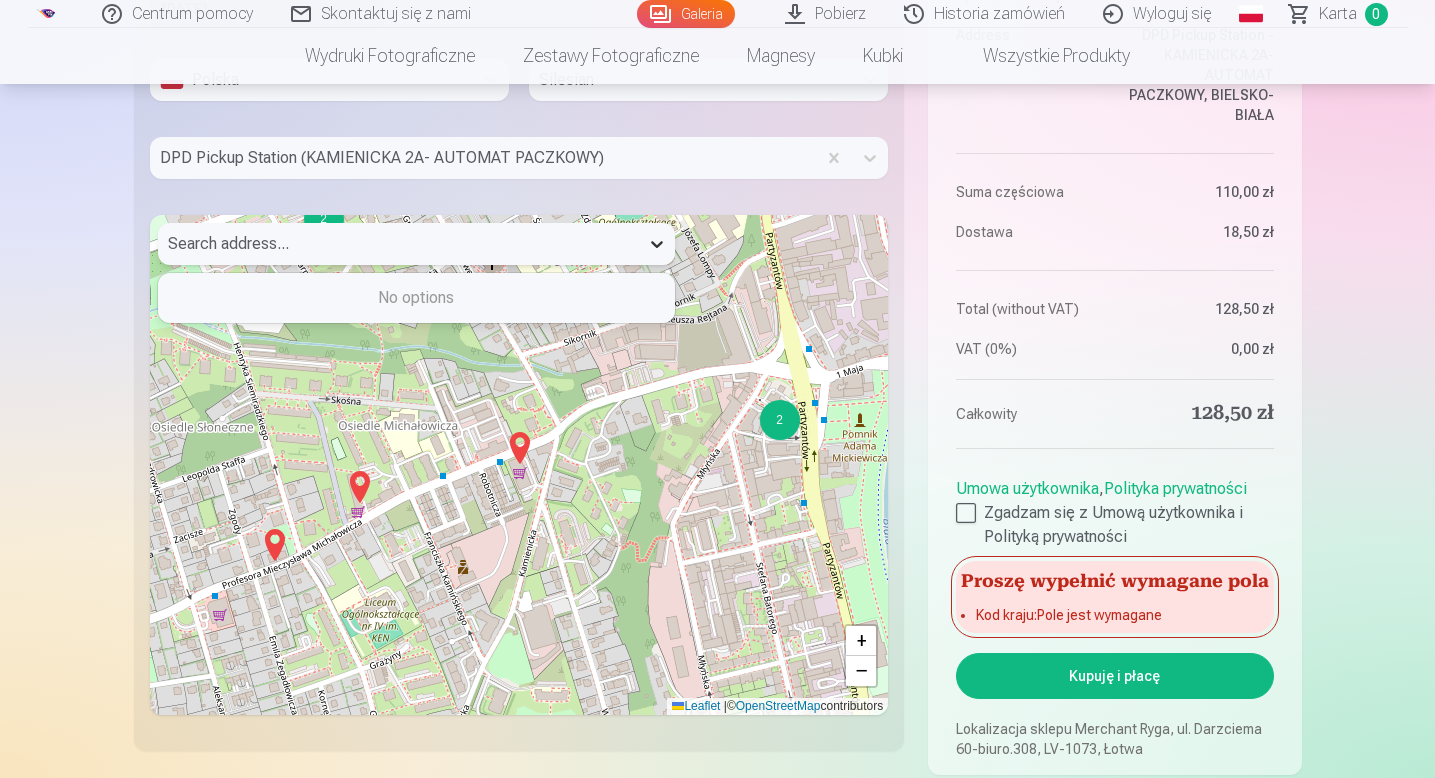 click 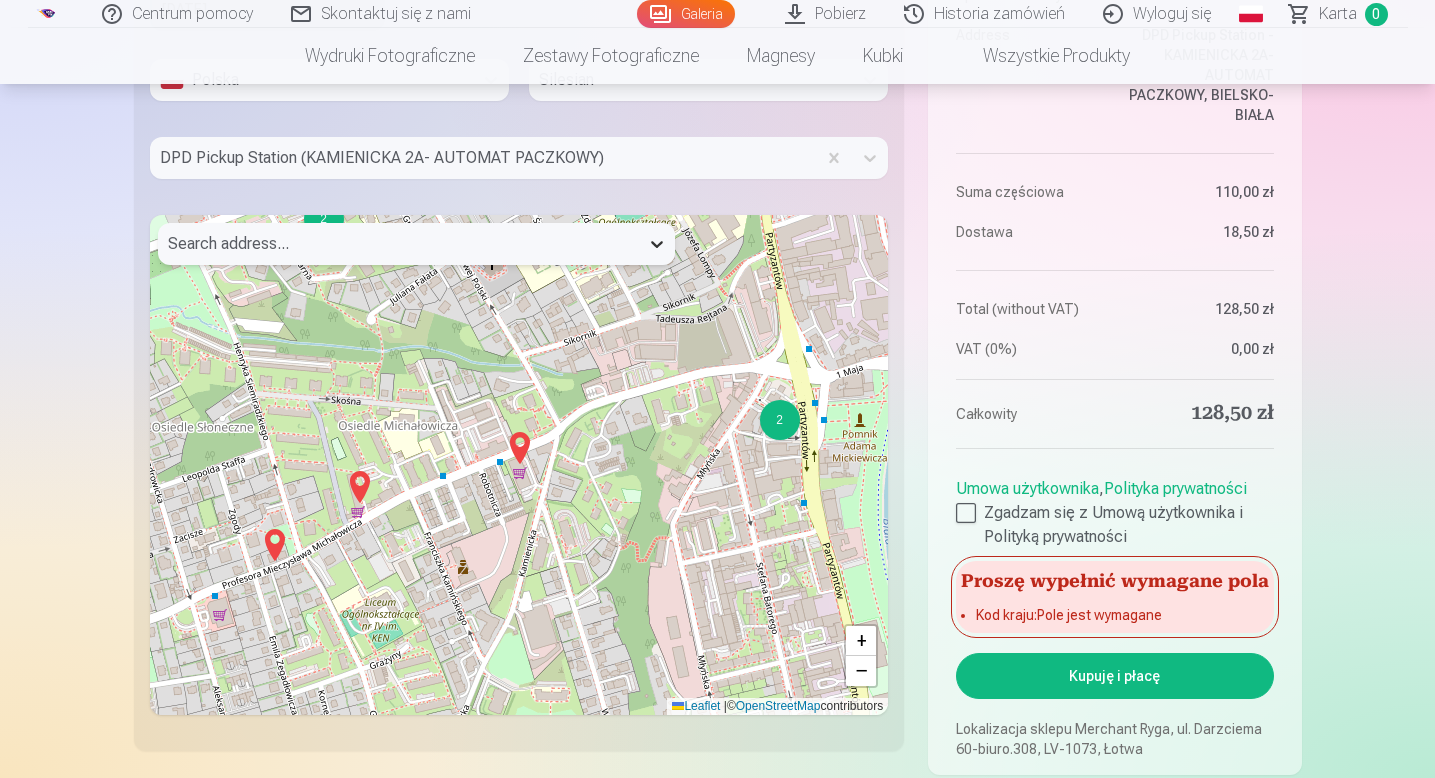 click 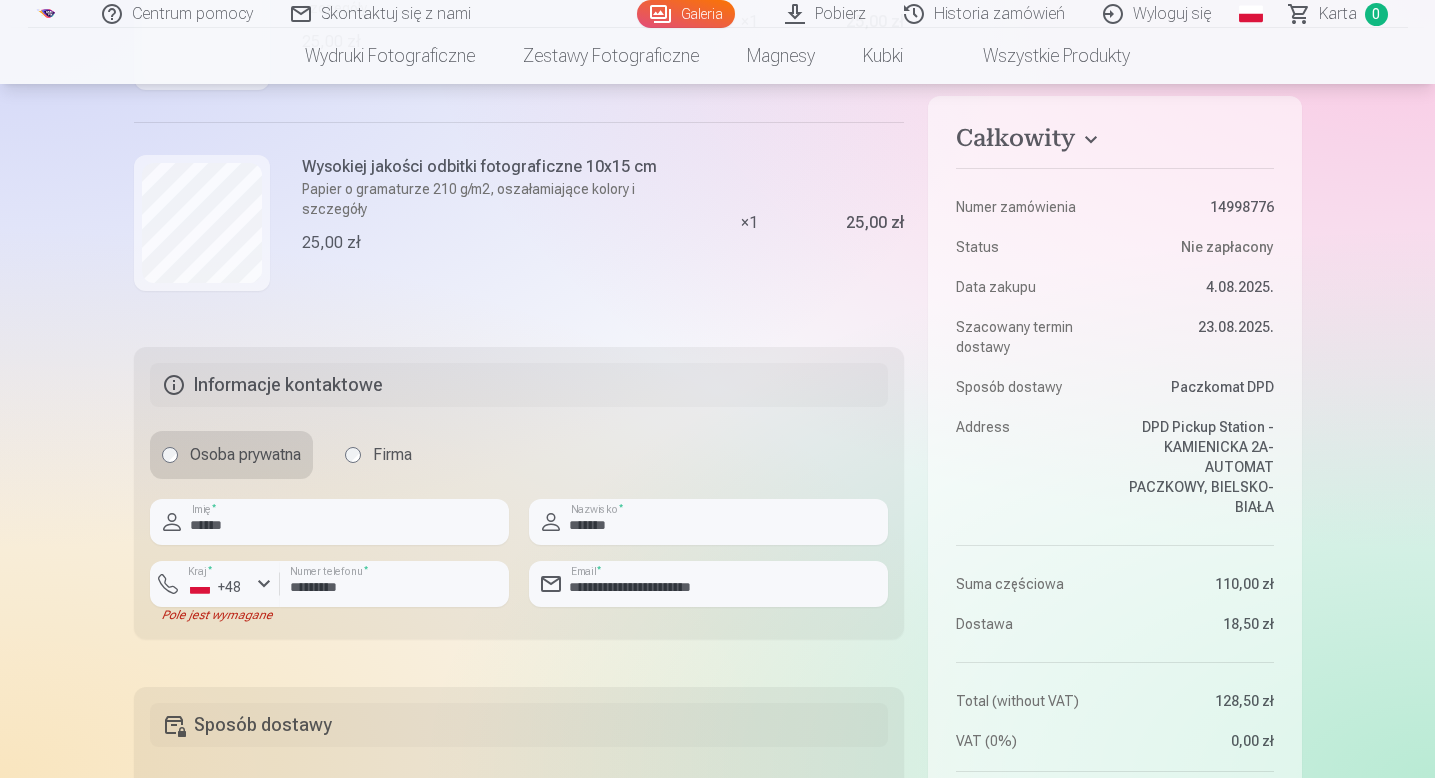 scroll, scrollTop: 379, scrollLeft: 0, axis: vertical 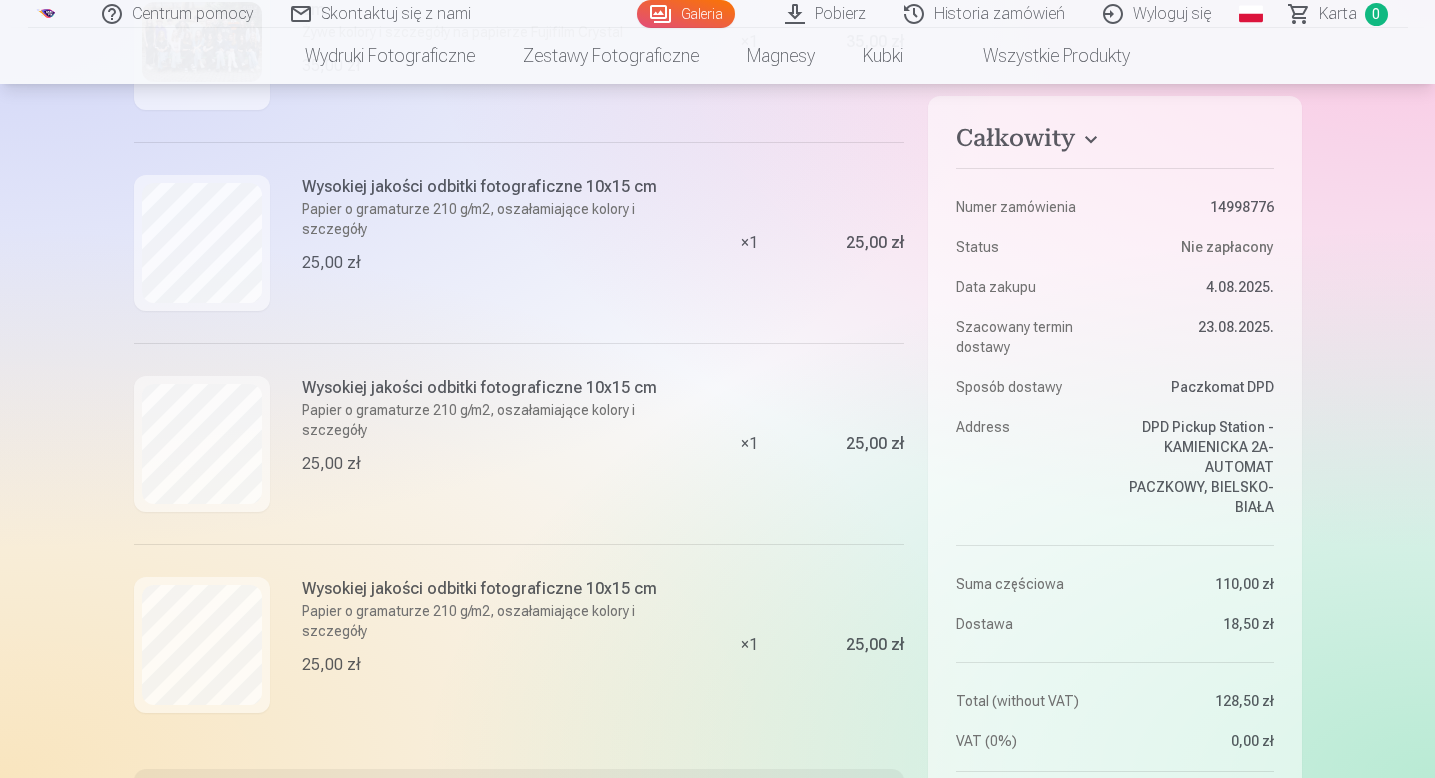 click on "Numer zamówienia 14998776 Status Nie zapłacony Data zakupu 4.08.2025. Szacowany termin dostawy 23.08.2025. Sposób dostawy Paczkomat DPD Address DPD Pickup Station - KAMIENICKA 2A- AUTOMAT PACZKOWY, BIELSKO-BIAŁA Suma częściowa 110,00 zł Dostawa 18,50 zł Total (without VAT) 128,50 zł VAT (0%) 0,00 zł" at bounding box center (1114, 455) 